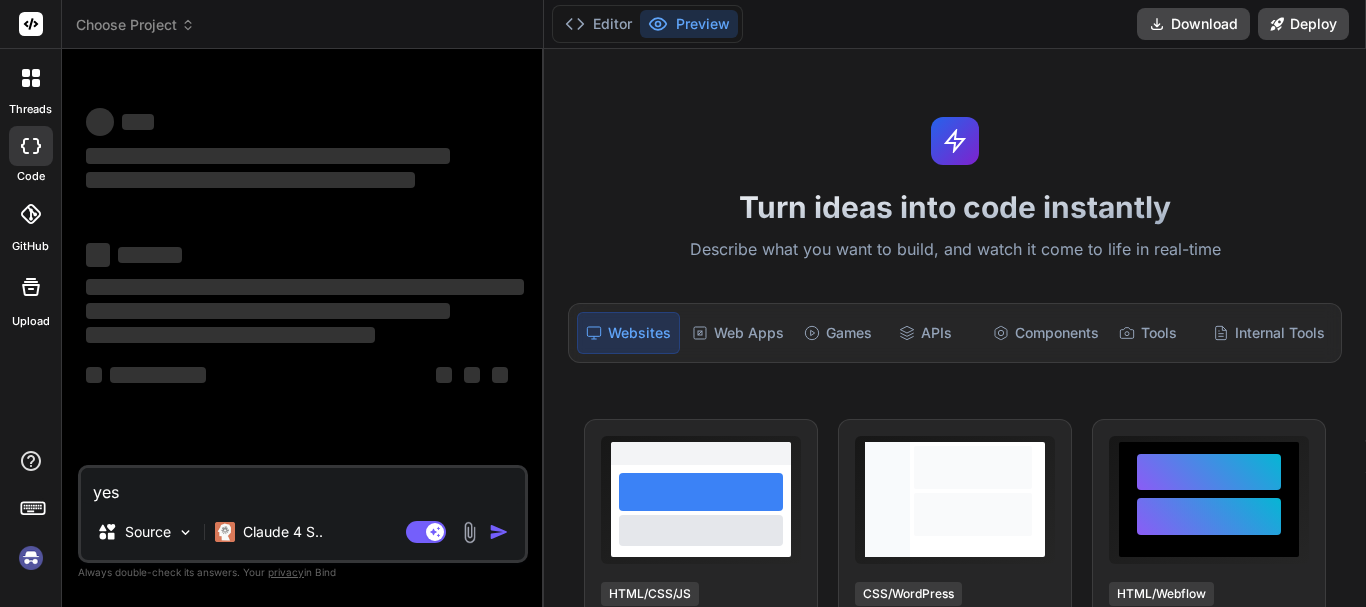 scroll, scrollTop: 0, scrollLeft: 0, axis: both 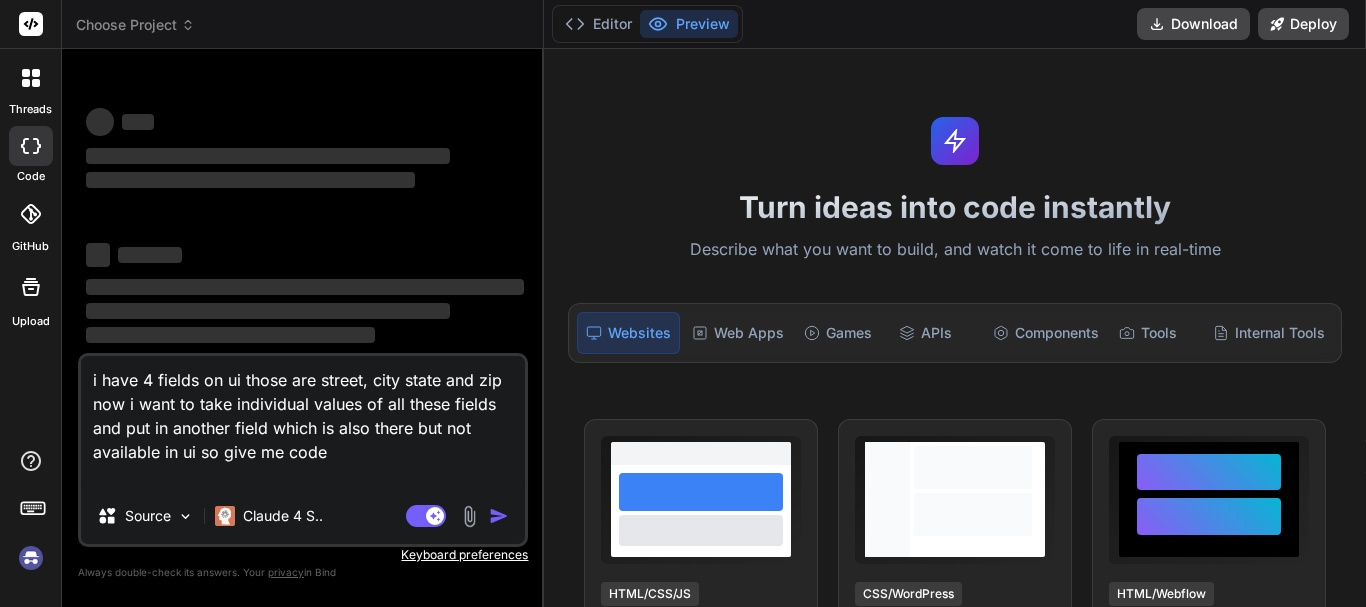 type on "x" 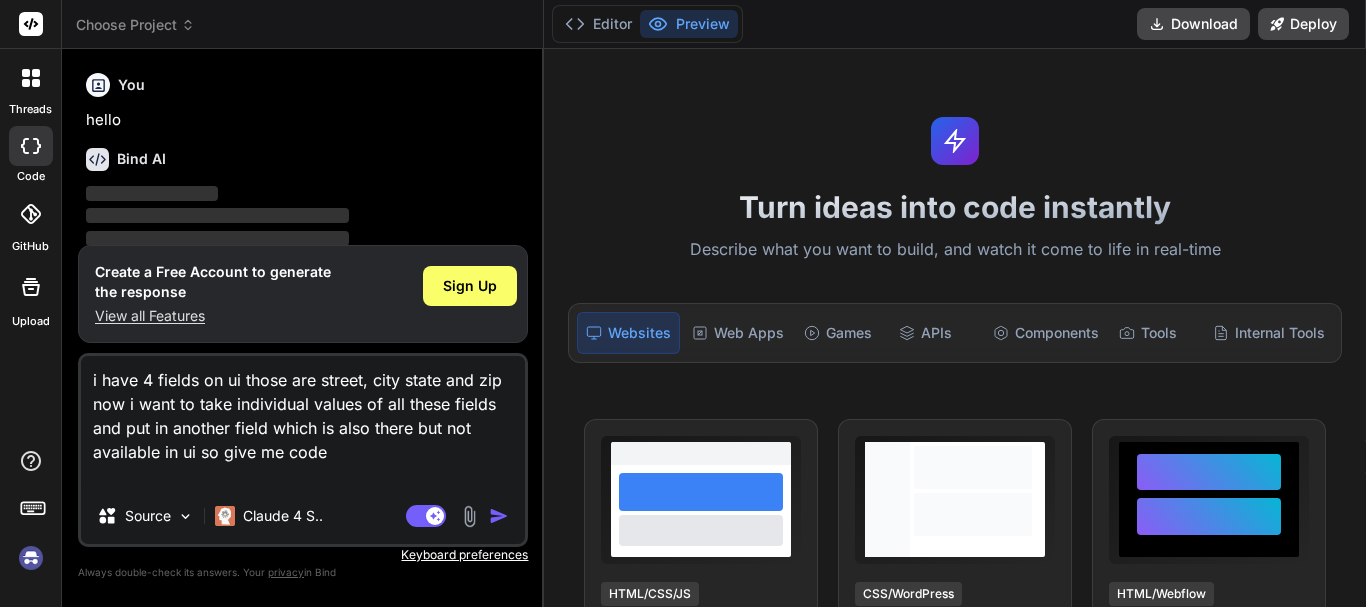 type on "i have 4 fields on ui those are street, city state and zip now i want to take individual values of all these fields and put in another field which is also there but not available in ui so give me code" 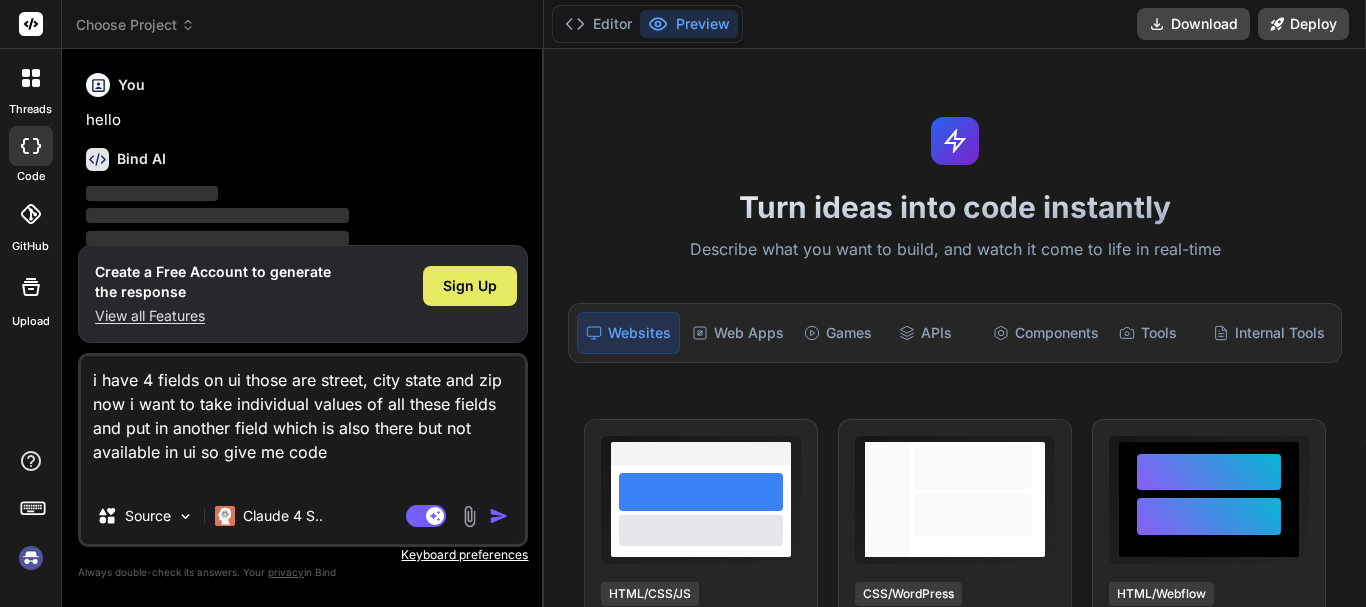 click on "Sign Up" at bounding box center [470, 286] 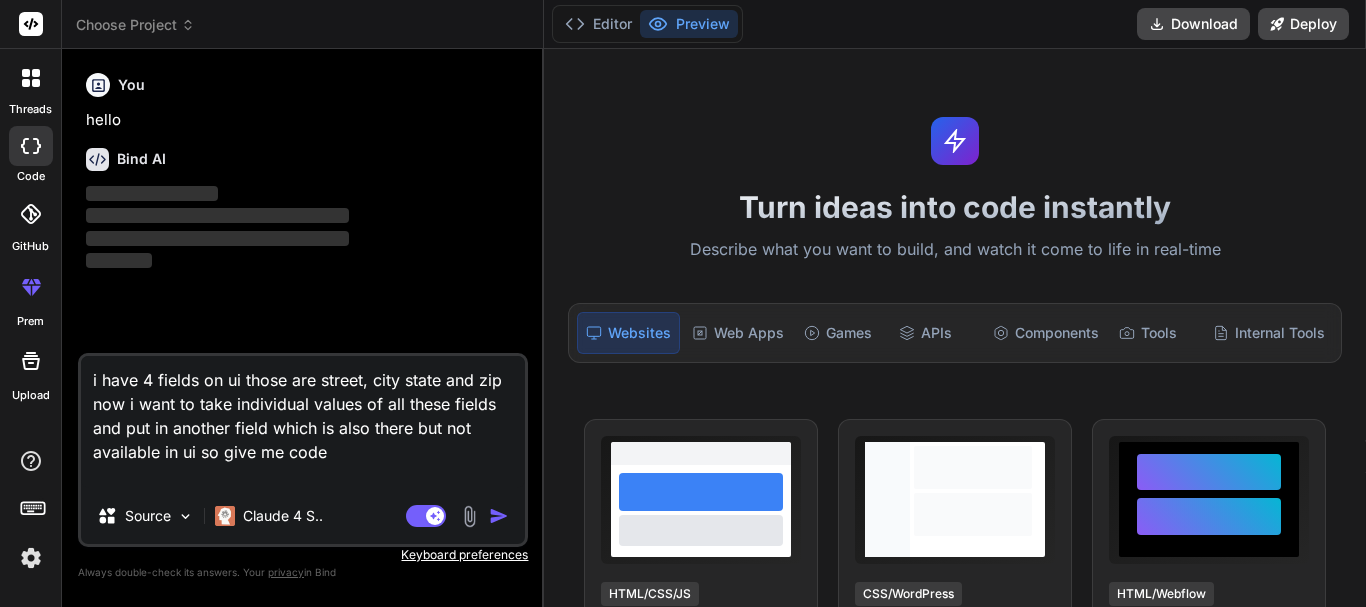 click at bounding box center (499, 516) 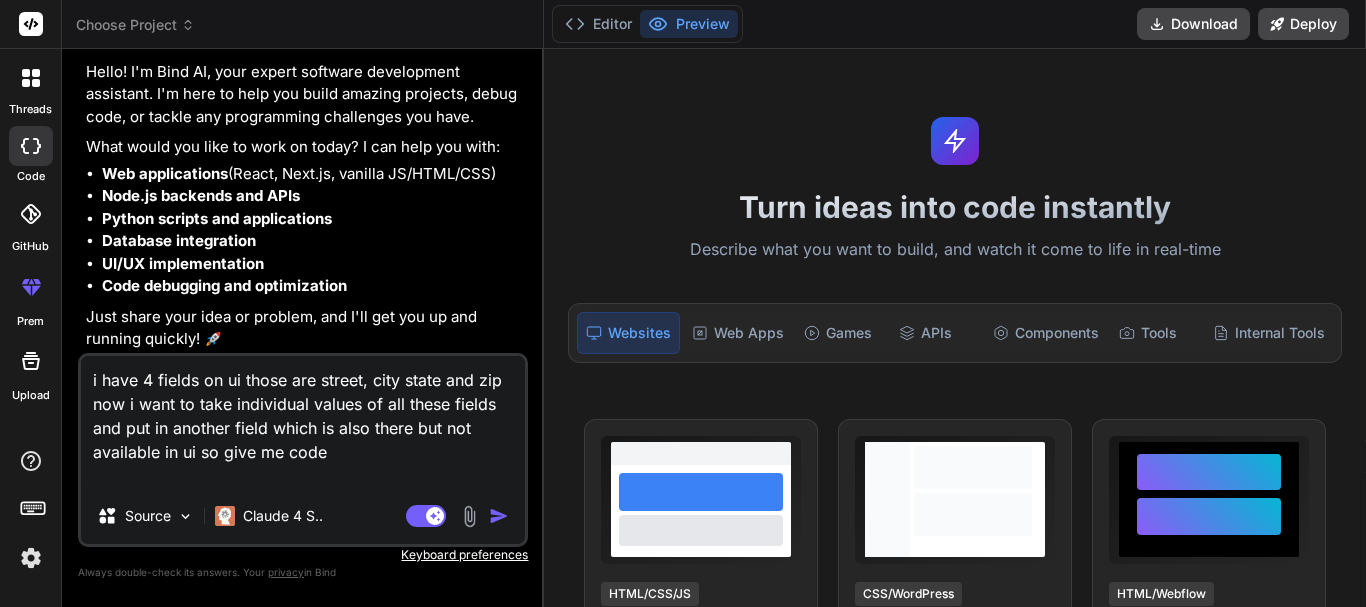 scroll, scrollTop: 124, scrollLeft: 0, axis: vertical 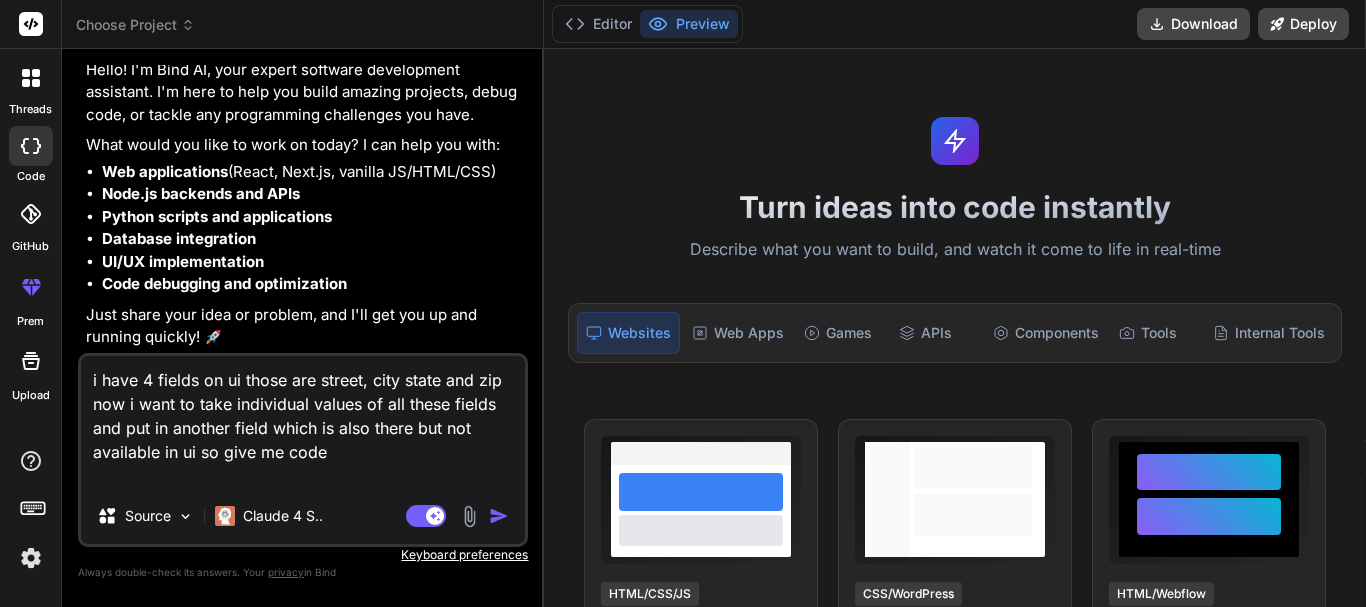type on "x" 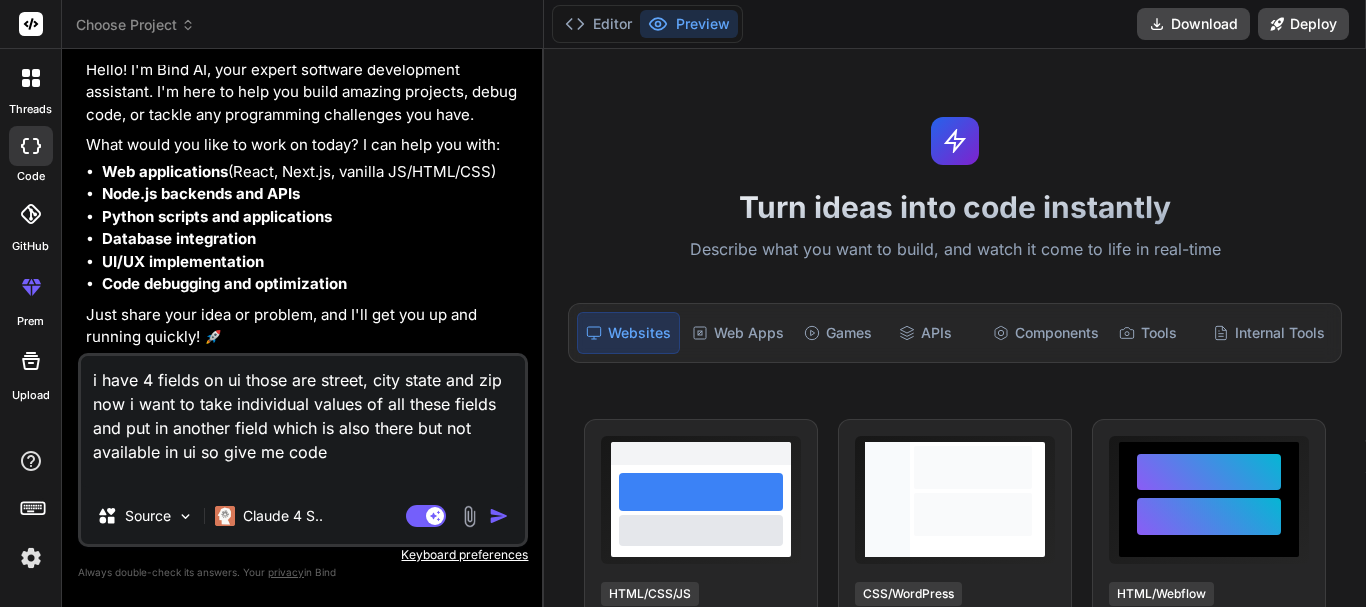 click on "i have 4 fields on ui those are street, city state and zip now i want to take individual values of all these fields and put in another field which is also there but not available in ui so give me code" at bounding box center (303, 422) 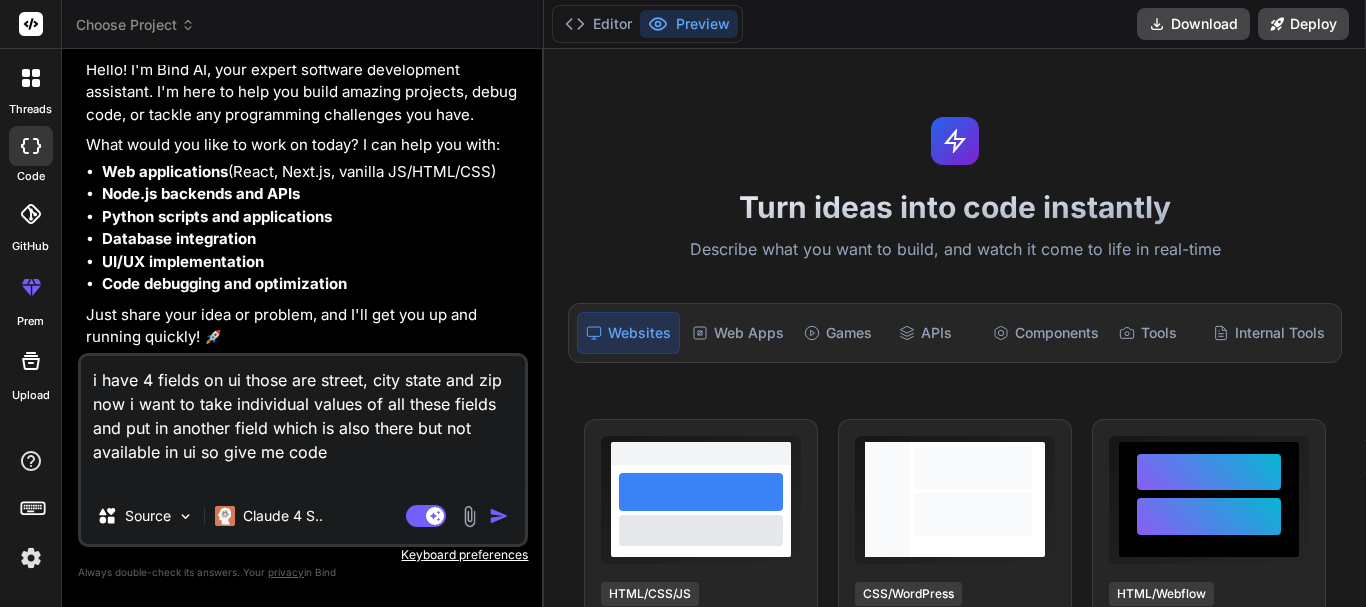 type on "i have 4 fields on ui those are street, city state and zip now i want to take individual values of all these fields and put in another field which is also there but not available in ui so give me code" 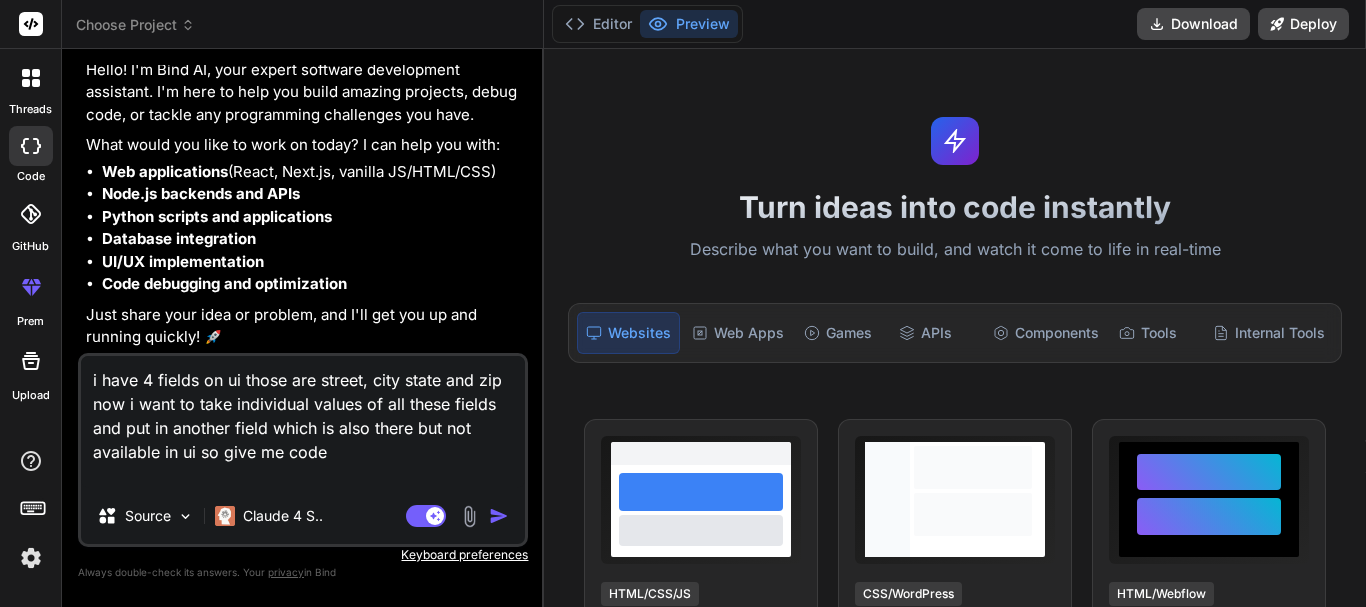 type on "x" 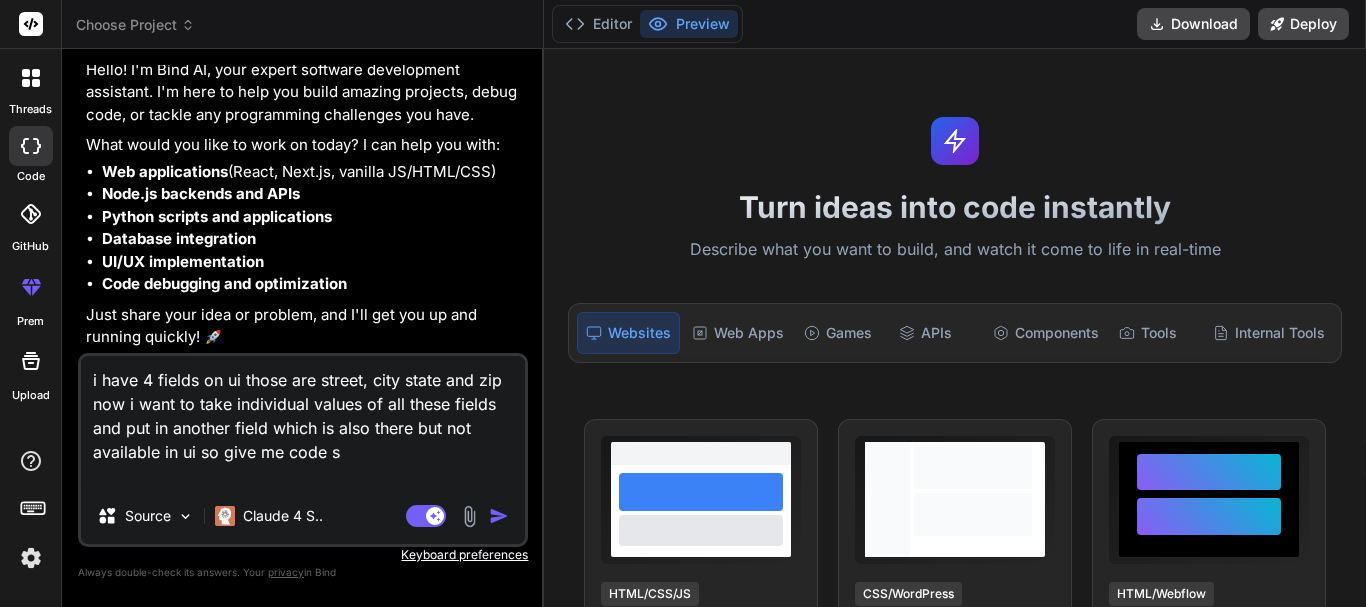 type on "i have 4 fields on ui those are street, city state and zip now i want to take individual values of all these fields and put in another field which is also there but not available in ui so give me code su" 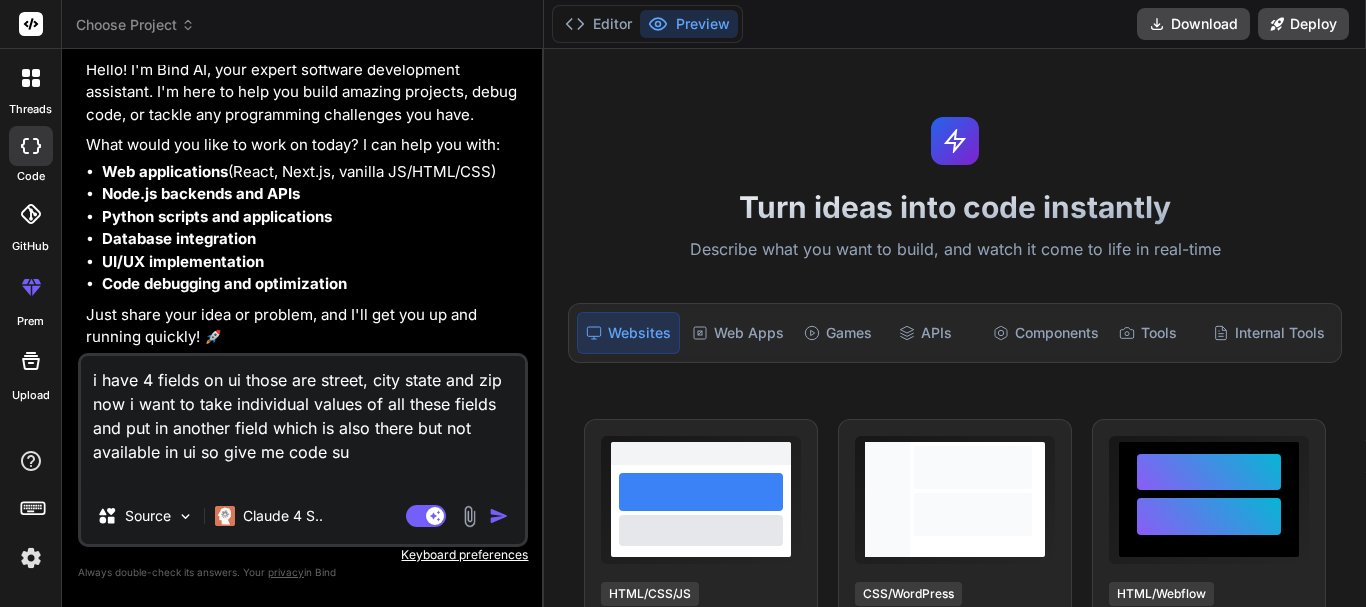 type on "i have 4 fields on ui those are street, city state and zip now i want to take individual values of all these fields and put in another field which is also there but not available in ui so give me code sui" 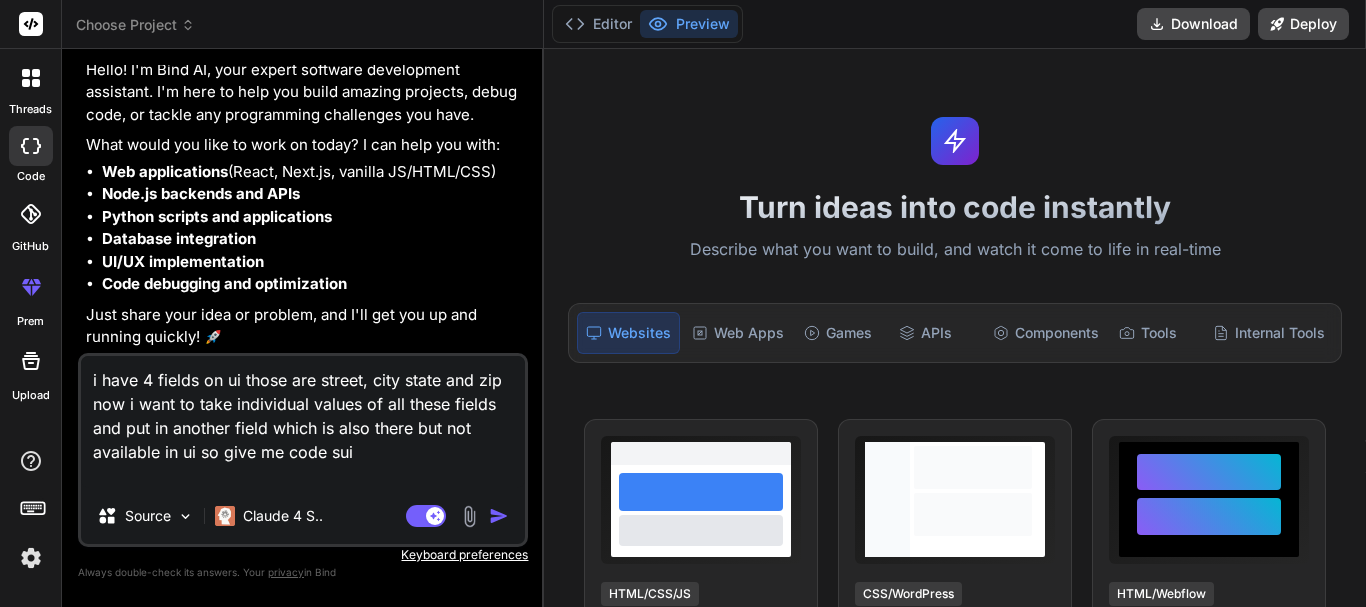 type on "i have 4 fields on ui those are street, city state and zip now i want to take individual values of all these fields and put in another field which is also there but not available in ui so give me code suin" 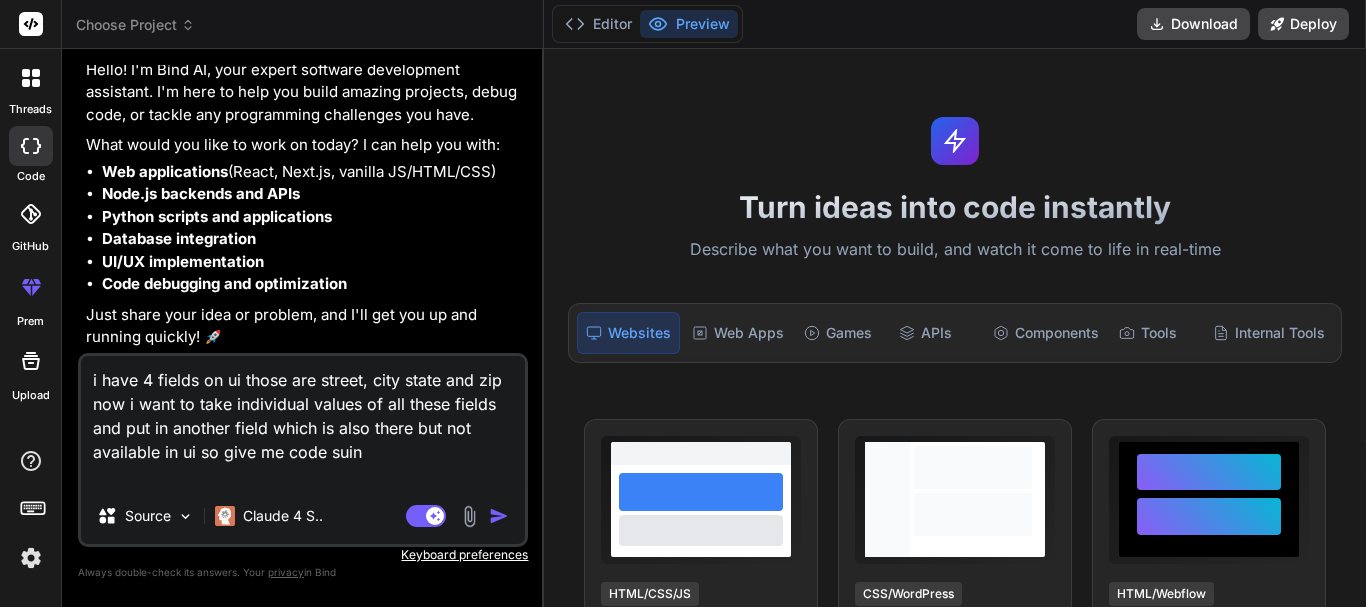type on "i have 4 fields on ui those are street, city state and zip now i want to take individual values of all these fields and put in another field which is also there but not available in ui so give me code sui" 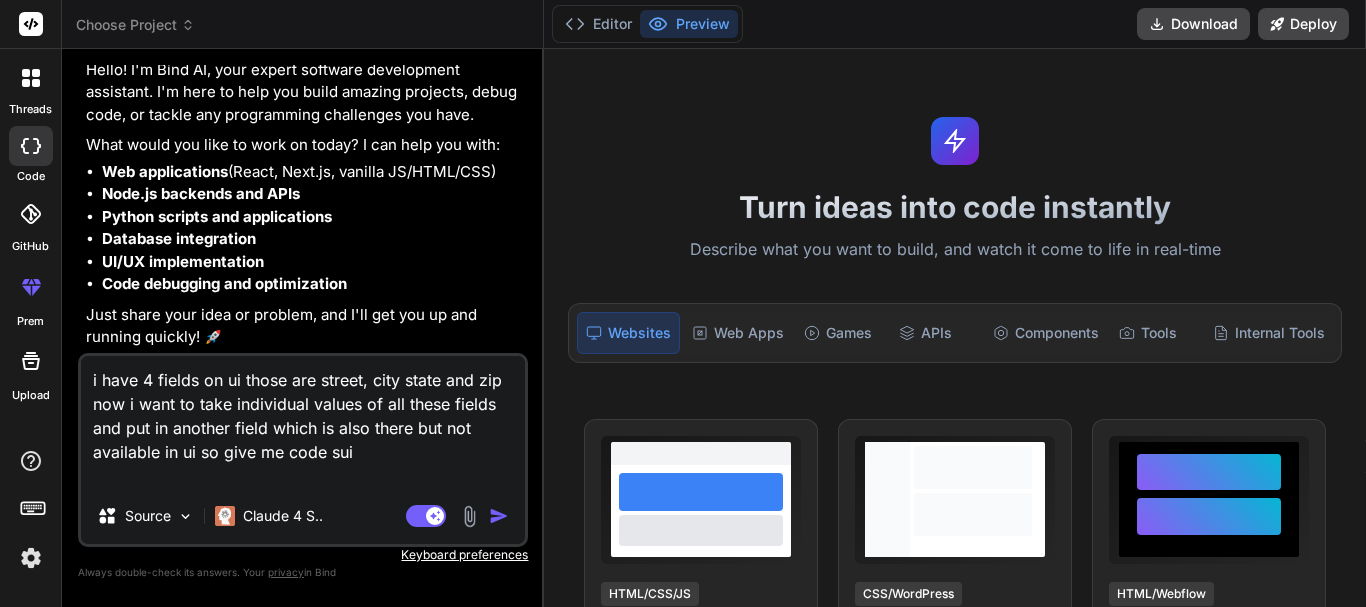 type on "i have 4 fields on ui those are street, city state and zip now i want to take individual values of all these fields and put in another field which is also there but not available in ui so give me code su" 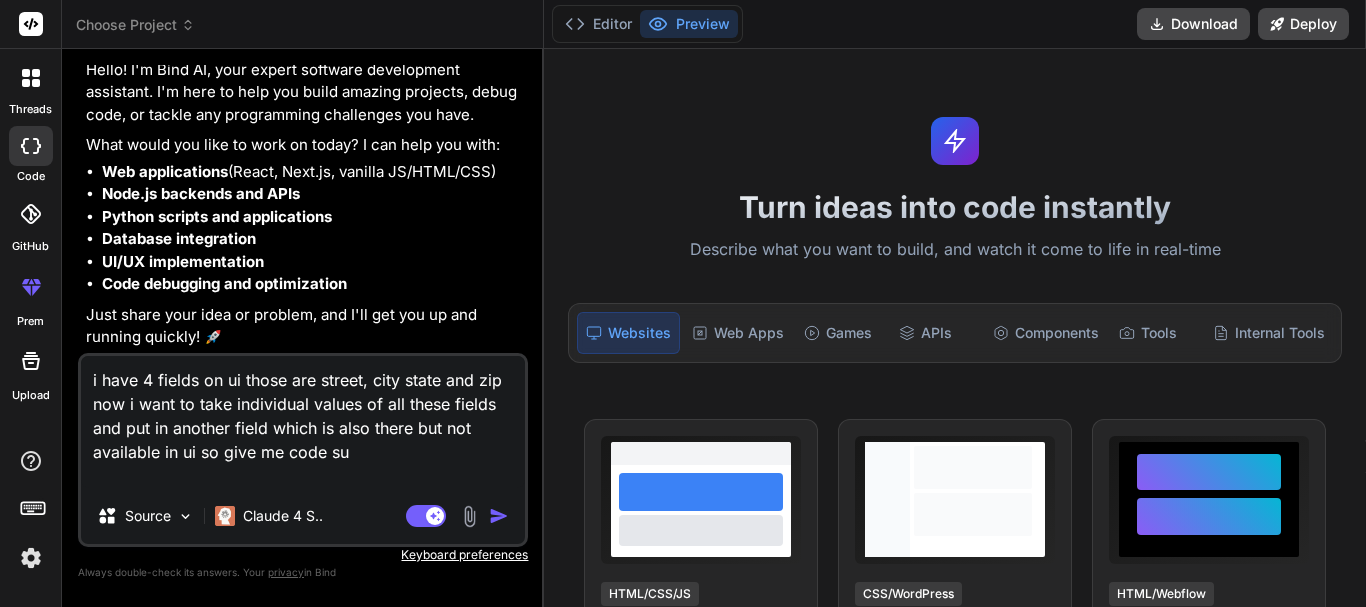 type on "i have 4 fields on ui those are street, city state and zip now i want to take individual values of all these fields and put in another field which is also there but not available in ui so give me code s" 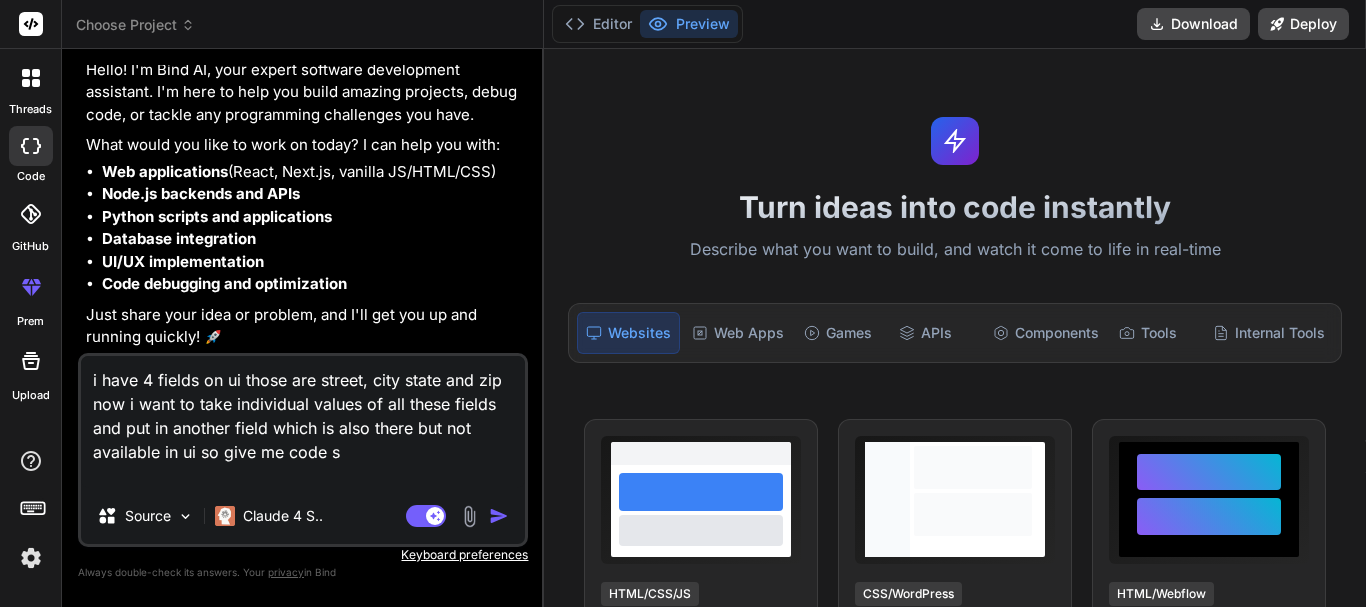 type on "x" 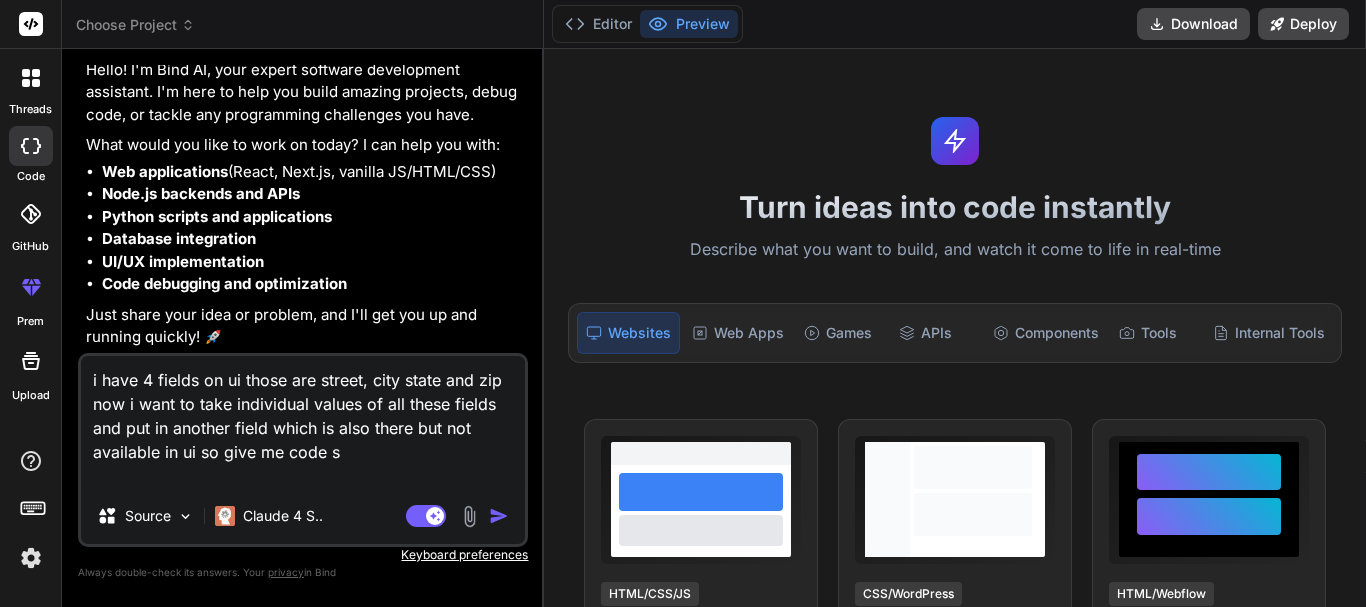 type on "i have 4 fields on ui those are street, city state and zip now i want to take individual values of all these fields and put in another field which is also there but not available in ui so give me code" 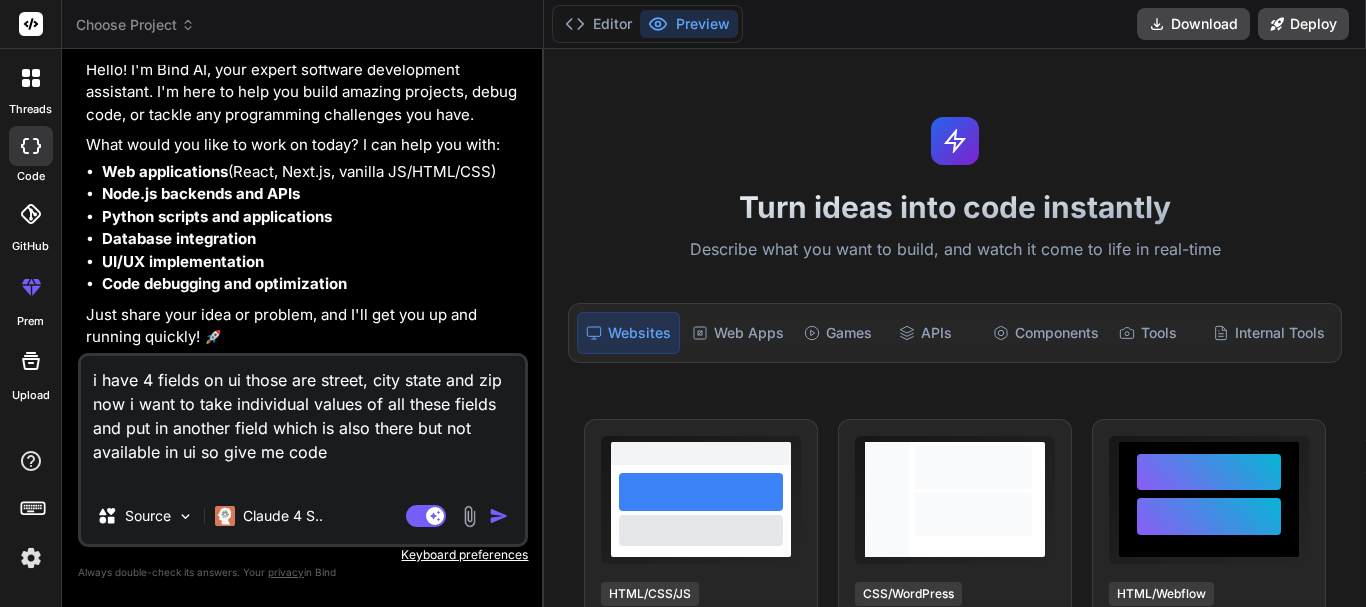 type on "i have 4 fields on ui those are street, city state and zip now i want to take individual values of all these fields and put in another field which is also there but not available in ui so give me code u" 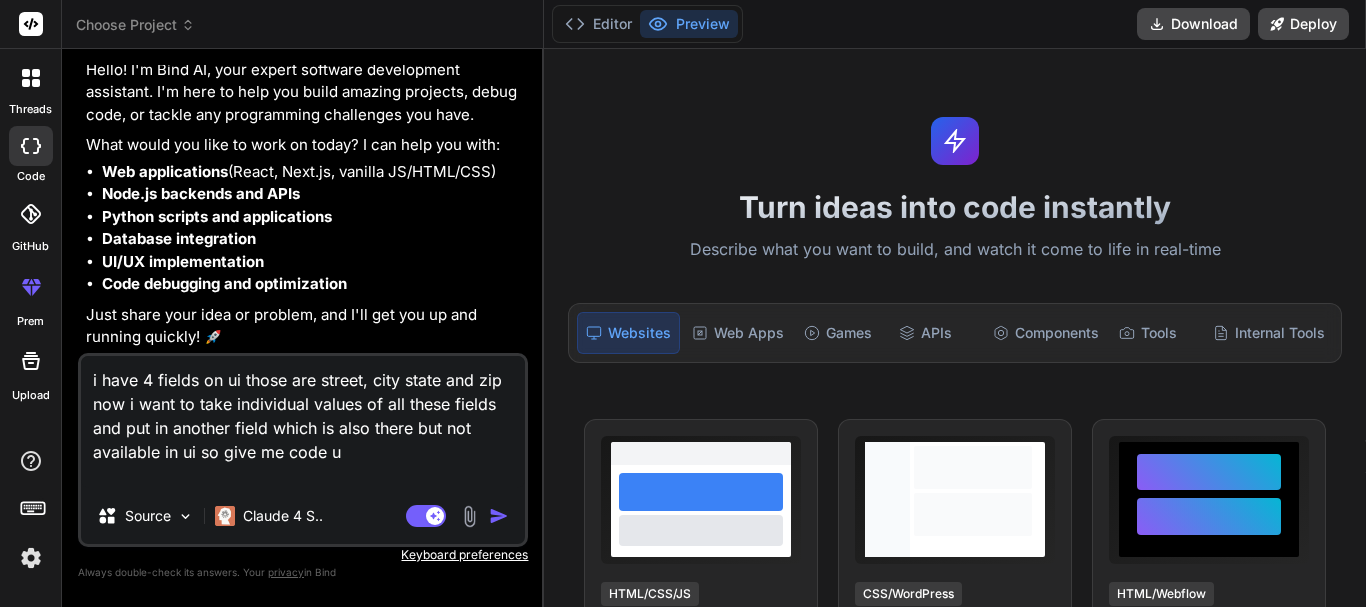 type on "i have 4 fields on ui those are street, city state and zip now i want to take individual values of all these fields and put in another field which is also there but not available in ui so give me code us" 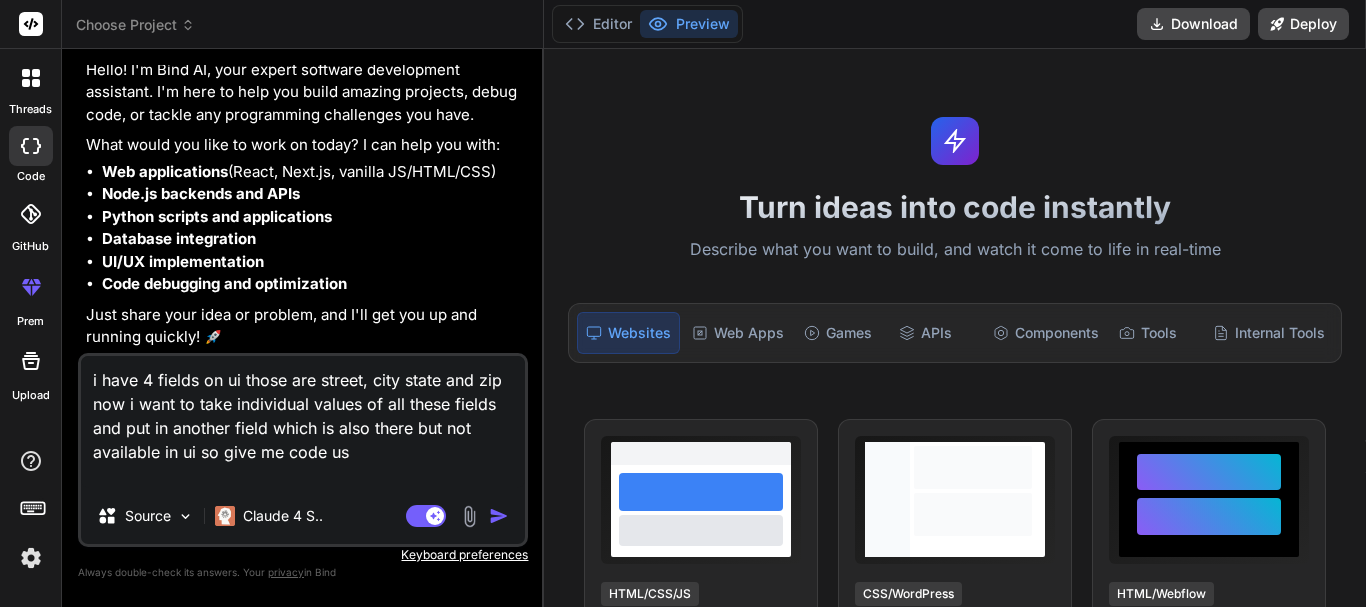 type on "i have 4 fields on ui those are street, city state and zip now i want to take individual values of all these fields and put in another field which is also there but not available in ui so give me code usi" 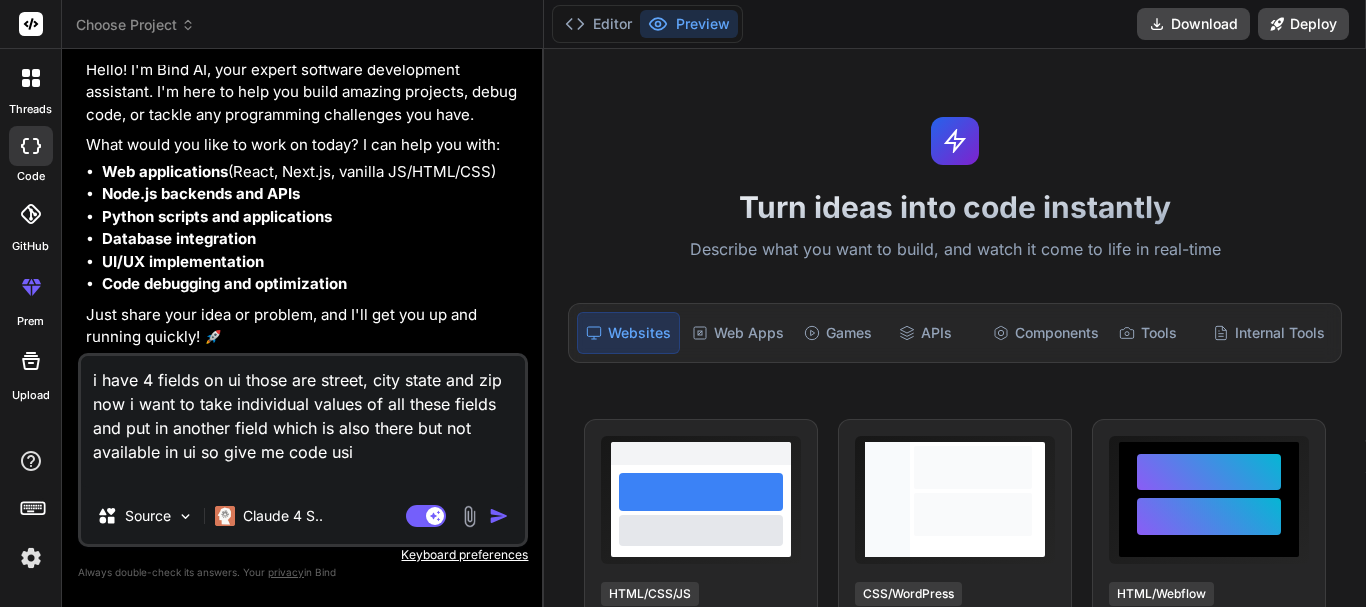 type on "i have 4 fields on ui those are street, city state and zip now i want to take individual values of all these fields and put in another field which is also there but not available in ui so give me code usin" 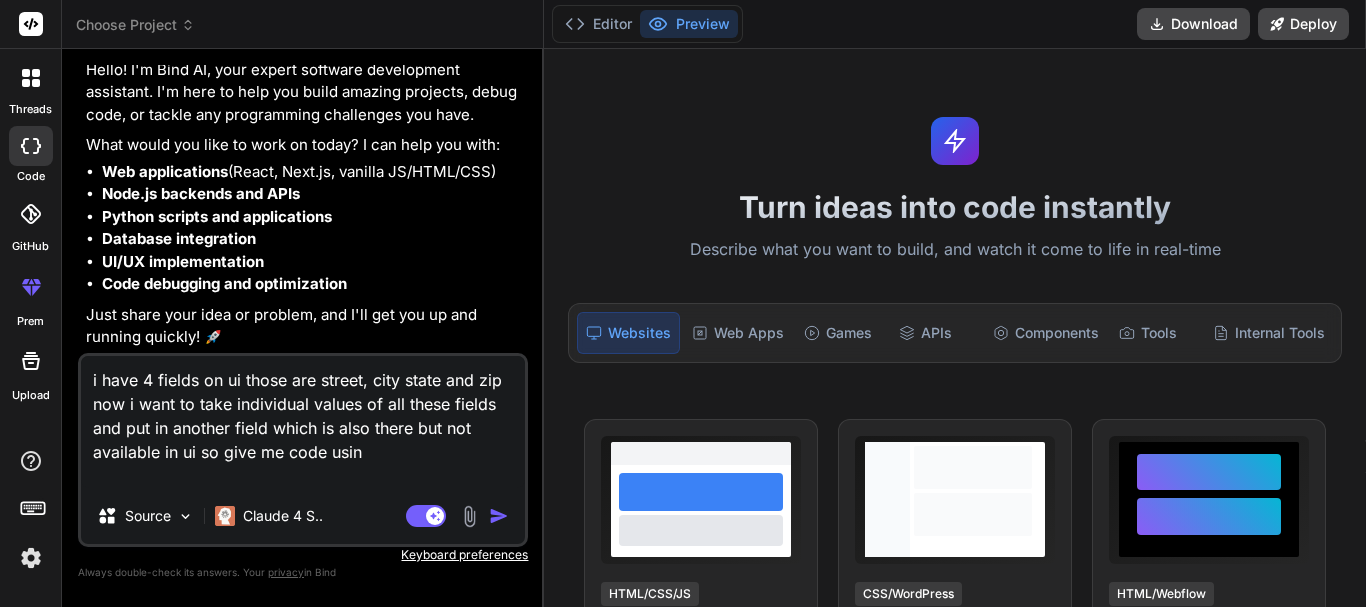 type on "i have 4 fields on ui those are street, city state and zip now i want to take individual values of all these fields and put in another field which is also there but not available in ui so give me code using" 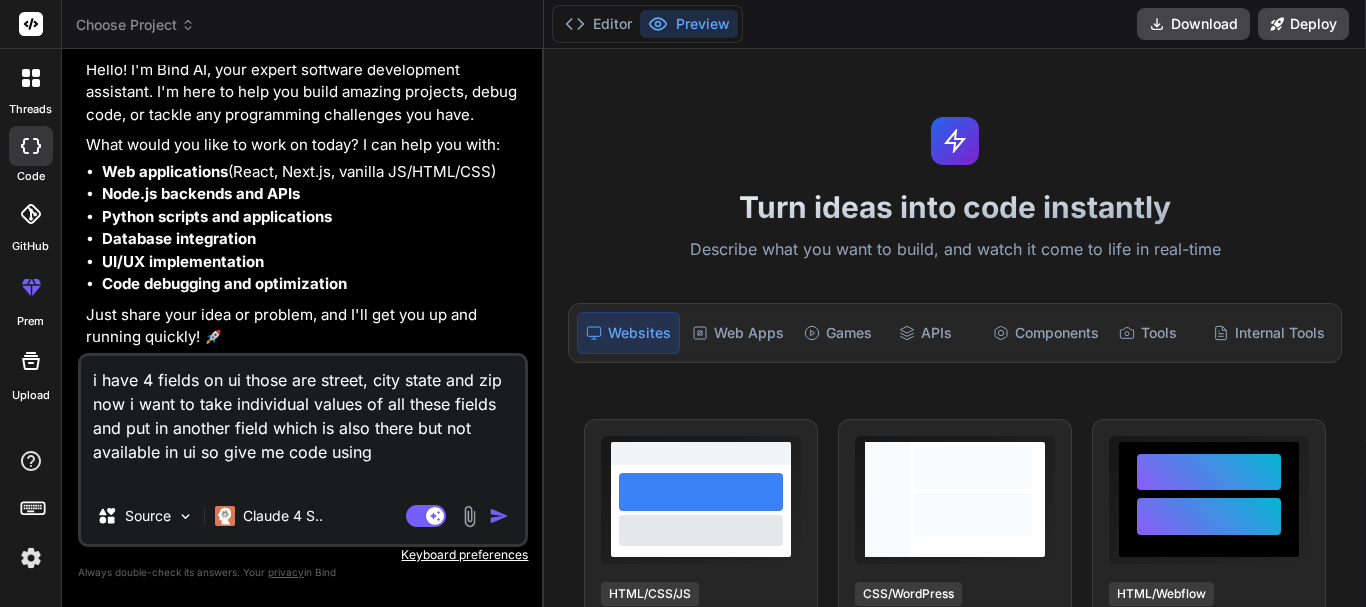 type on "i have 4 fields on ui those are street, city state and zip now i want to take individual values of all these fields and put in another field which is also there but not available in ui so give me code using" 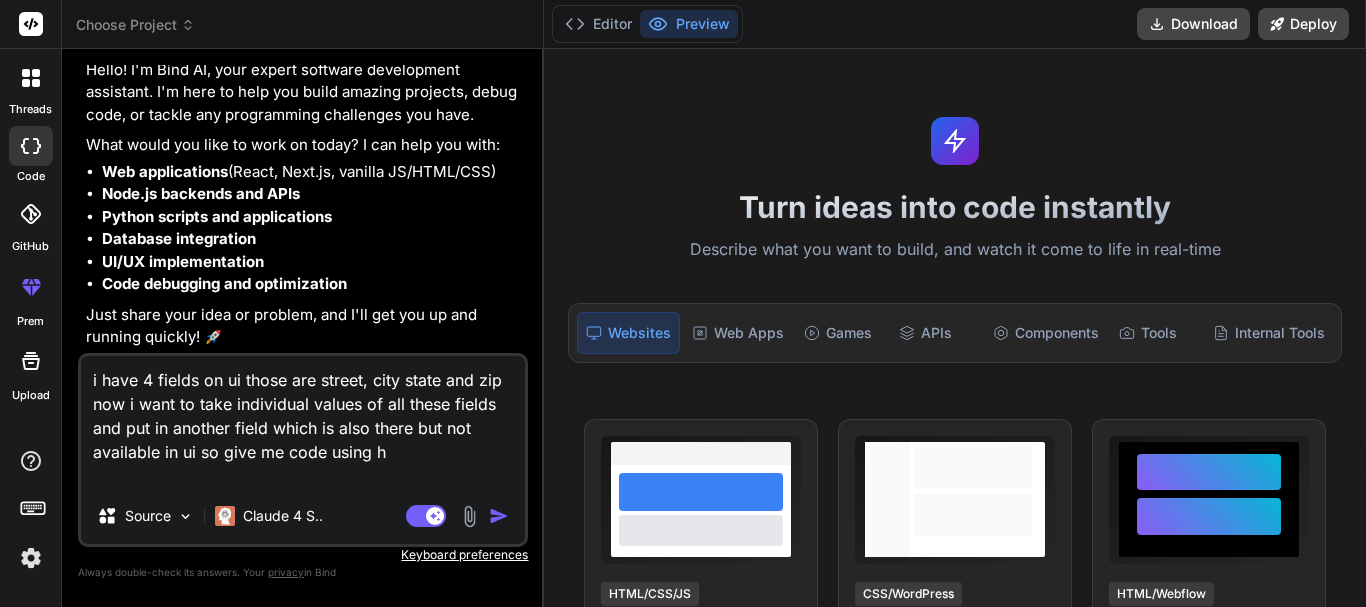 type on "i have 4 fields on ui those are street, city state and zip now i want to take individual values of all these fields and put in another field which is also there but not available in ui so give me code using ht" 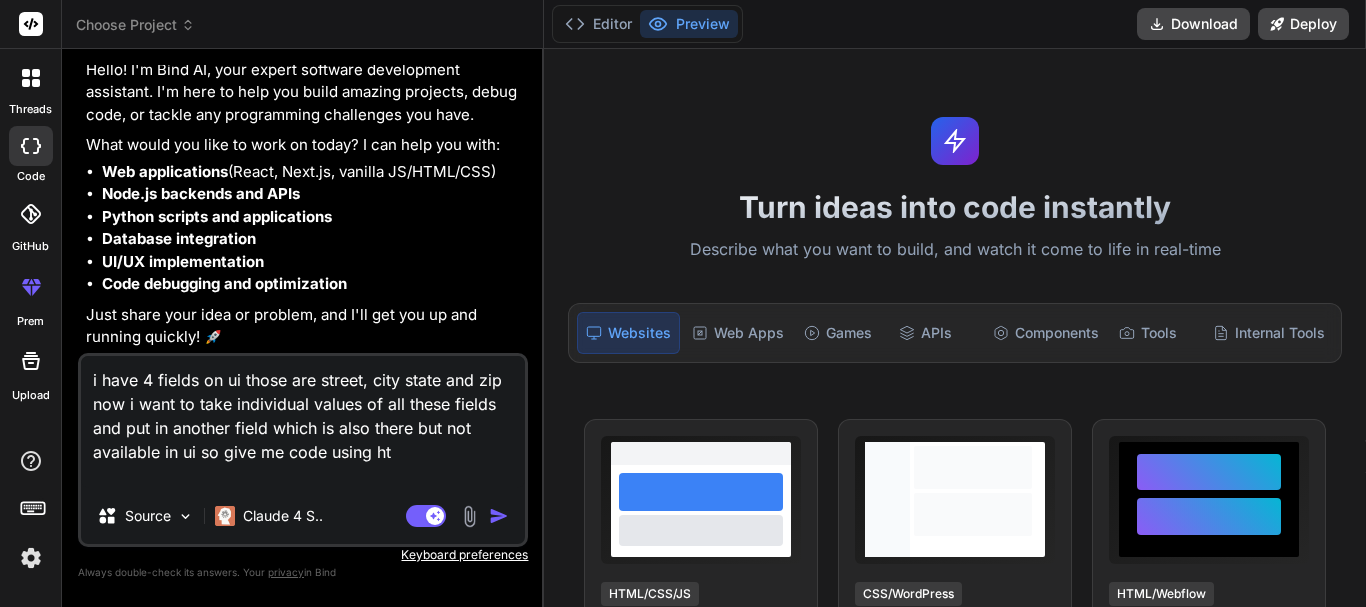 type on "i have 4 fields on ui those are street, city state and zip now i want to take individual values of all these fields and put in another field which is also there but not available in ui so give me code using htm" 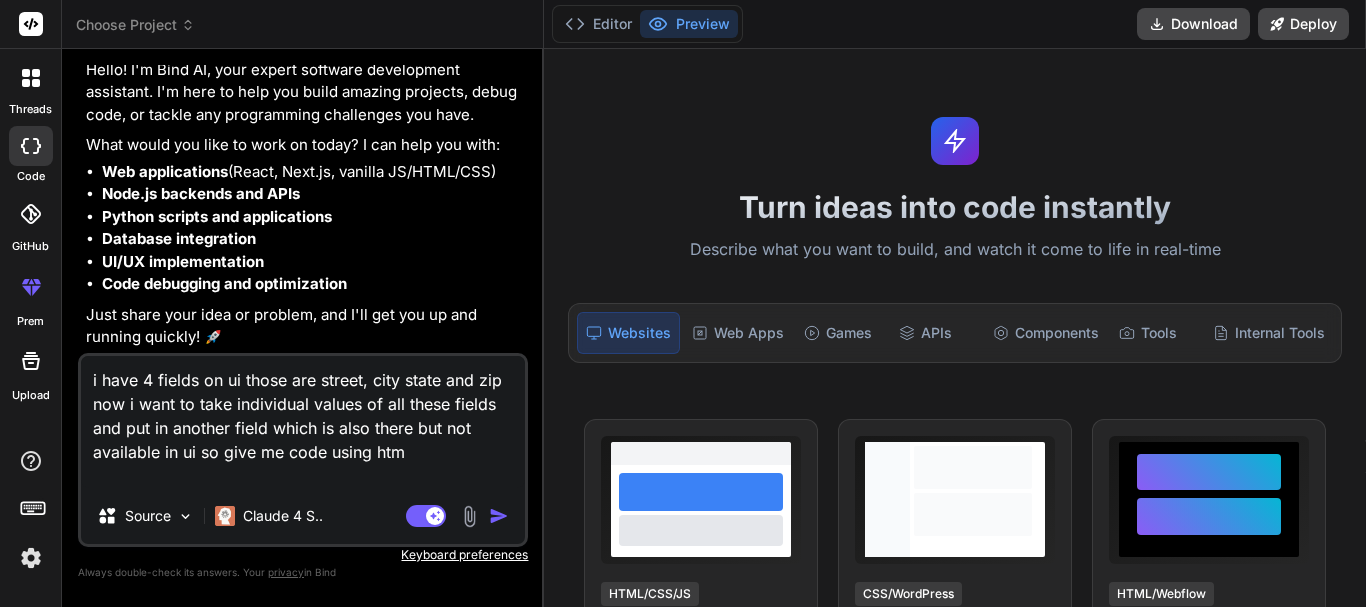 type on "i have 4 fields on ui those are street, city state and zip now i want to take individual values of all these fields and put in another field which is also there but not available in ui so give me code using html" 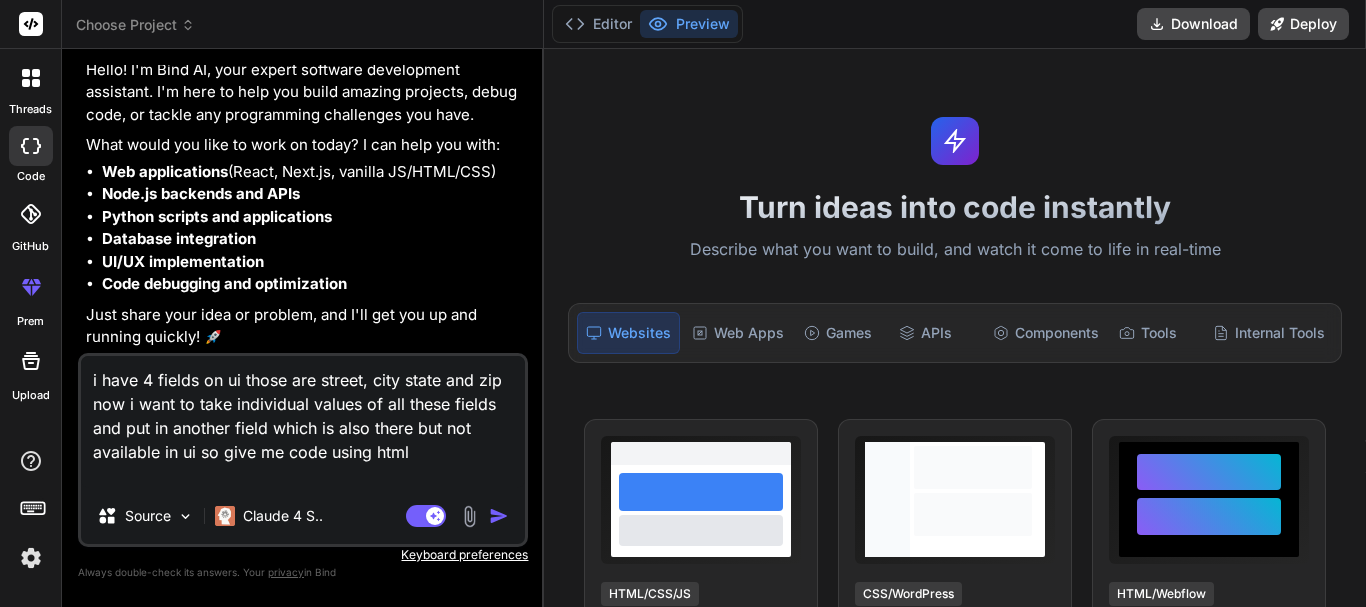 type on "i have 4 fields on ui those are street, city state and zip now i want to take individual values of all these fields and put in another field which is also there but not available in ui so give me code using html" 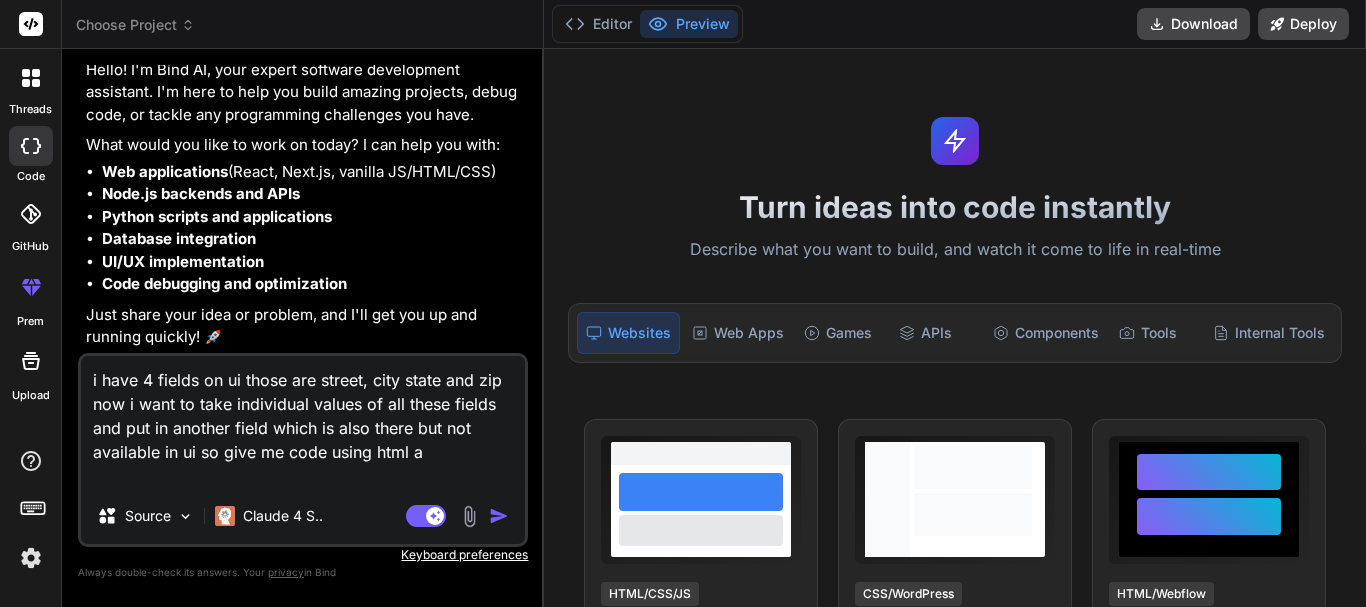 type on "i have 4 fields on ui those are street, city state and zip now i want to take individual values of all these fields and put in another field which is also there but not available in ui so give me code using html an" 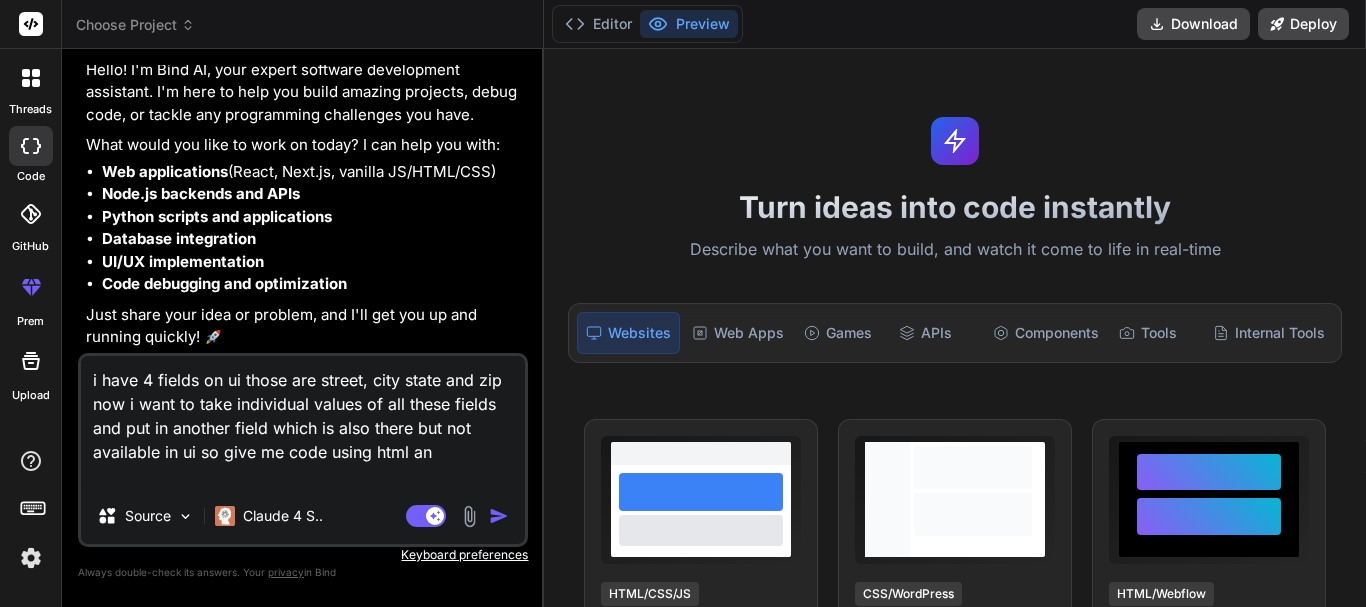 type on "i have 4 fields on ui those are street, city state and zip now i want to take individual values of all these fields and put in another field which is also there but not available in ui so give me code using html an" 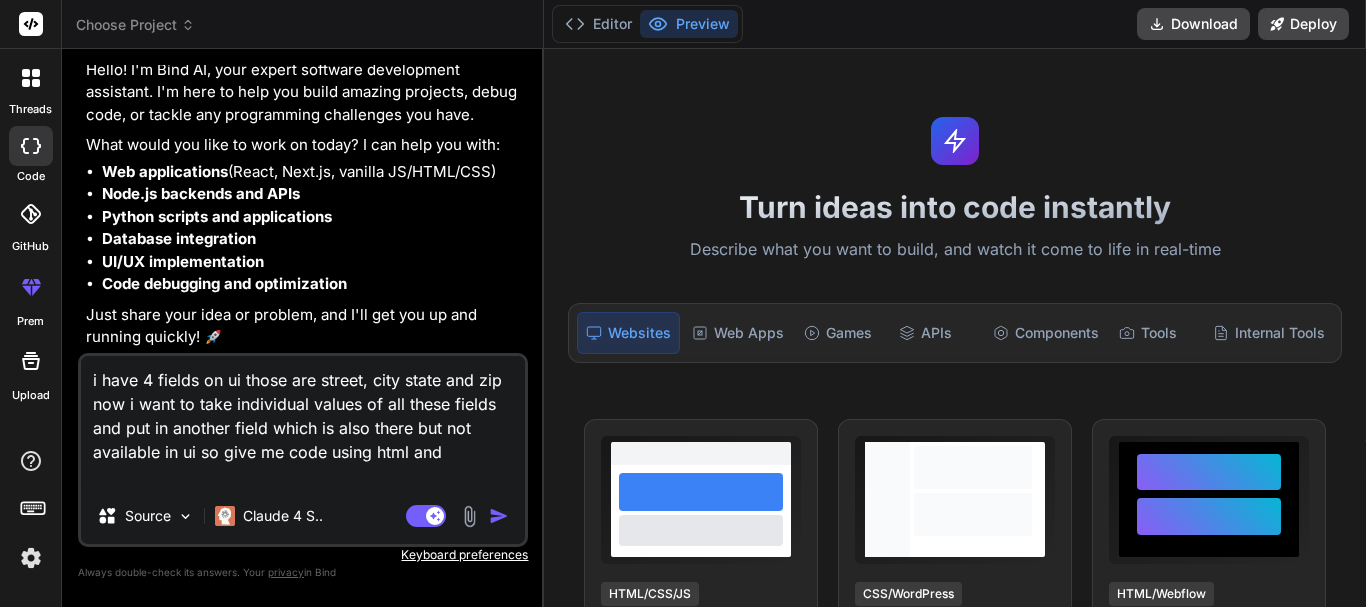 type on "i have 4 fields on ui those are street, city state and zip now i want to take individual values of all these fields and put in another field which is also there but not available in ui so give me code using html and" 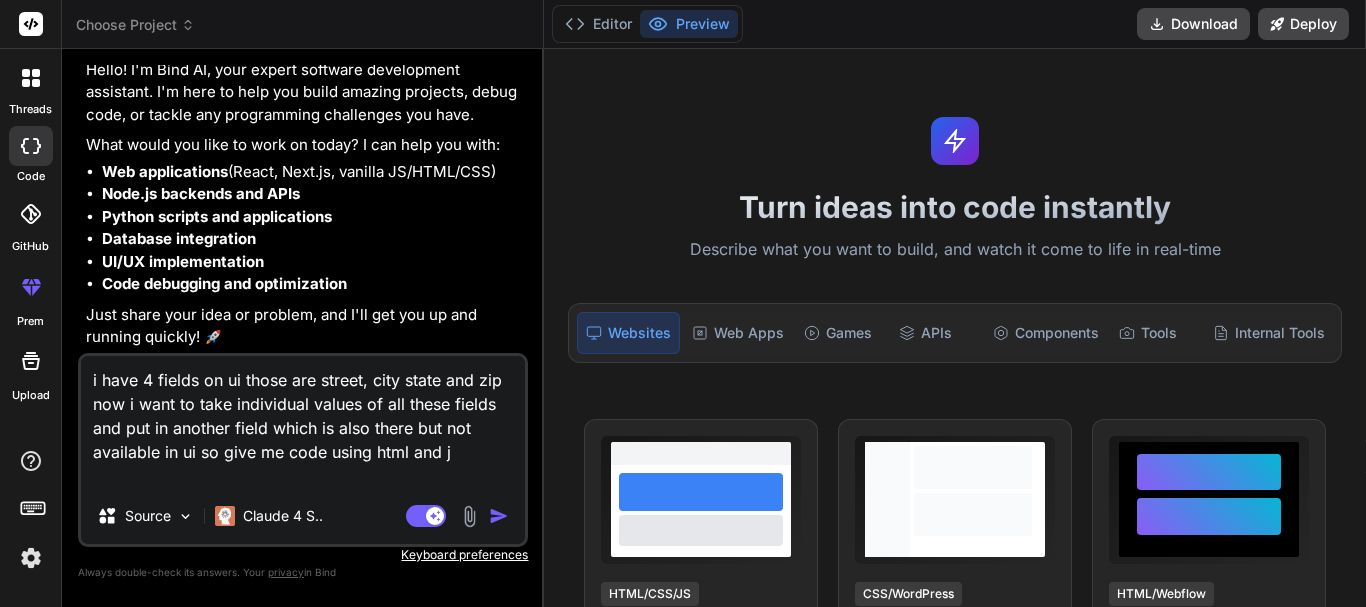 type on "x" 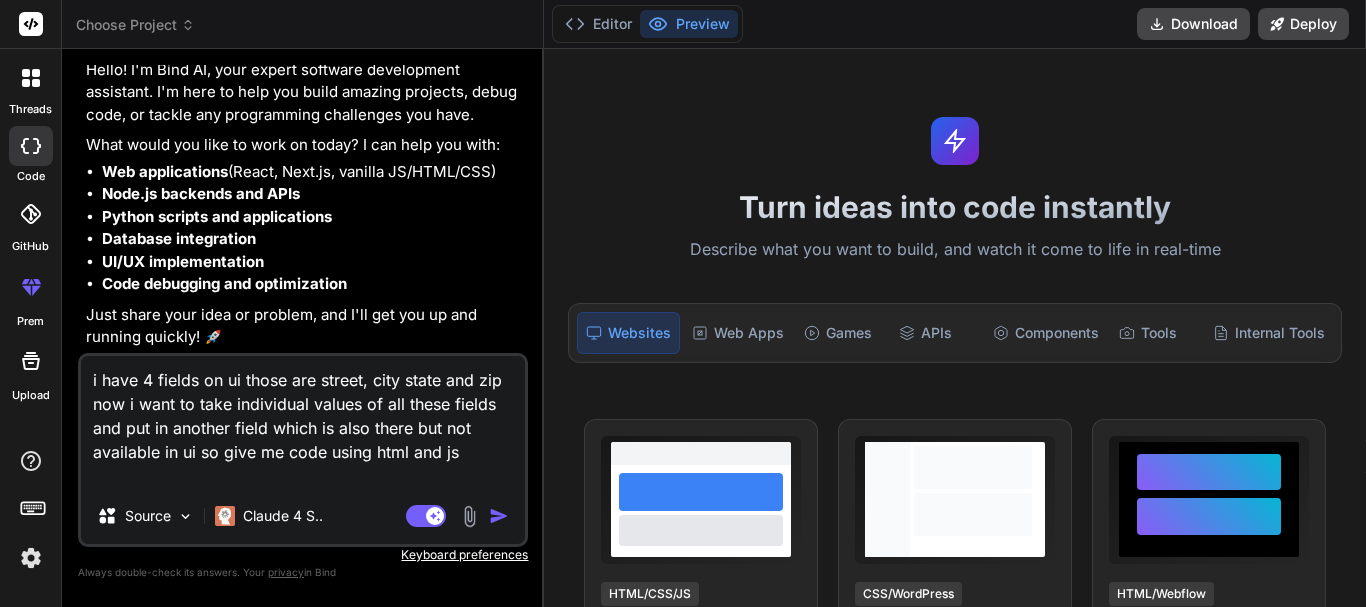 type on "x" 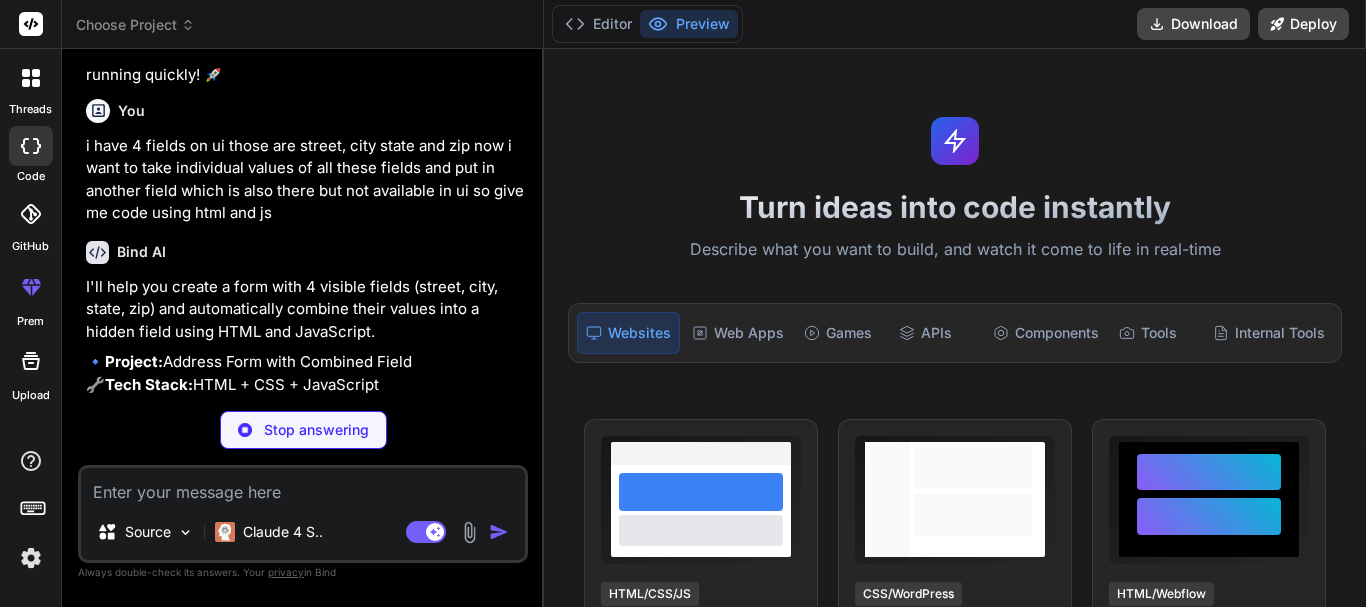 scroll, scrollTop: 387, scrollLeft: 0, axis: vertical 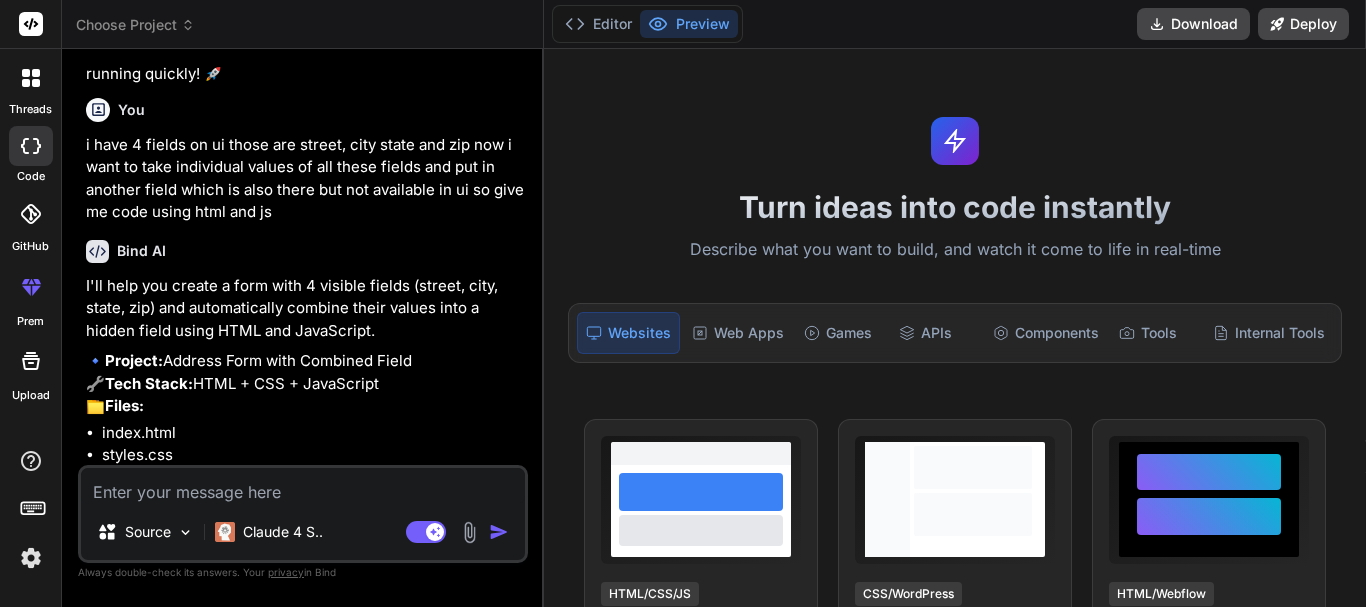 type on "x" 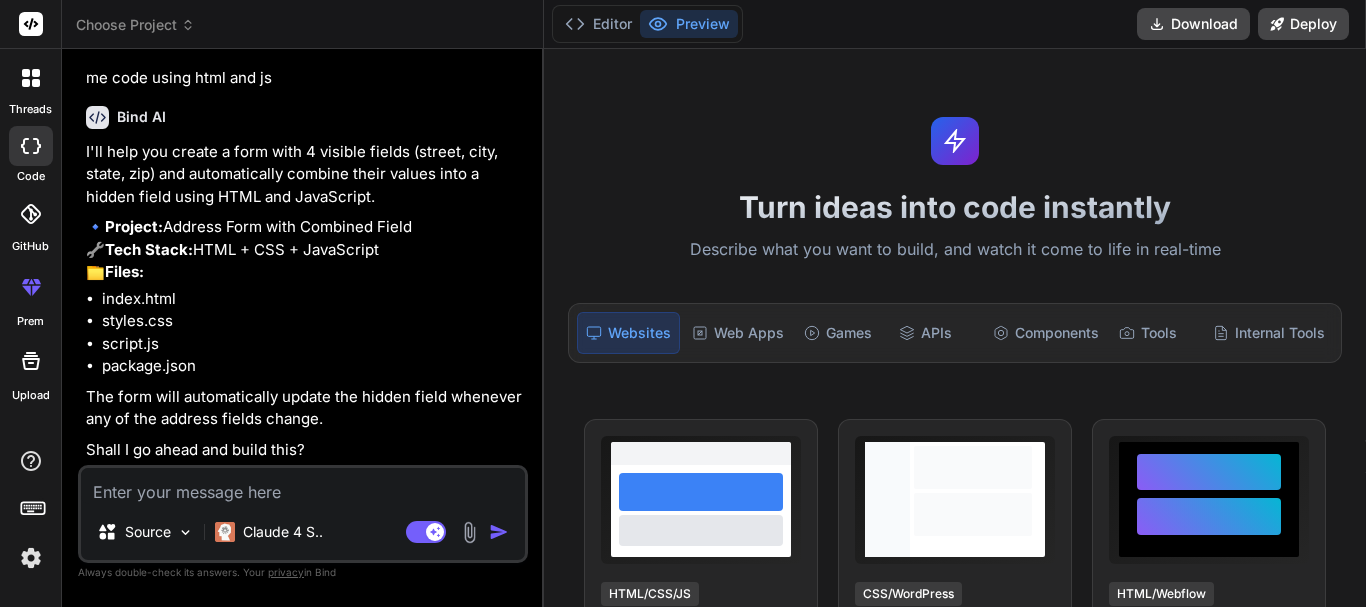 scroll, scrollTop: 566, scrollLeft: 0, axis: vertical 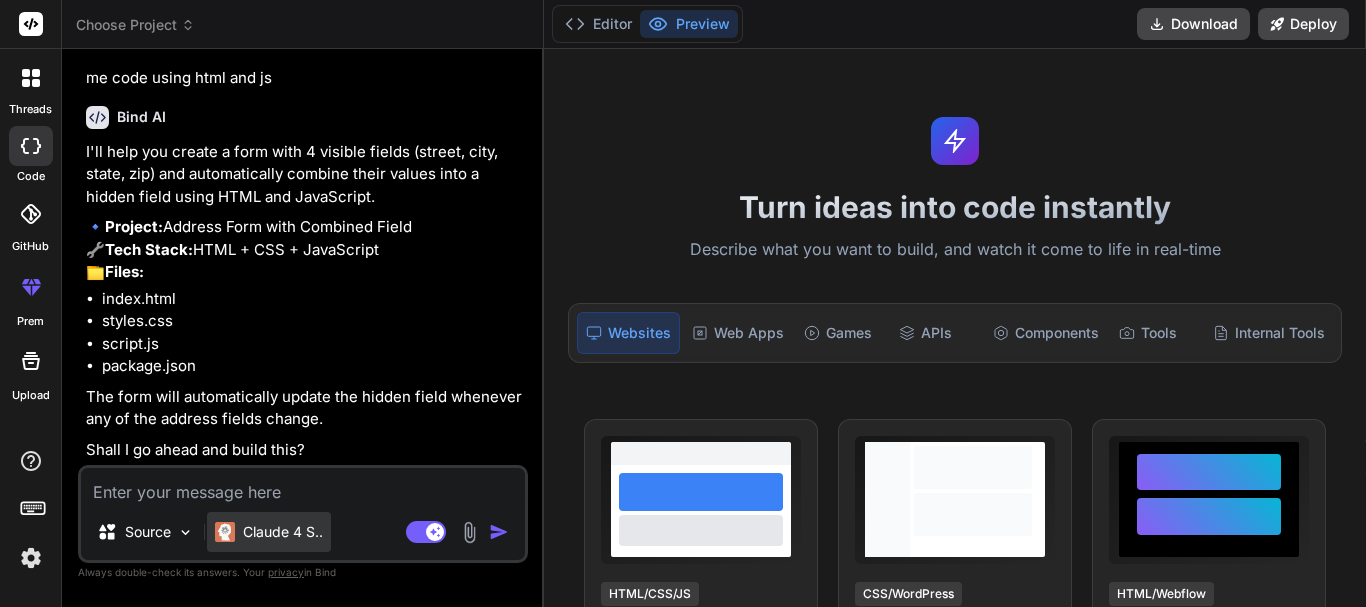 type on "y" 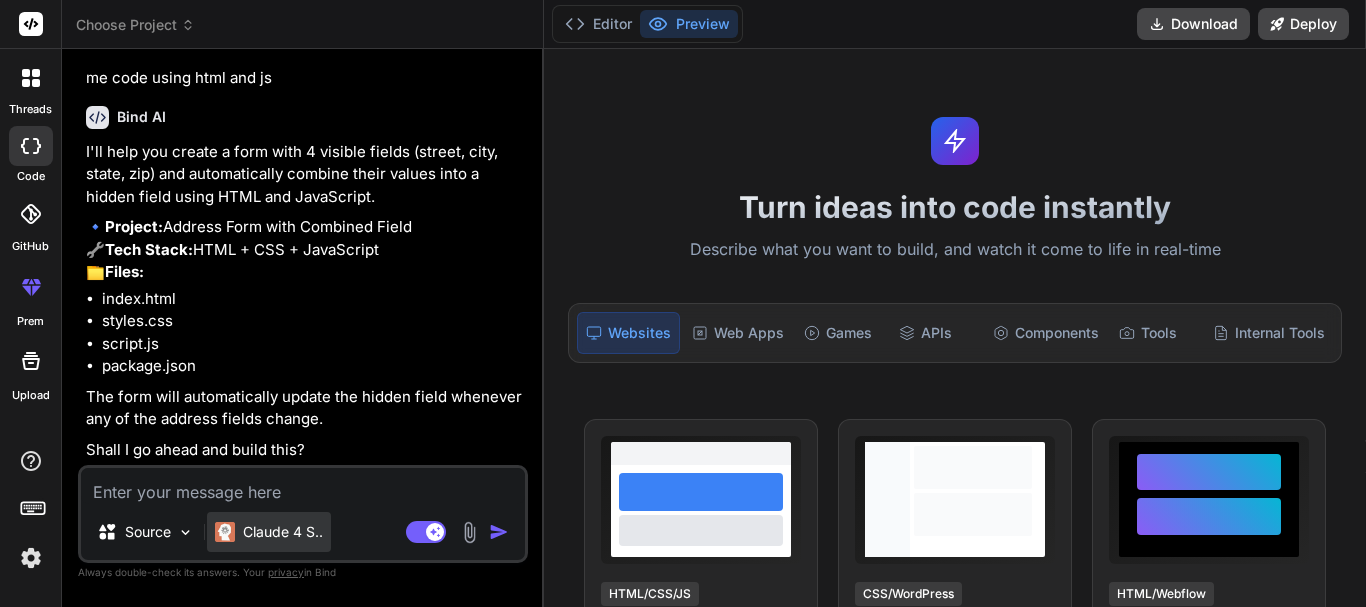 type on "x" 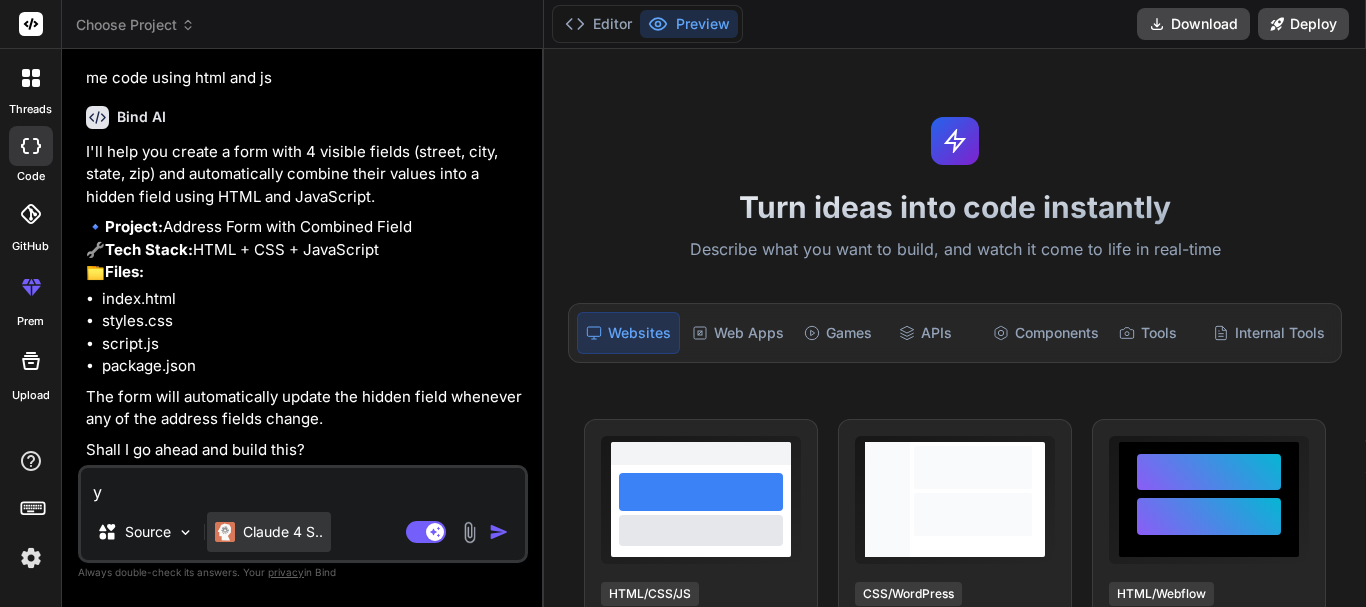 type on "ye" 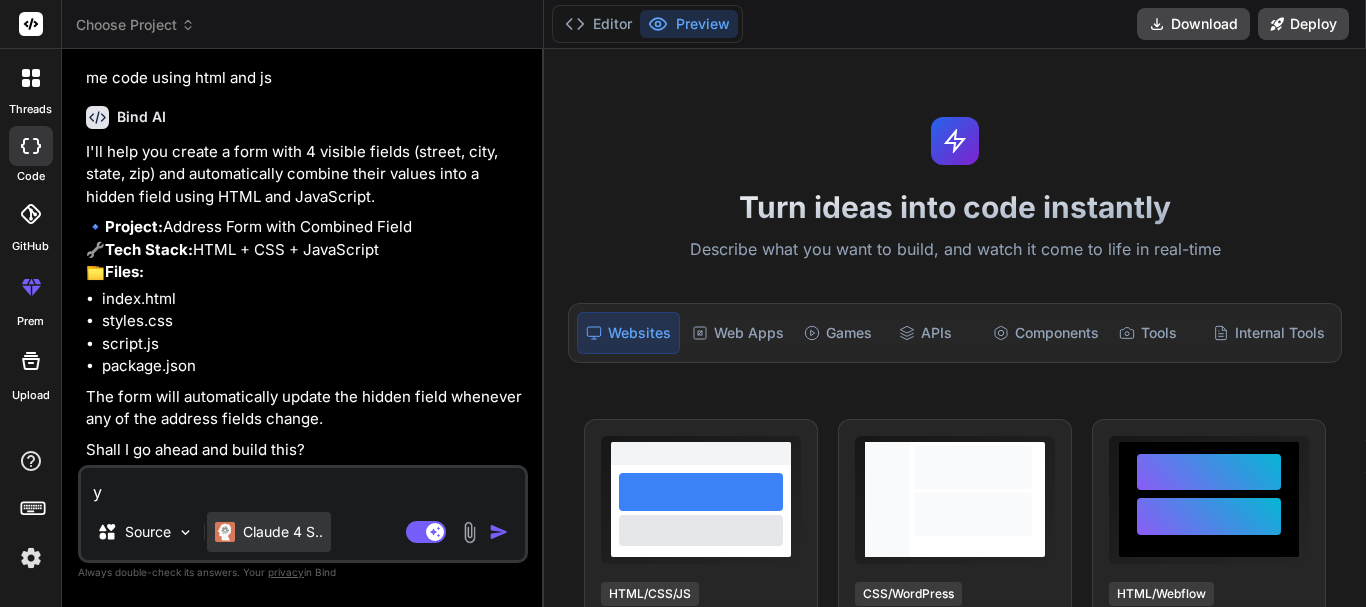 type on "x" 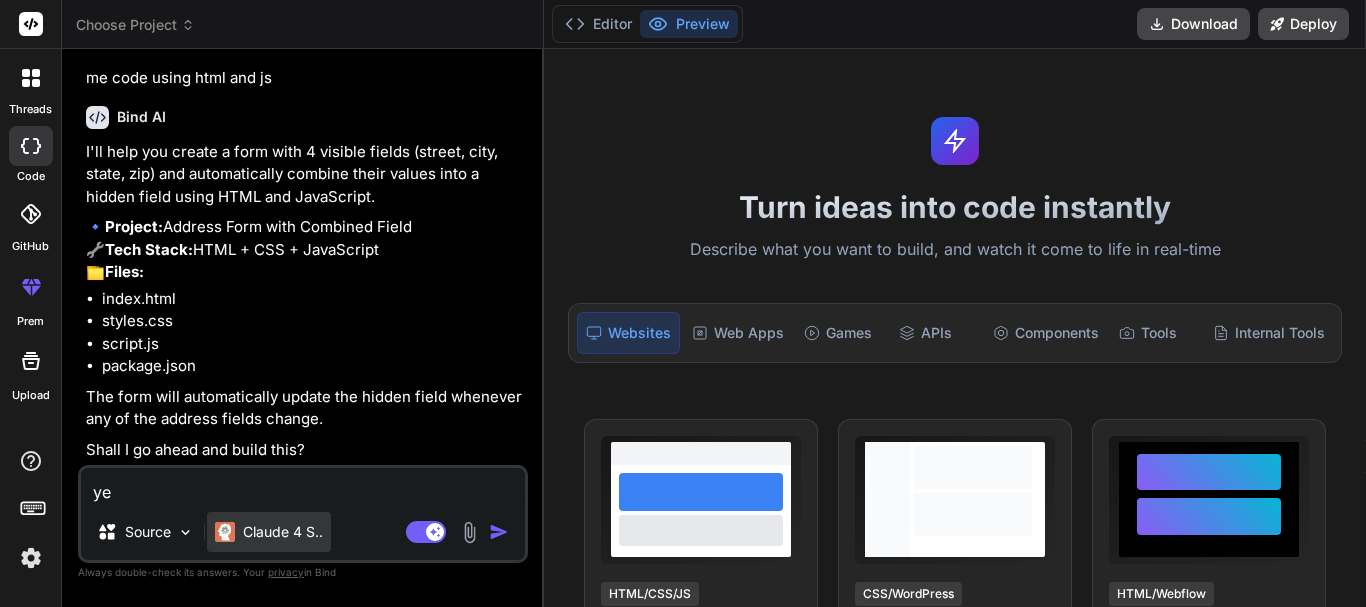 type on "yes" 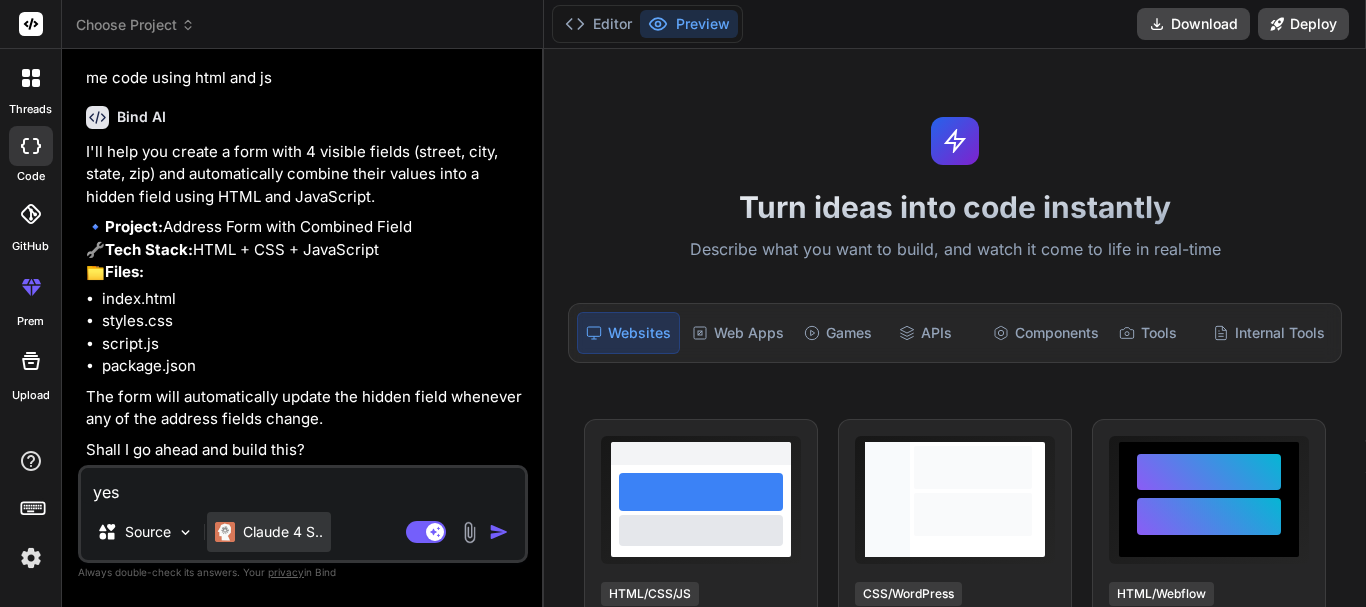 type on "x" 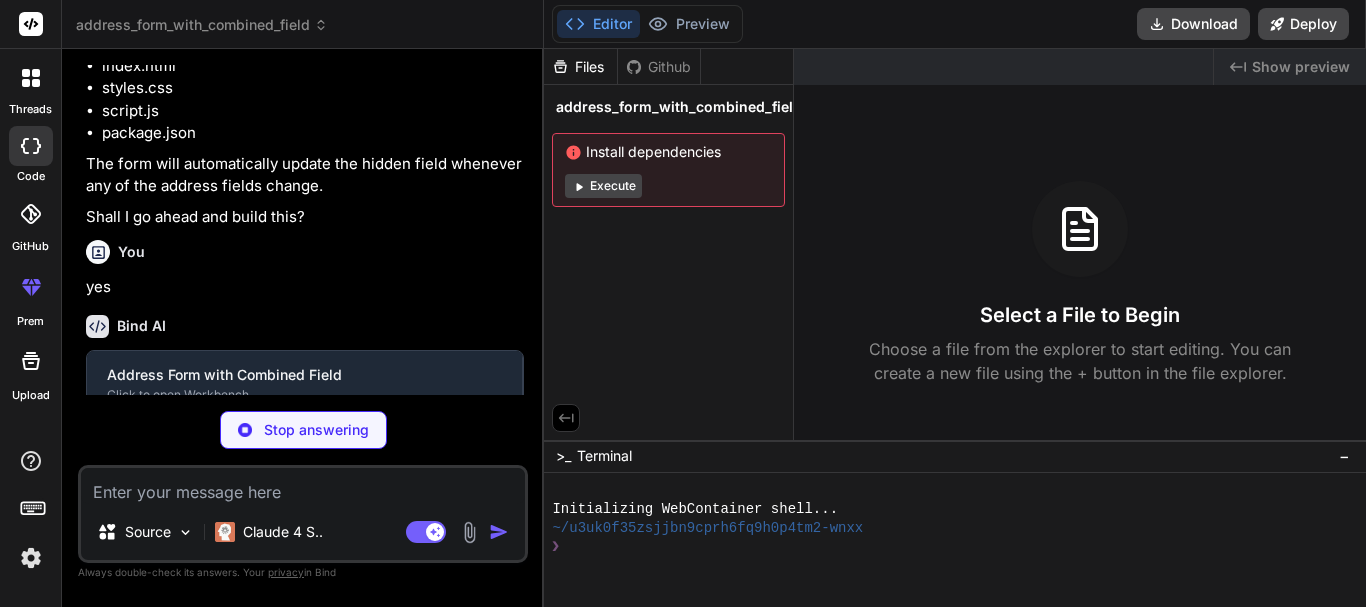 scroll, scrollTop: 774, scrollLeft: 0, axis: vertical 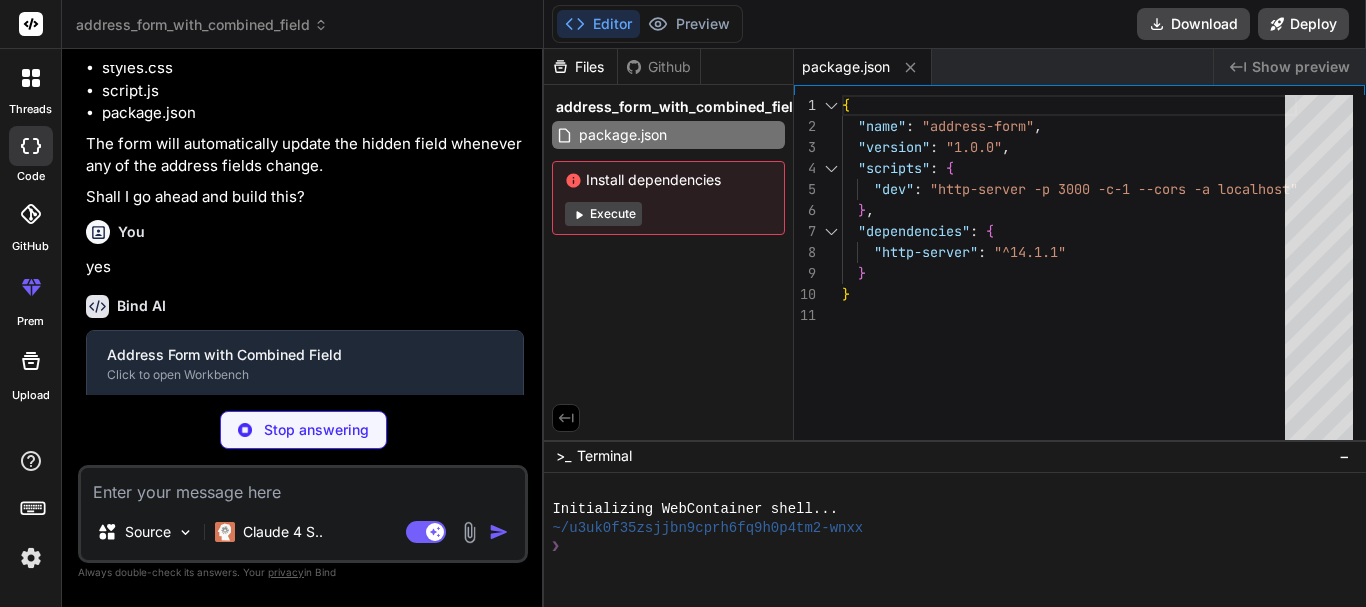 type on "x" 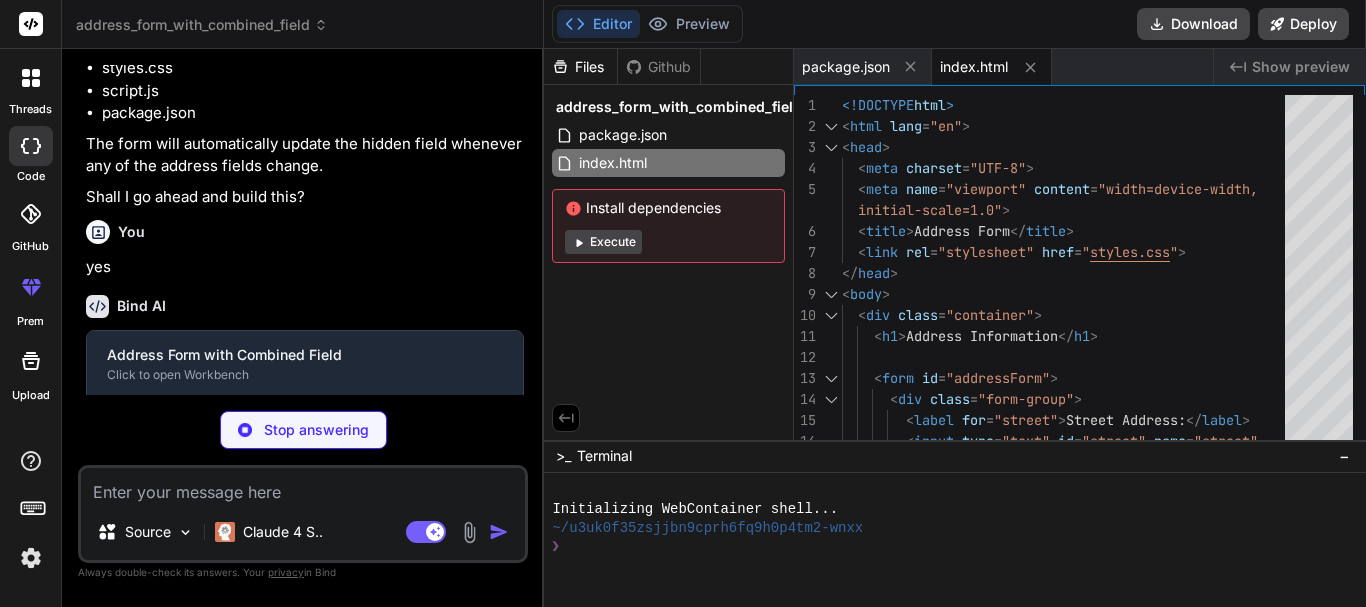 type on "x" 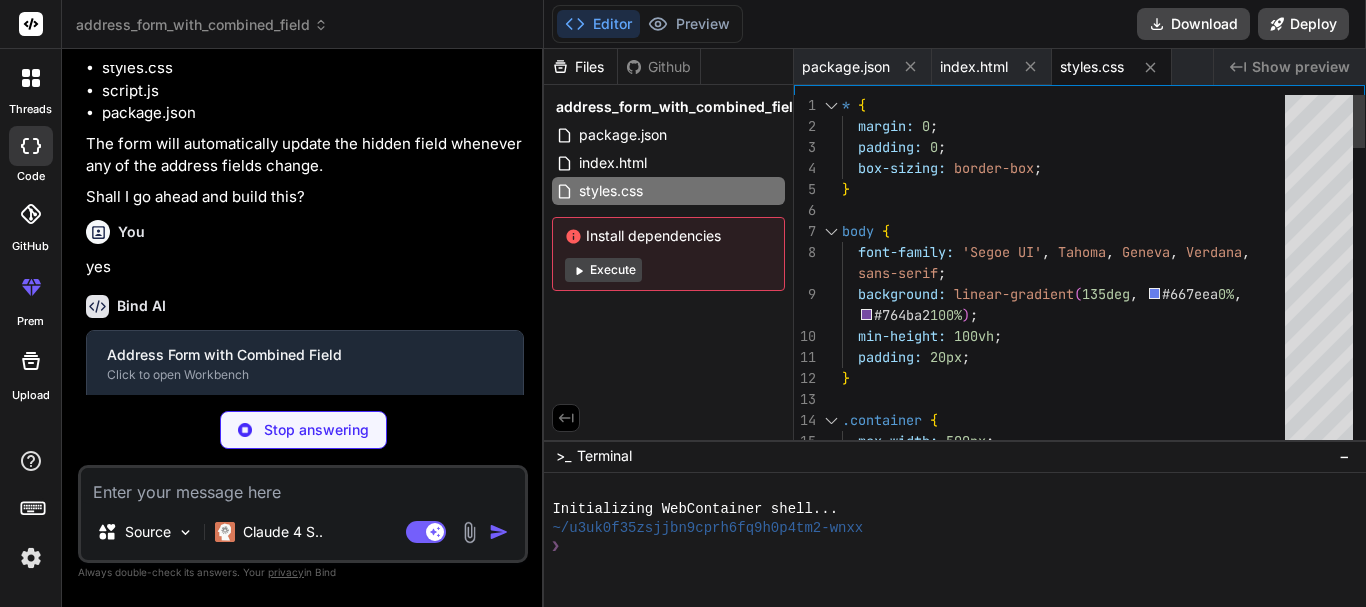 type on "x" 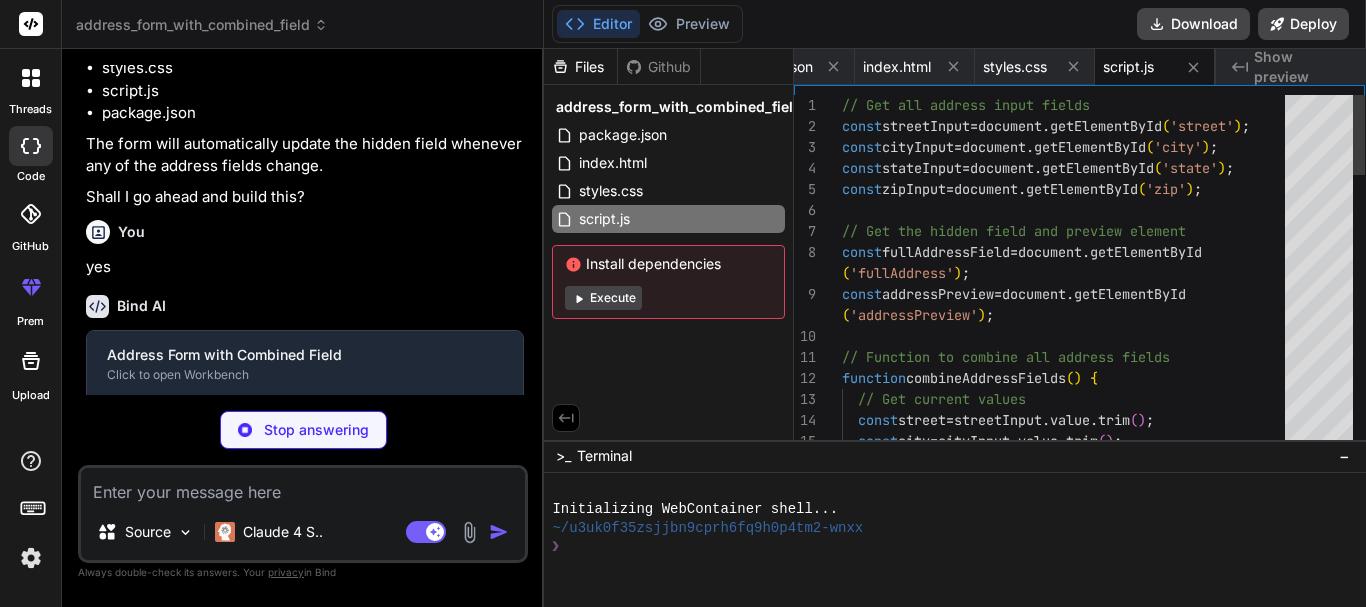 scroll, scrollTop: 57, scrollLeft: 0, axis: vertical 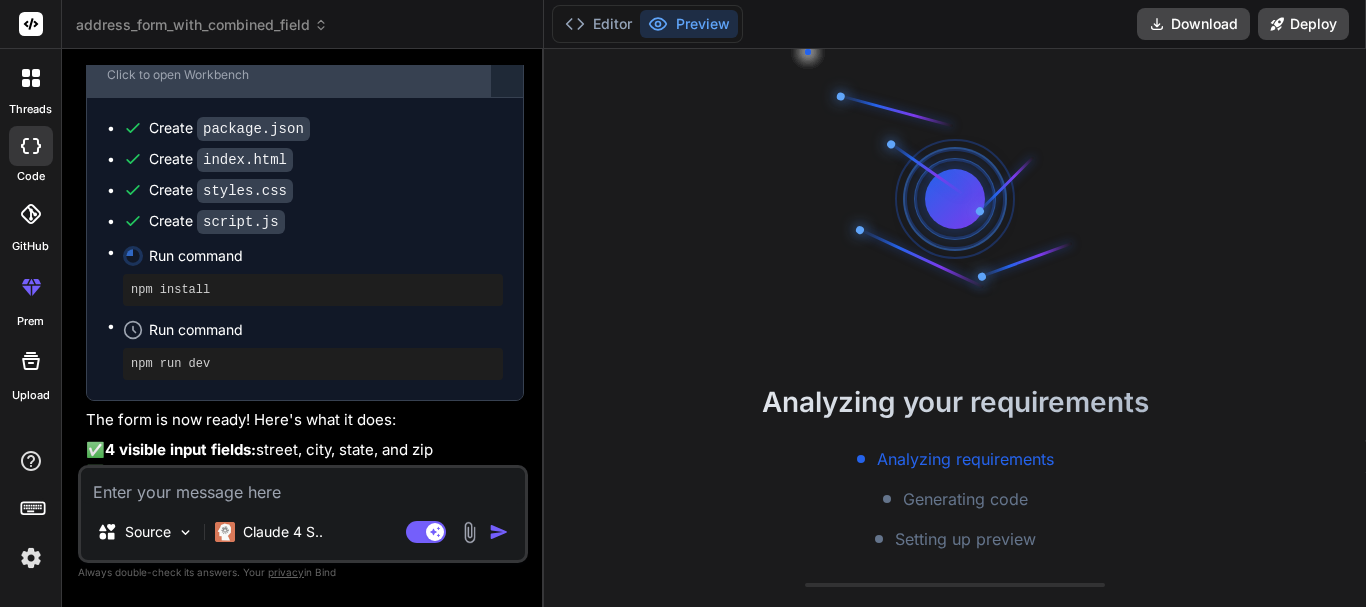 type on "x" 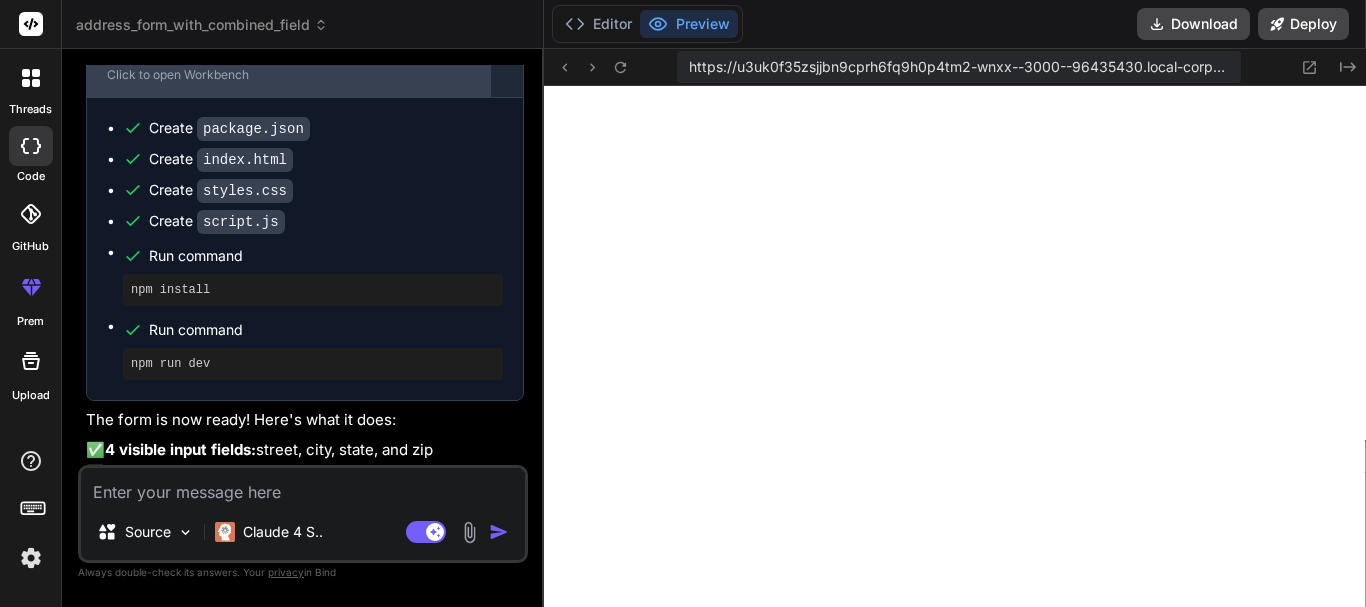 scroll, scrollTop: 1007, scrollLeft: 0, axis: vertical 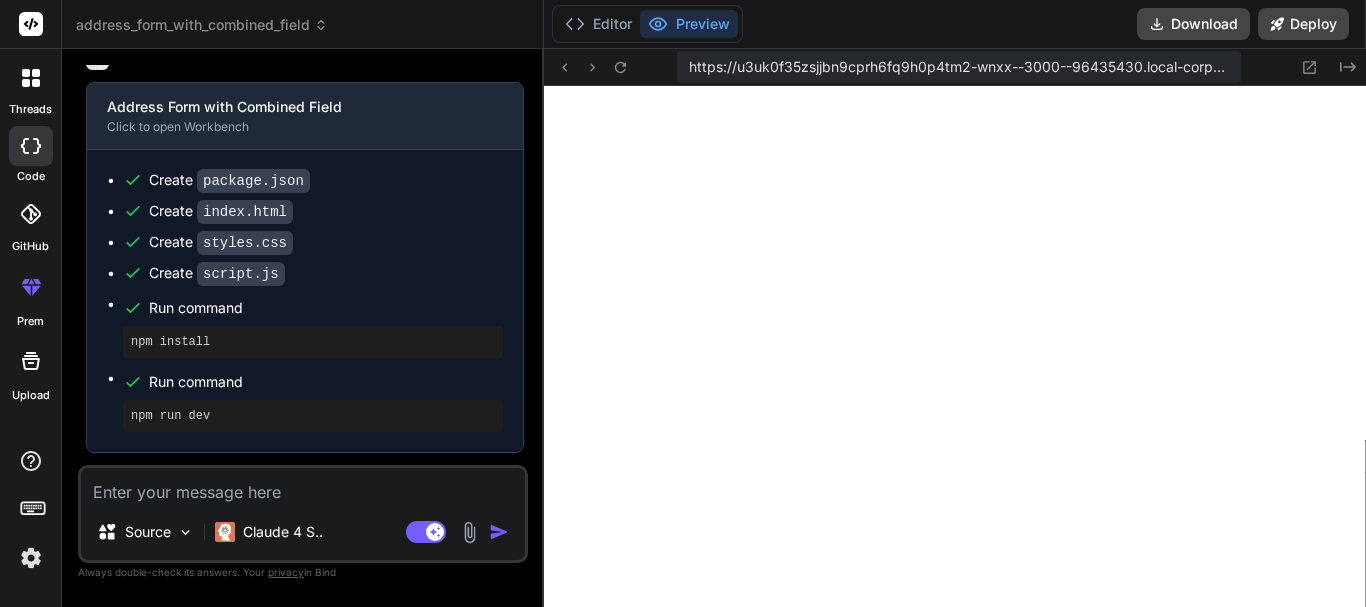 type 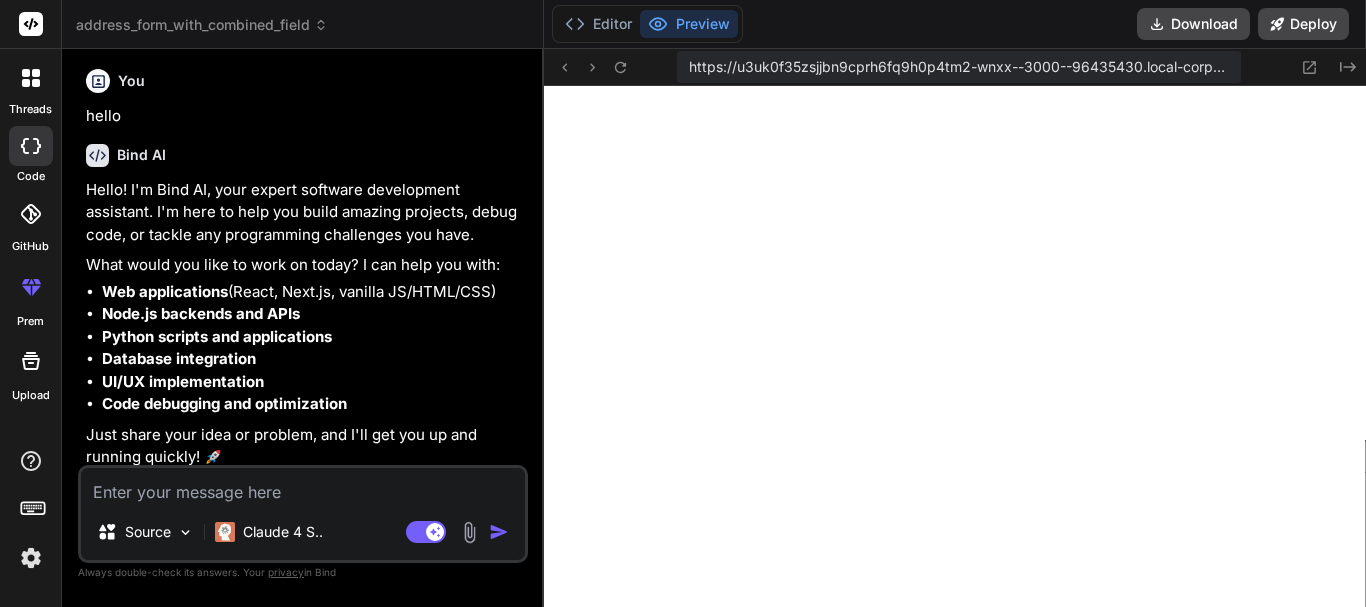 scroll, scrollTop: 0, scrollLeft: 0, axis: both 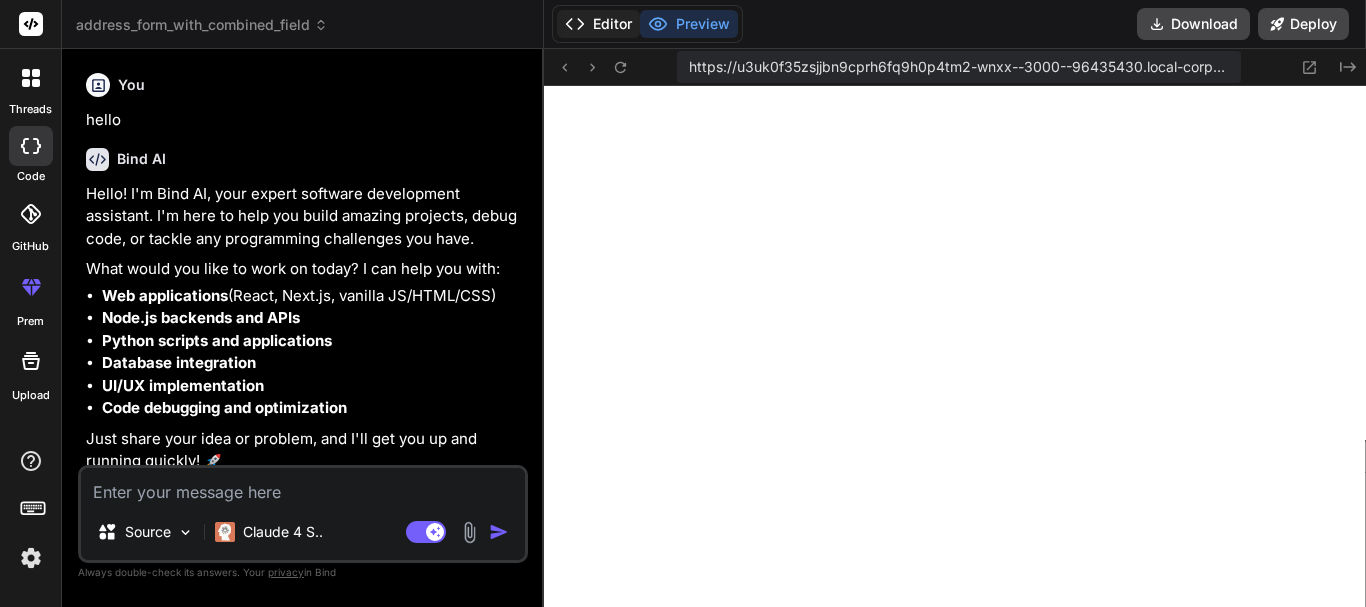 click on "Editor" at bounding box center [598, 24] 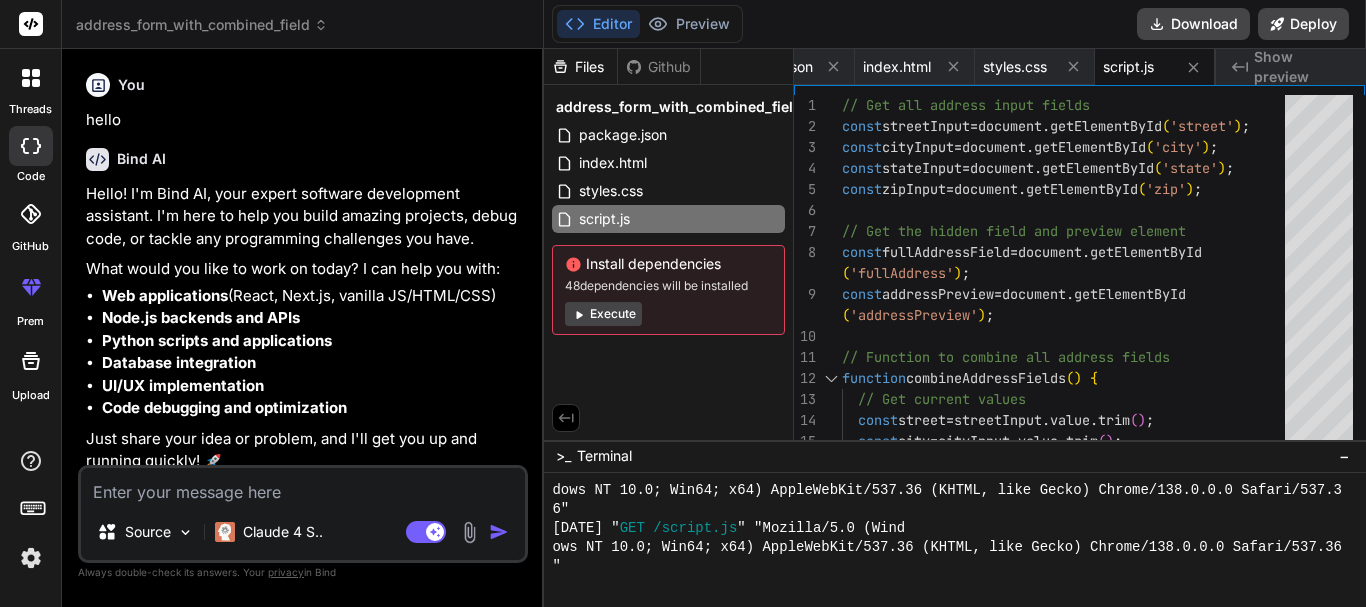 click on "Created with Pixso." 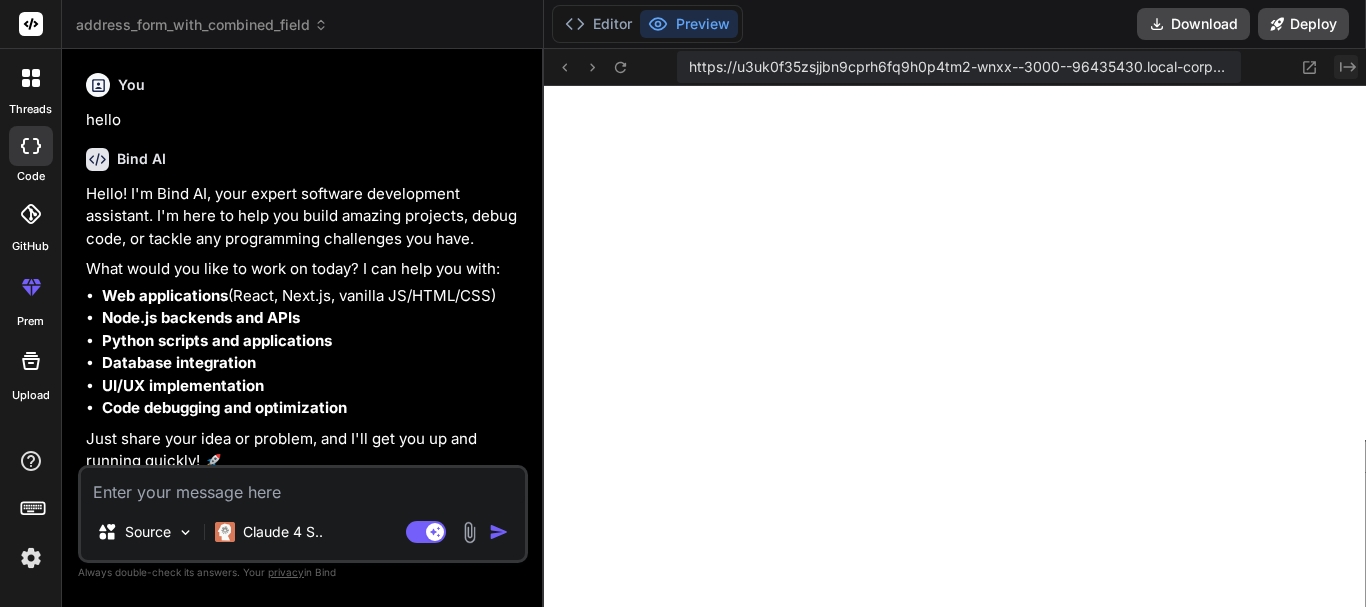 click on "Created with Pixso." 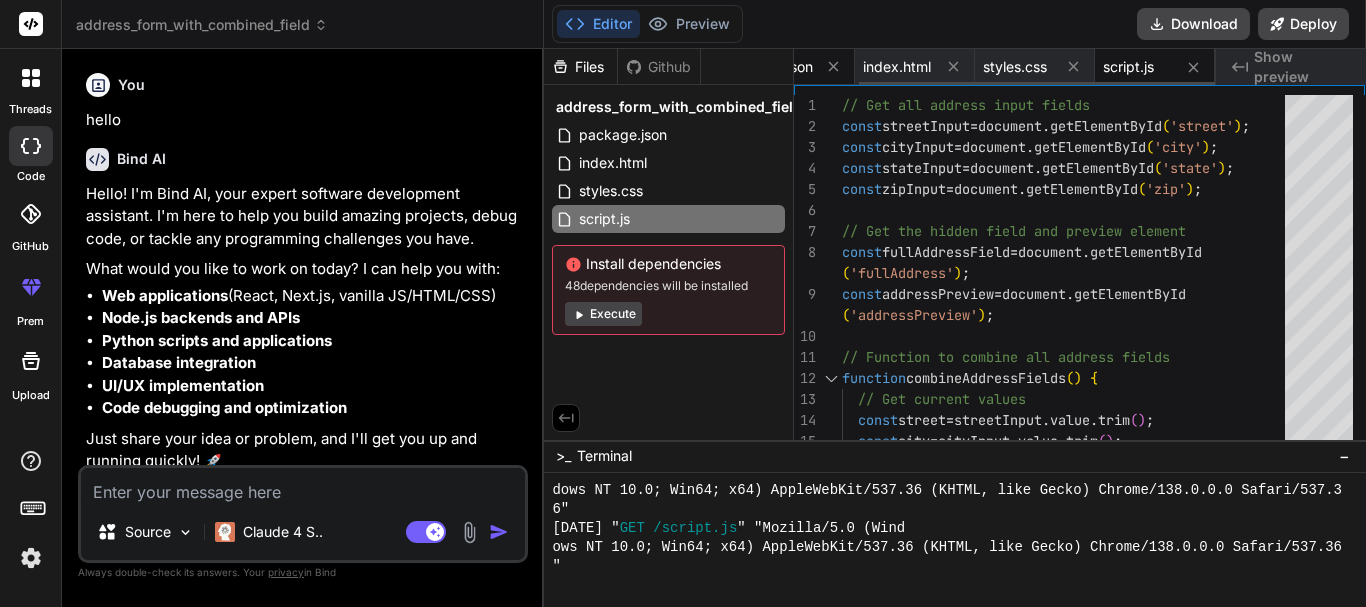click on "package.json" at bounding box center [769, 67] 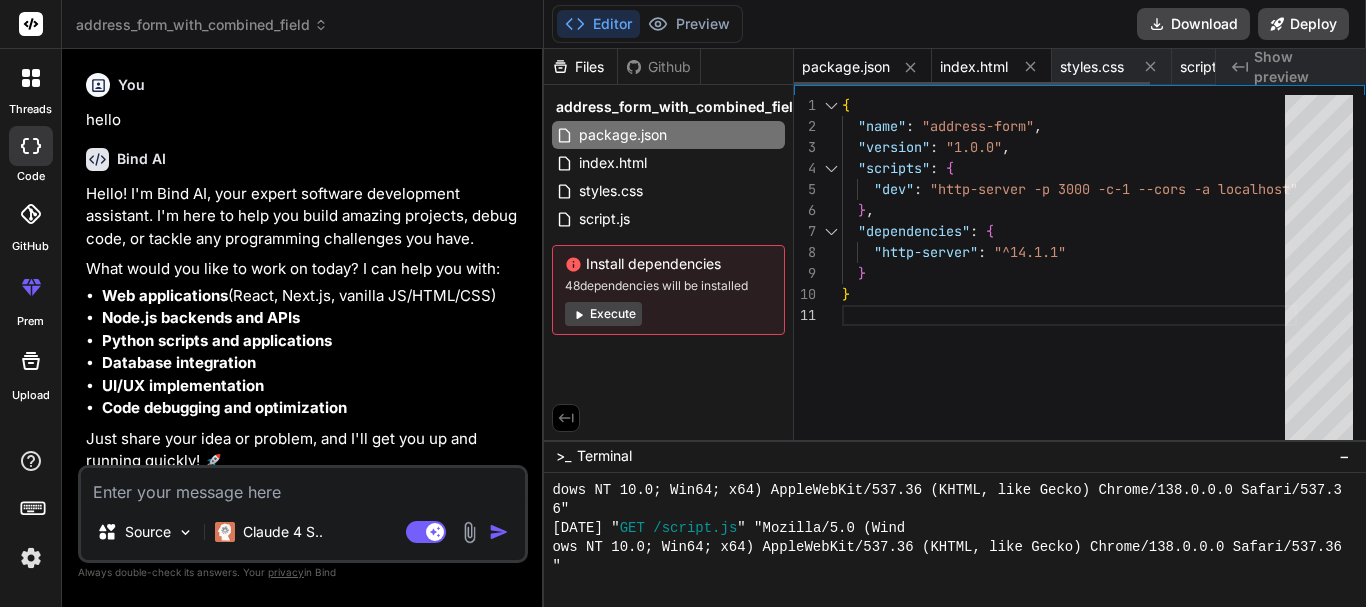 click on "index.html" at bounding box center (974, 67) 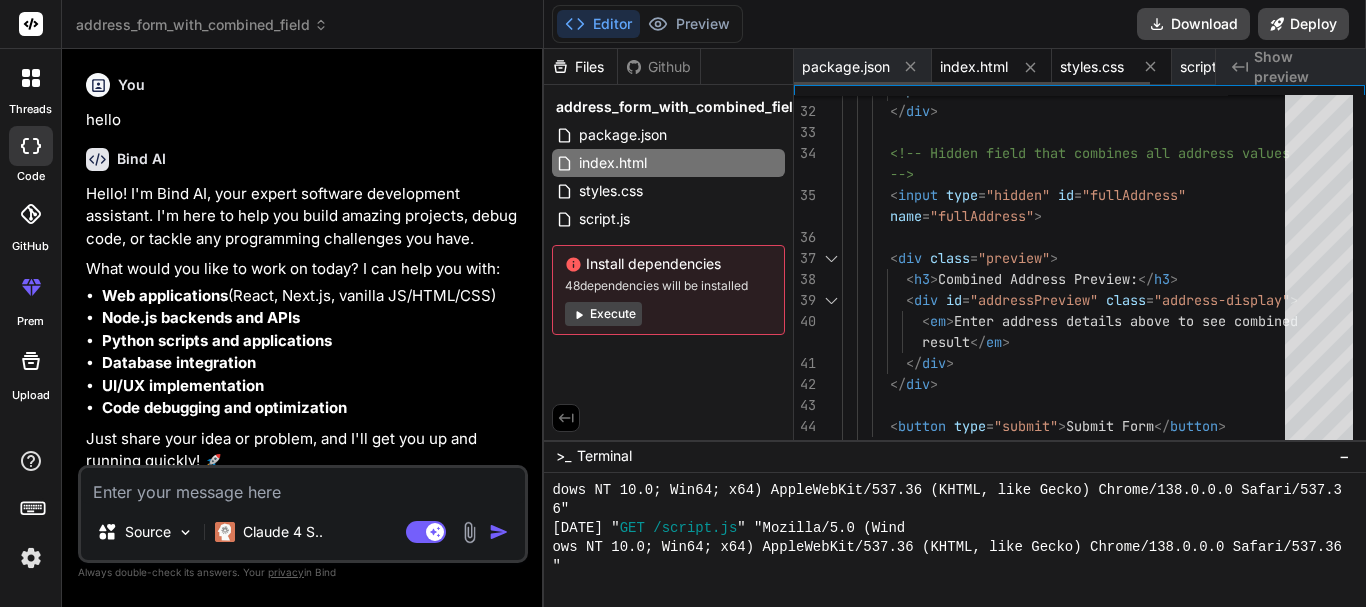 click on "styles.css" at bounding box center [1092, 67] 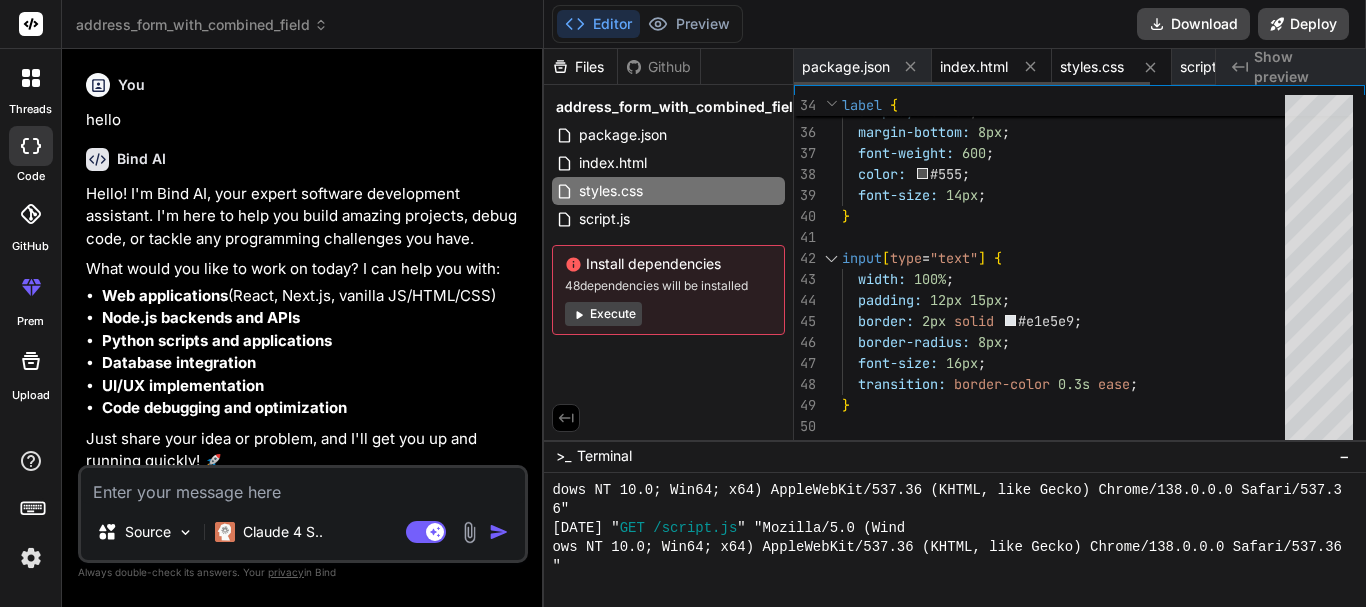 click on "index.html" at bounding box center (992, 67) 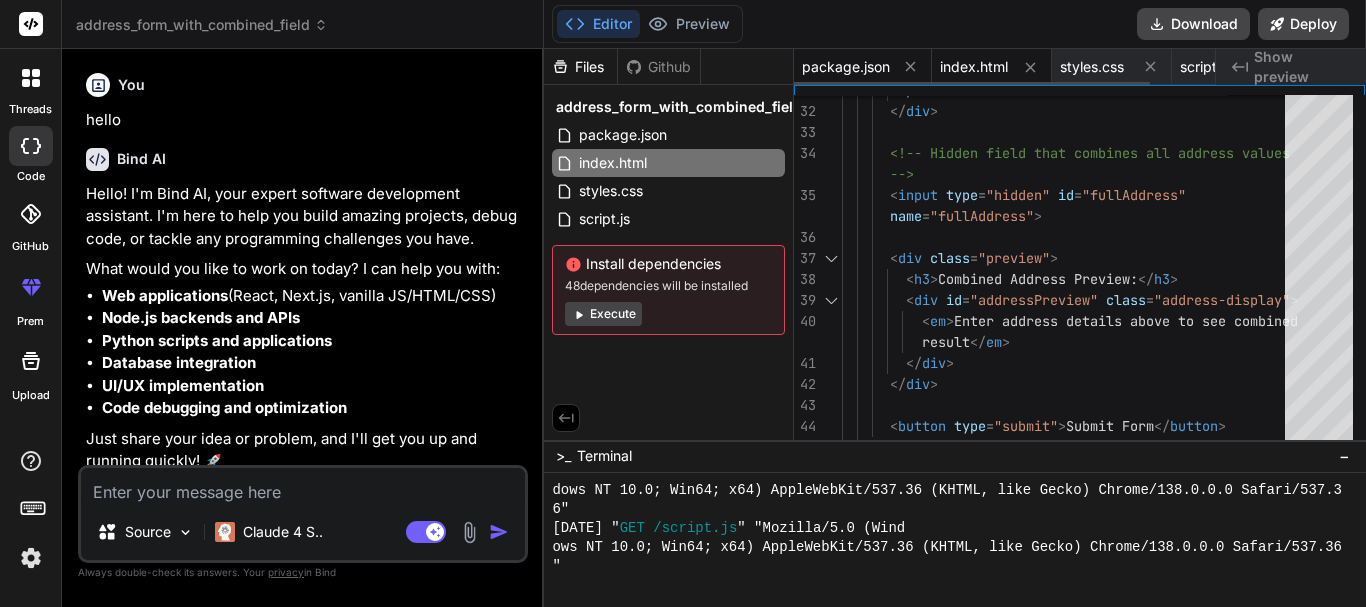 click on "package.json" at bounding box center (846, 67) 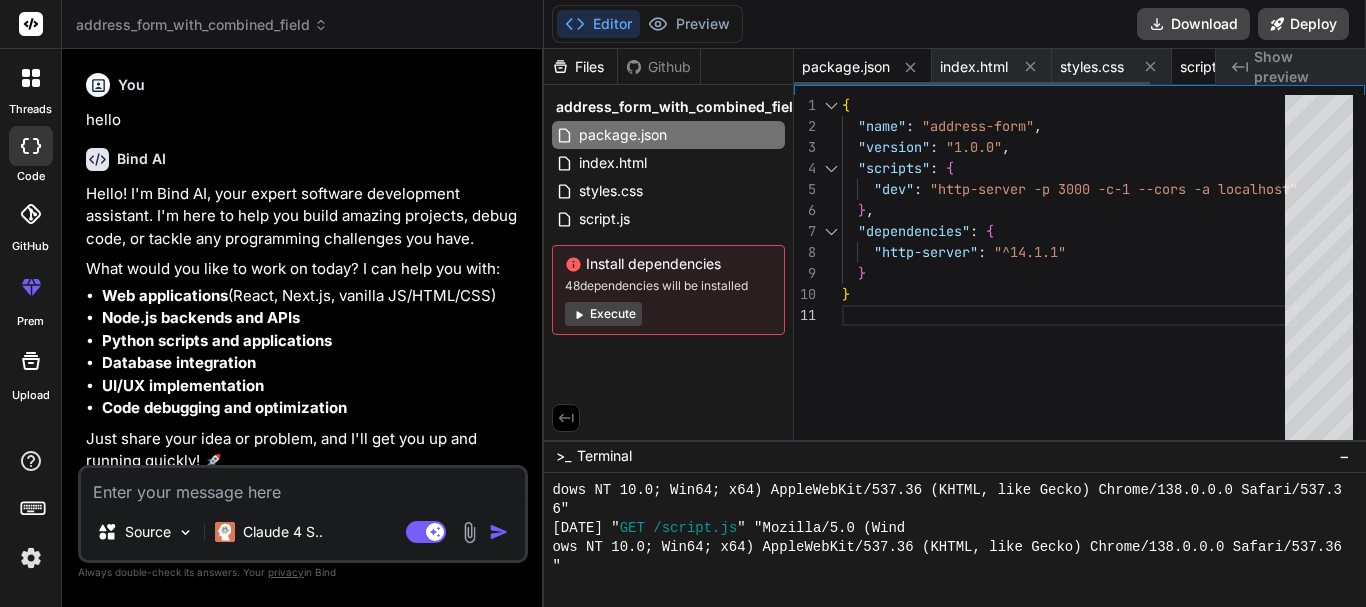 click on "script.js" at bounding box center (1205, 67) 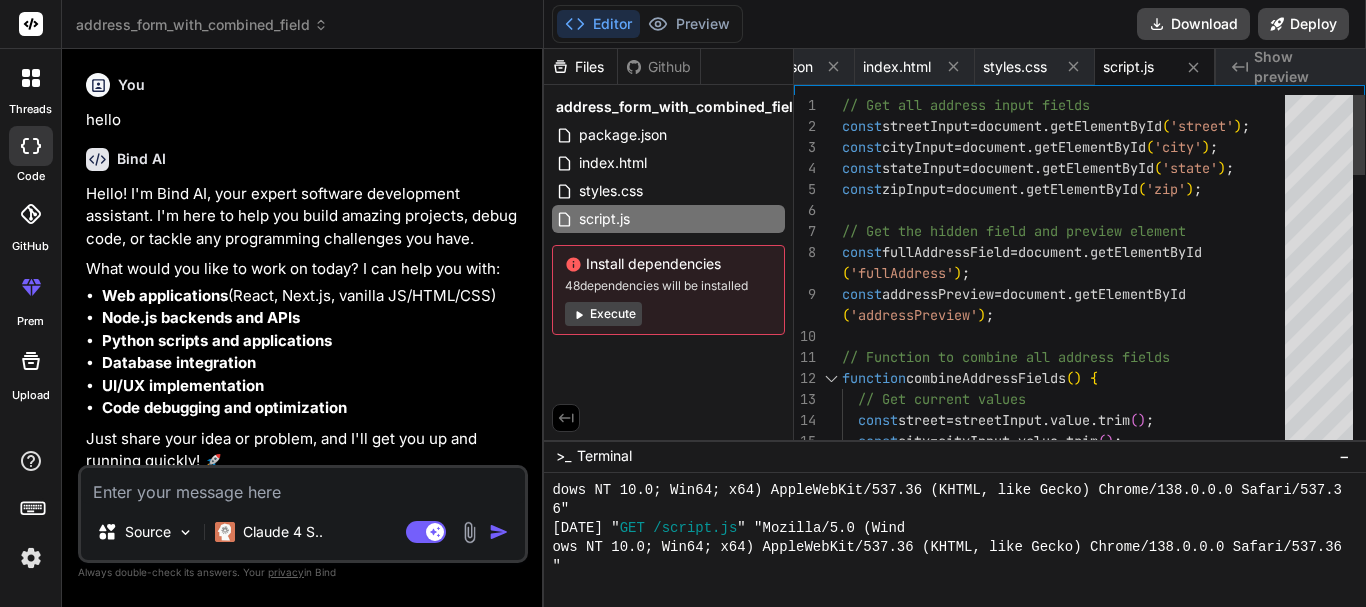 click on "const city = cityInput.value.trim(); // Get current values const street = streetInput.value.trim(); // Function to combine all address fields function combineAddressFields() { const addressPreview = document.getElementById('addressPreview'); const fullAddressField = document.getElementById('fullAddress'); const zipInput = document.getElementById('zip'); // Get the hidden field and preview element const cityInput = document.getElementById('city'); const stateInput = document.getElementById('state'); // Get all address input fields const streetInput = document.getElementById('street');" at bounding box center (1069, 872) 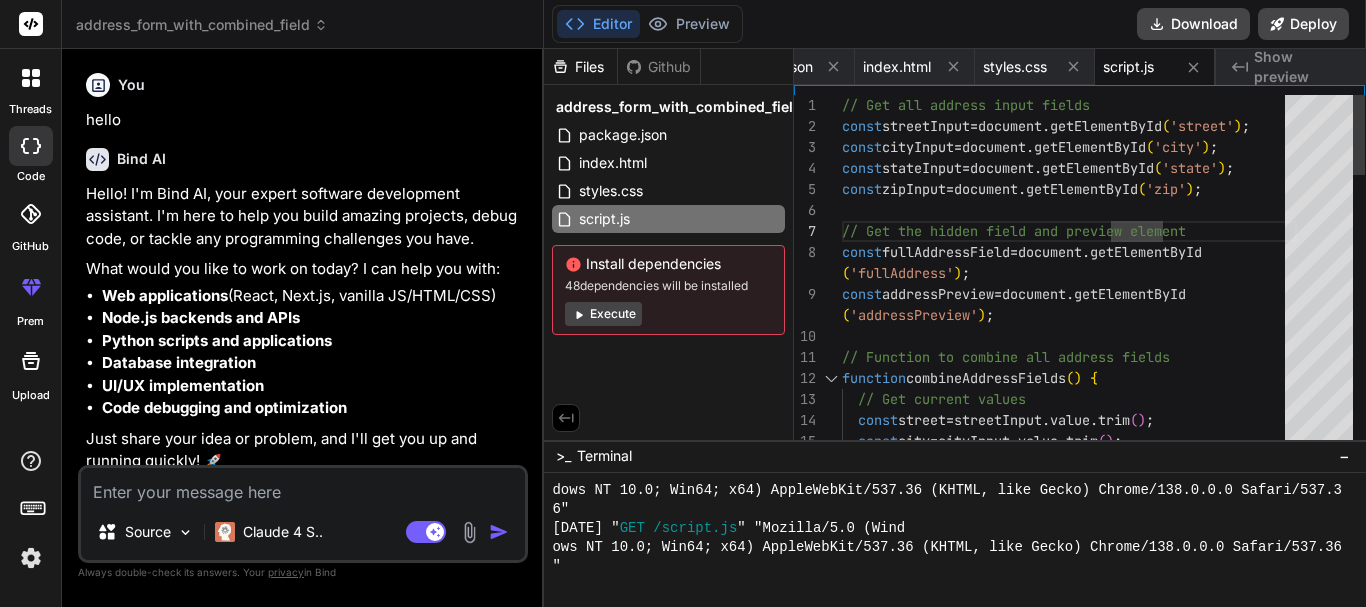 type on "// Get all address input fields
const streetInput = document.getElementById('street');
const cityInput = document.getElementById('city');
const stateInput = document.getElementById('state');
const zipInput = document.getElementById('zip');
// Get the hidden field and preview element
const fullAddressField = document.getElementById('fullAddress');
const addressPreview = document.getElementById…
// Initialize on page load
combineAddressFields();" 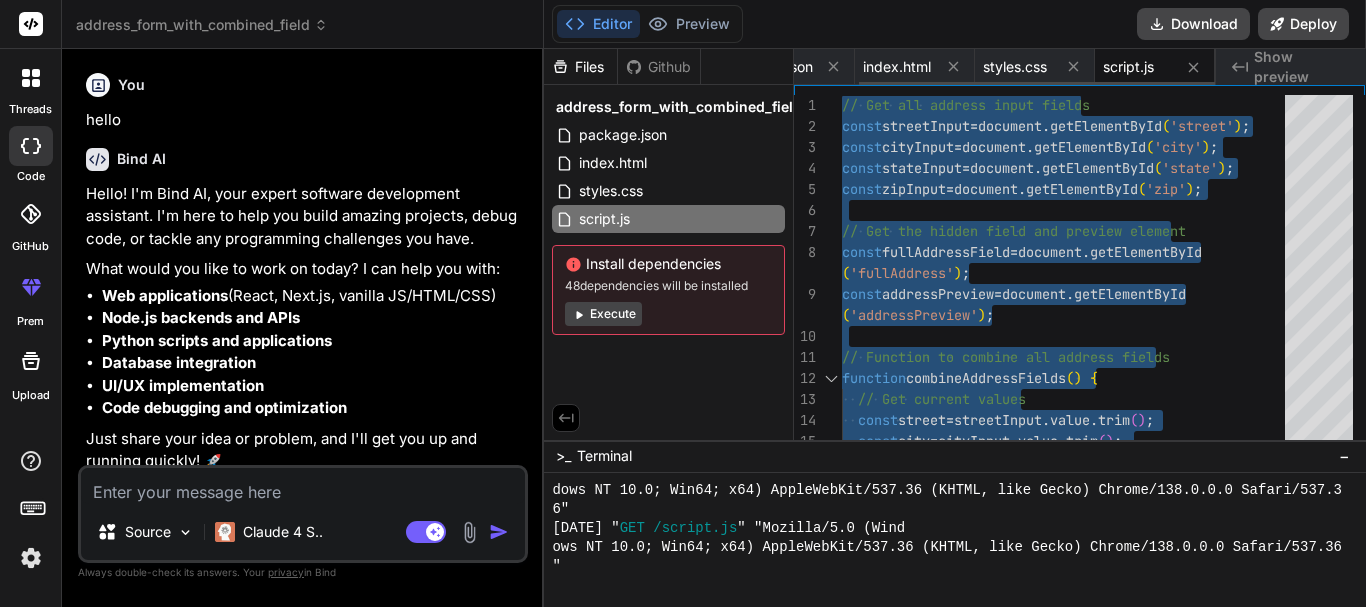 click on "script.js" at bounding box center (1128, 67) 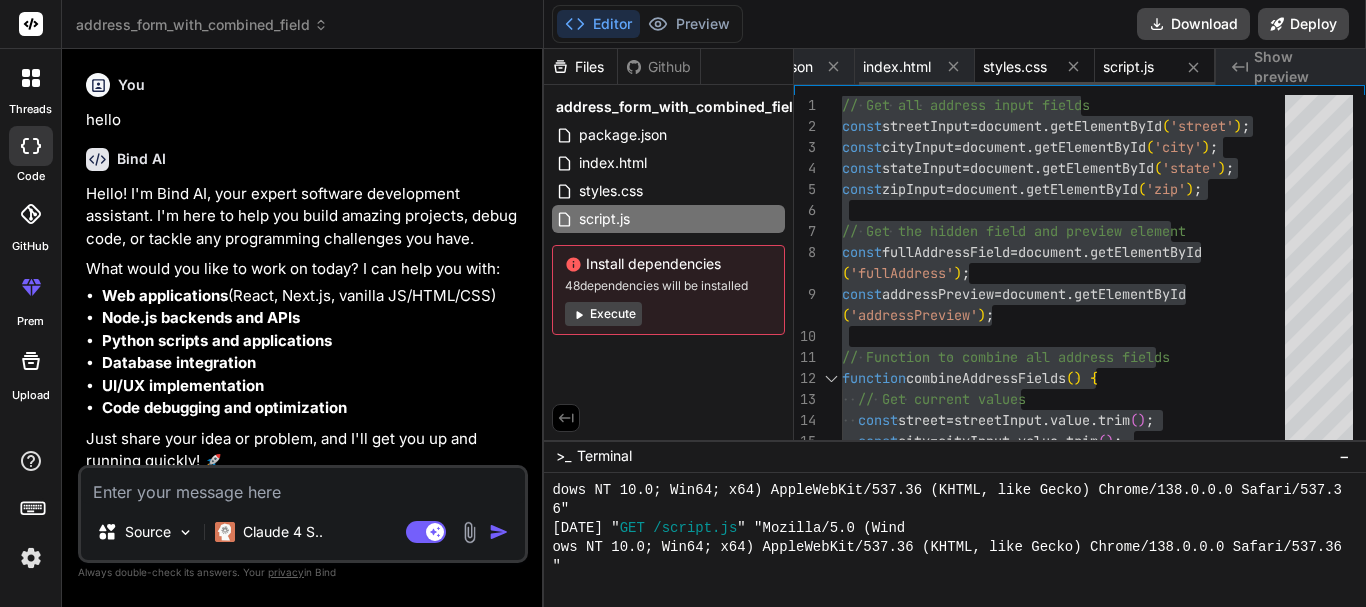 click on "styles.css" at bounding box center (1015, 67) 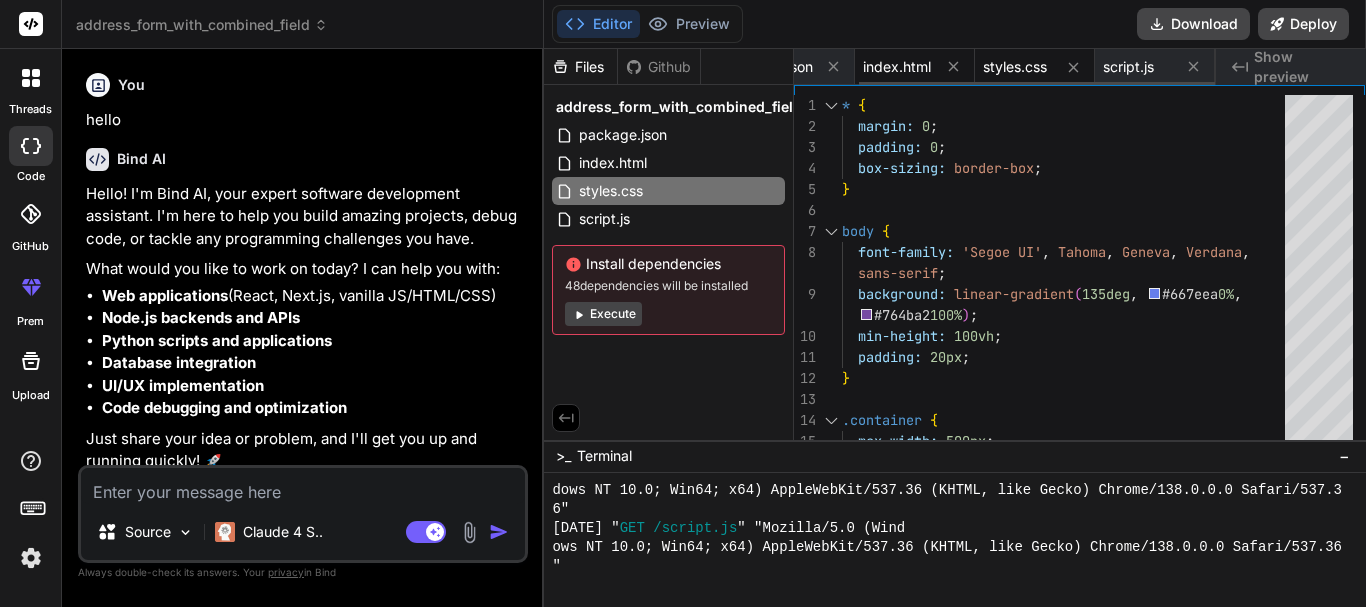 click on "index.html" at bounding box center [897, 67] 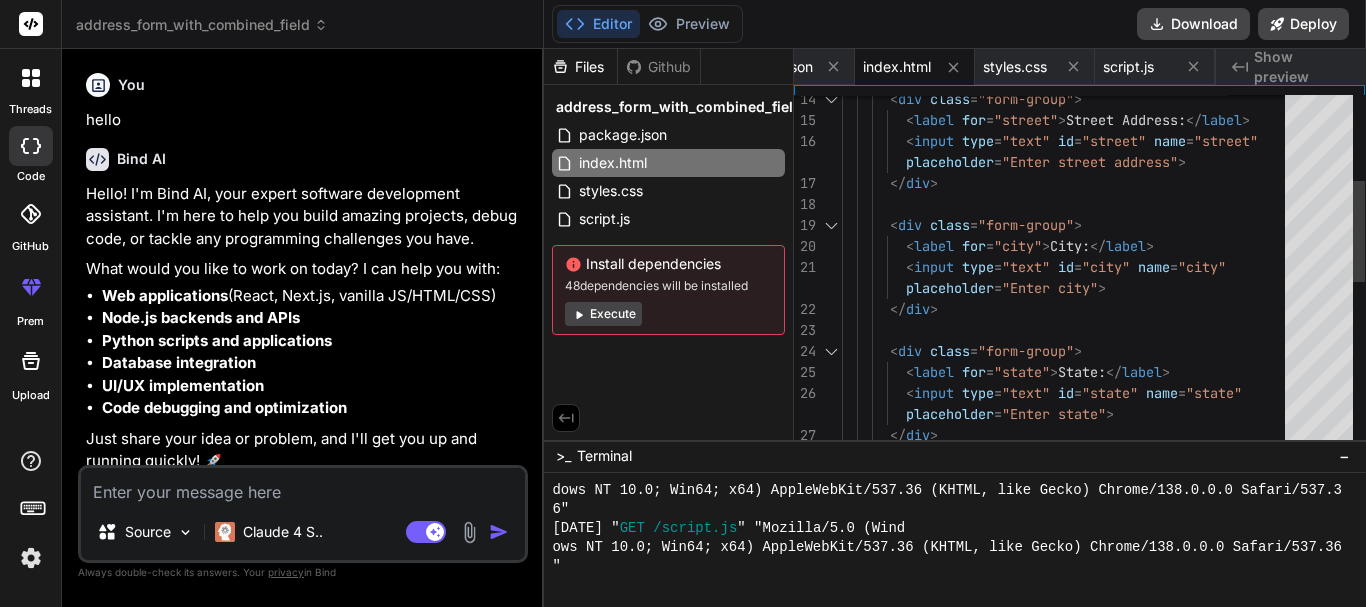 click on "div class="form-group" label for="street" Street Address: /label input type="text" id="street" name="street" placeholder="Enter street address" / /div div class="form-group" label for="city" City: /label input type="text" id="city" name="city" placeholder="Enter city" / /div div class="form-group" label for="state" State: /label input type="text" id="state" name="state" placeholder="Enter state" /" at bounding box center (1069, 414) 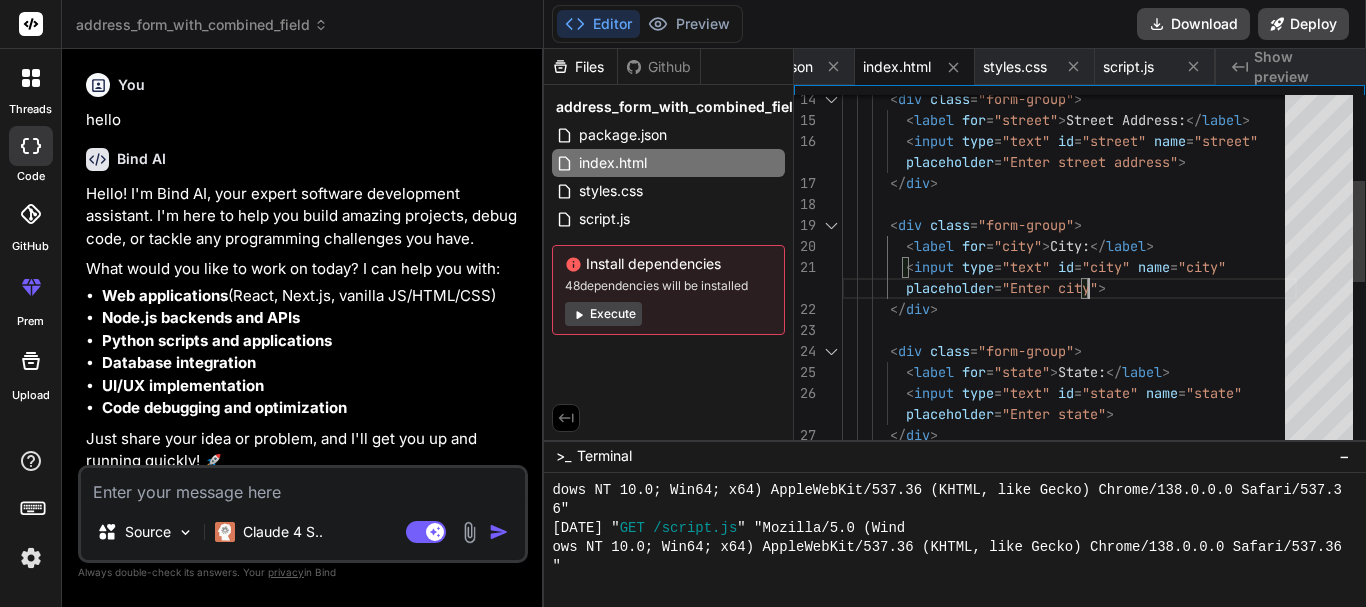 scroll, scrollTop: 0, scrollLeft: 0, axis: both 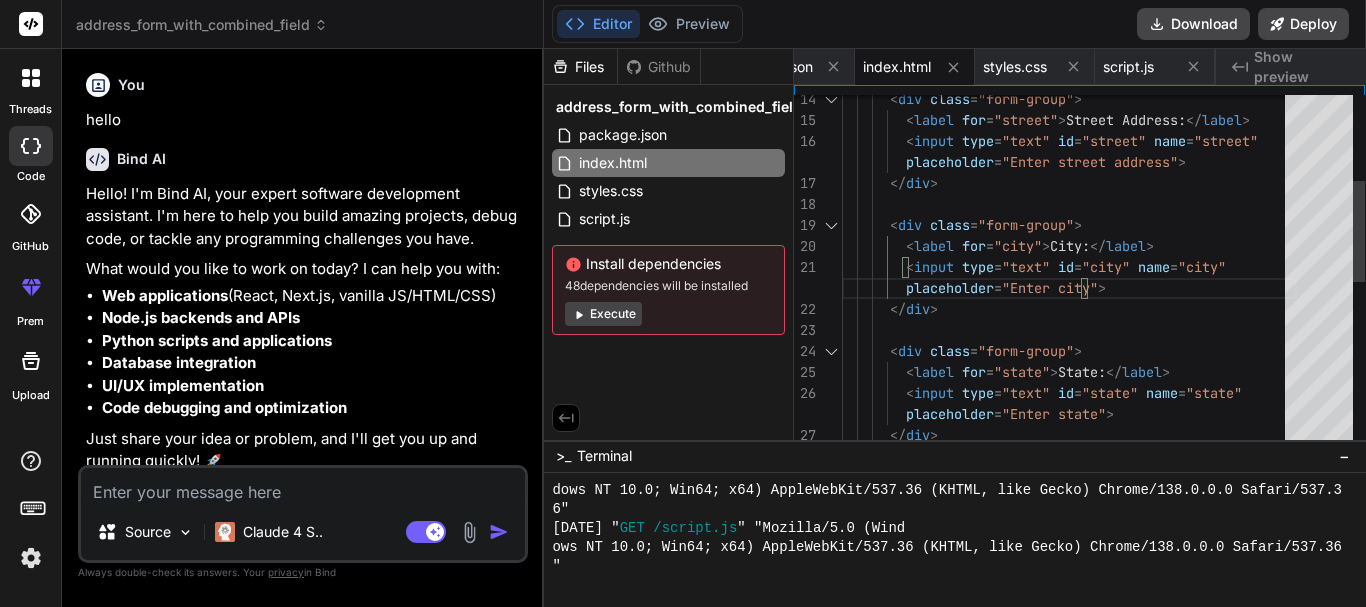 type on "html lang="en" head meta charset="UTF-8" meta name="viewport" content="width=device-width, initial-scale=1.0" title Address Form link rel="stylesheet" href="styles.css" body ... button type="submit" Submit Form /button /form /div script src="script.js" /script /body /html" 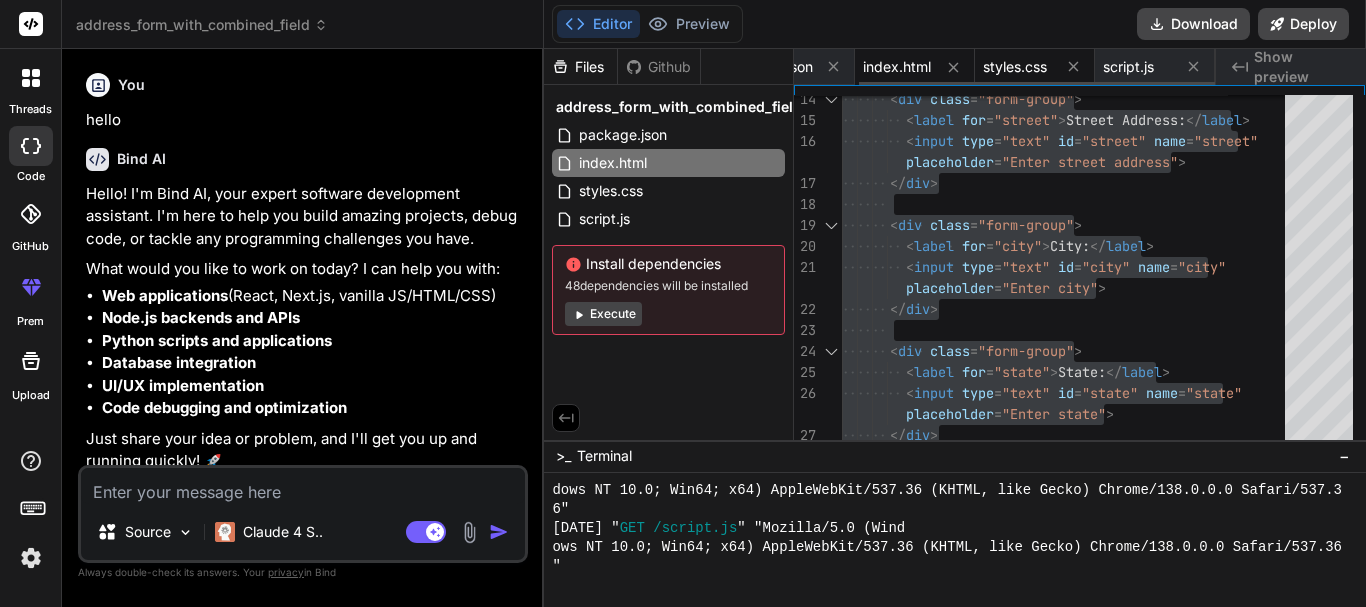 click on "styles.css" at bounding box center (1015, 67) 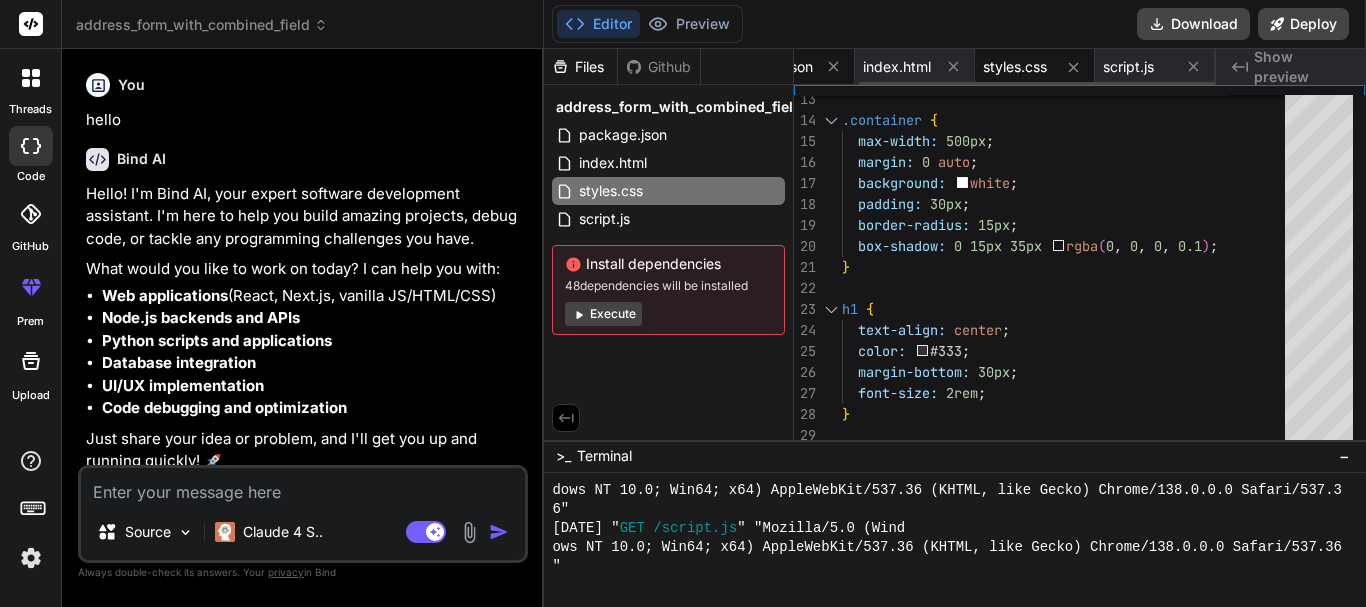 click on "package.json" at bounding box center (769, 67) 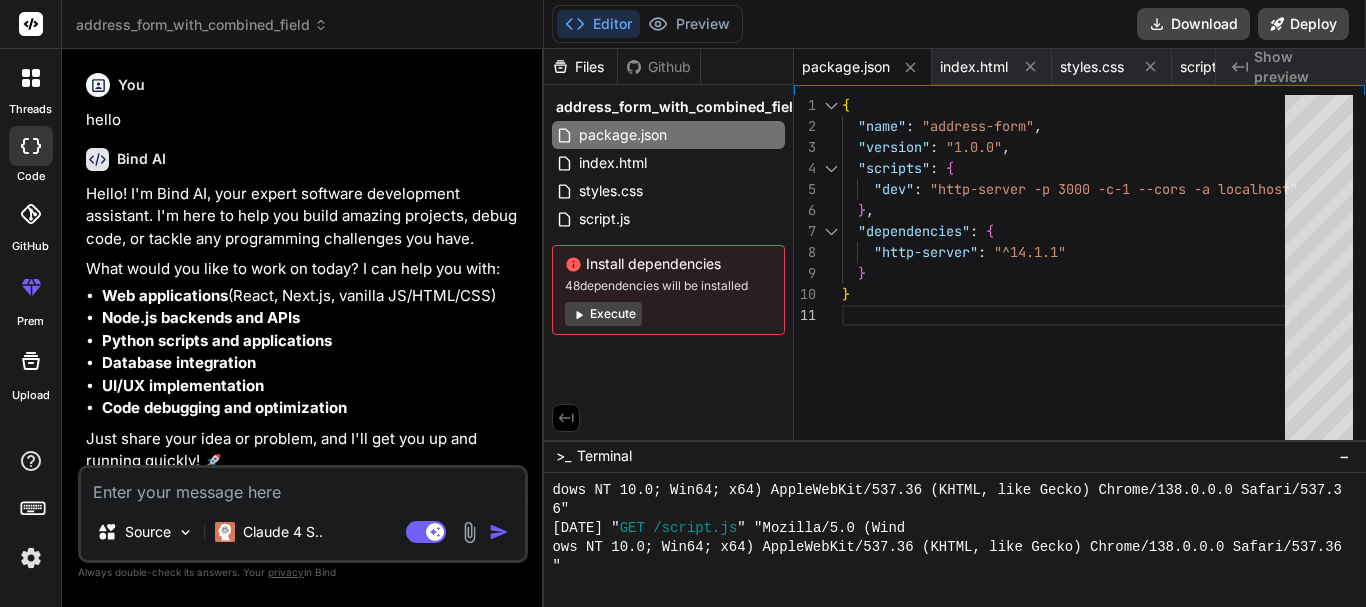 click at bounding box center [303, 486] 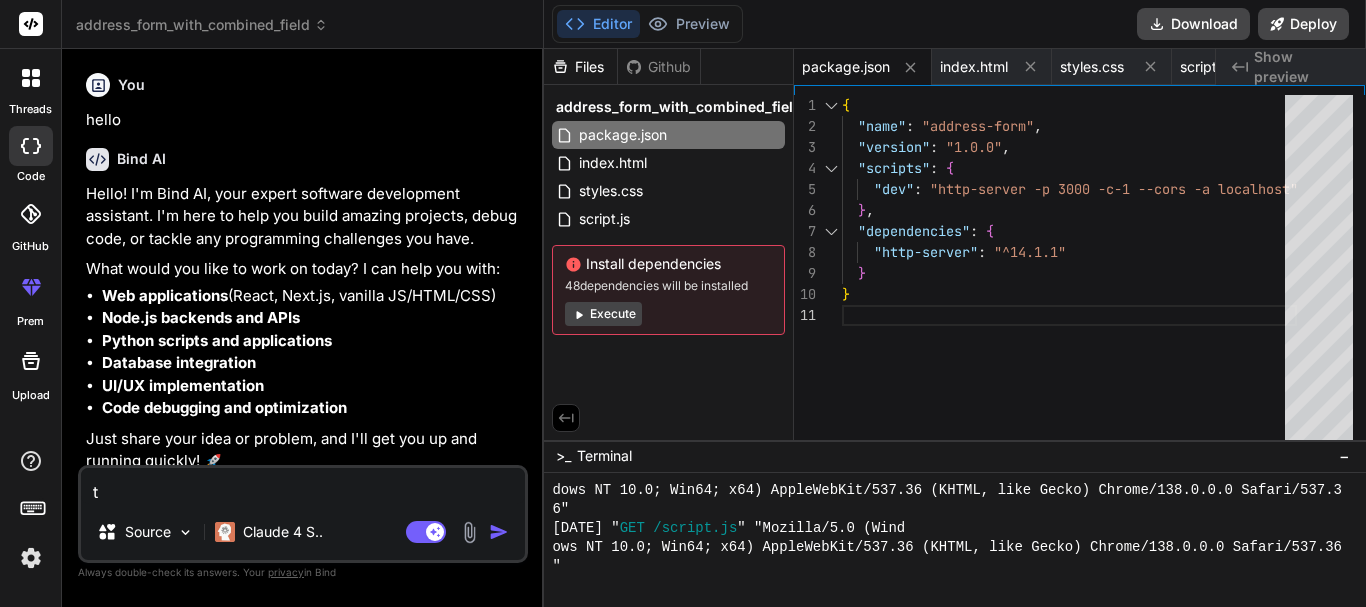type on "th" 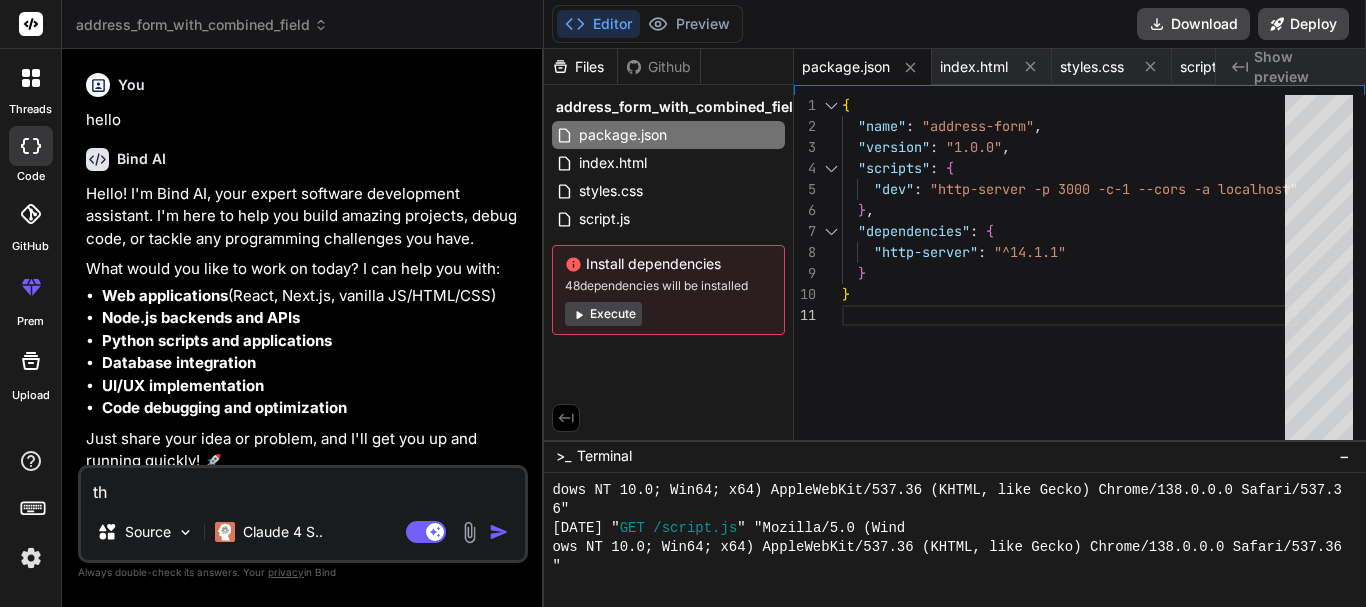 type on "ths" 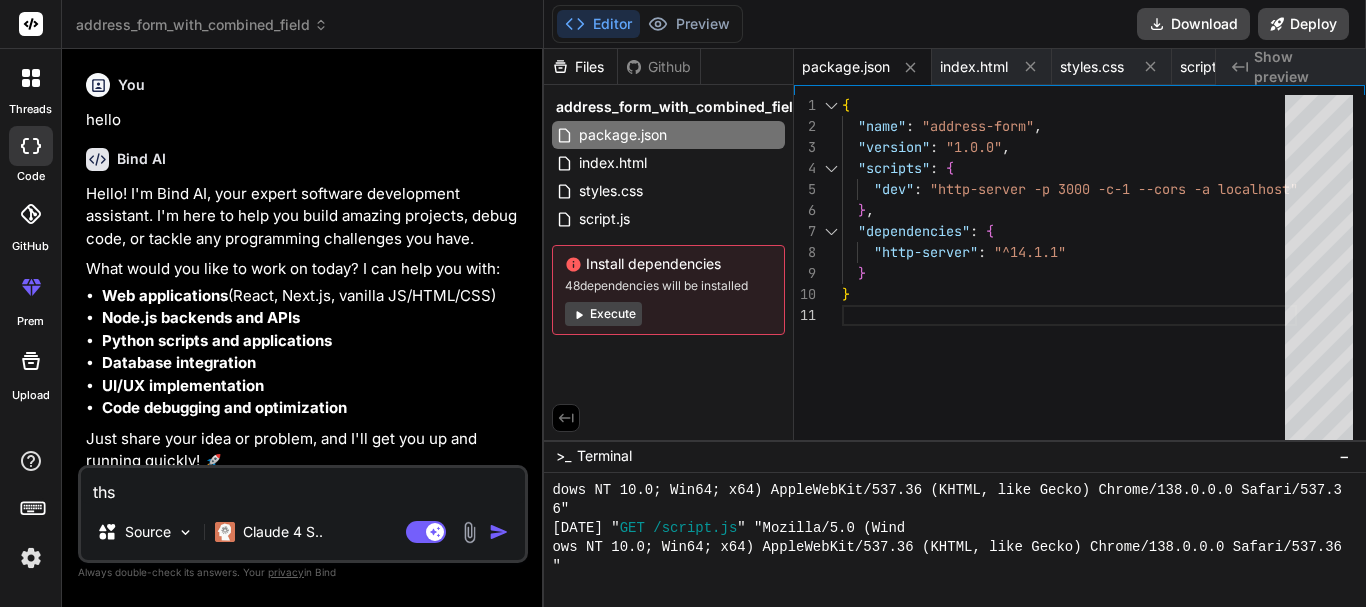 type on "thsi" 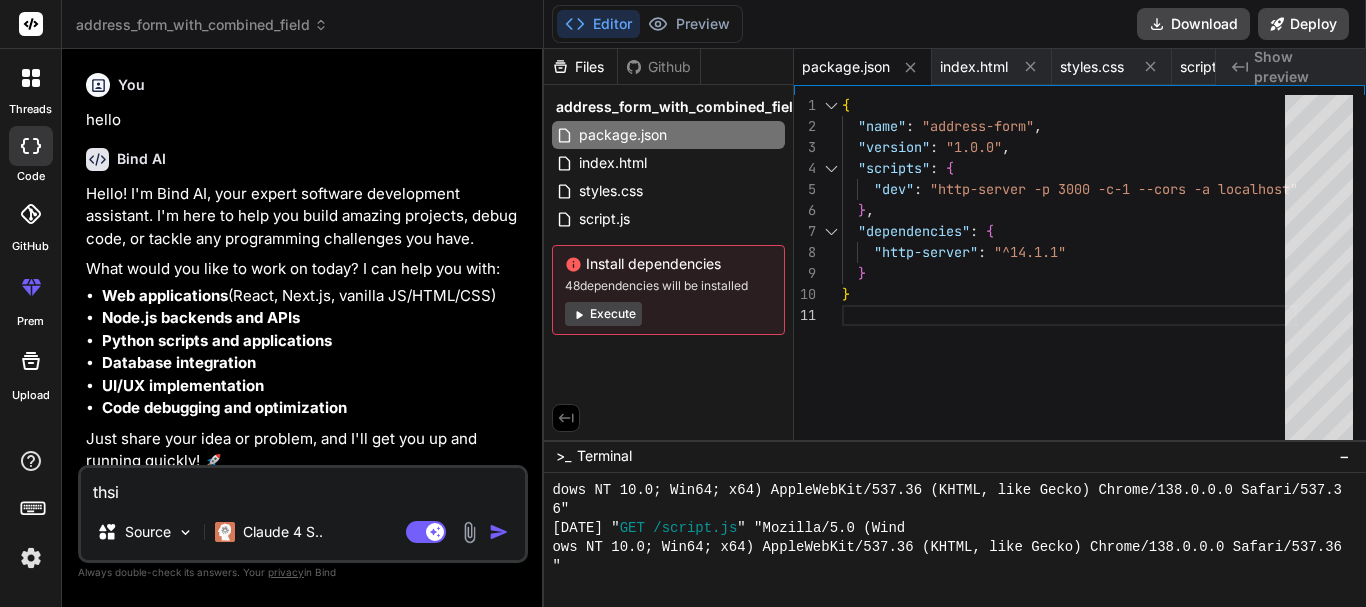 type on "x" 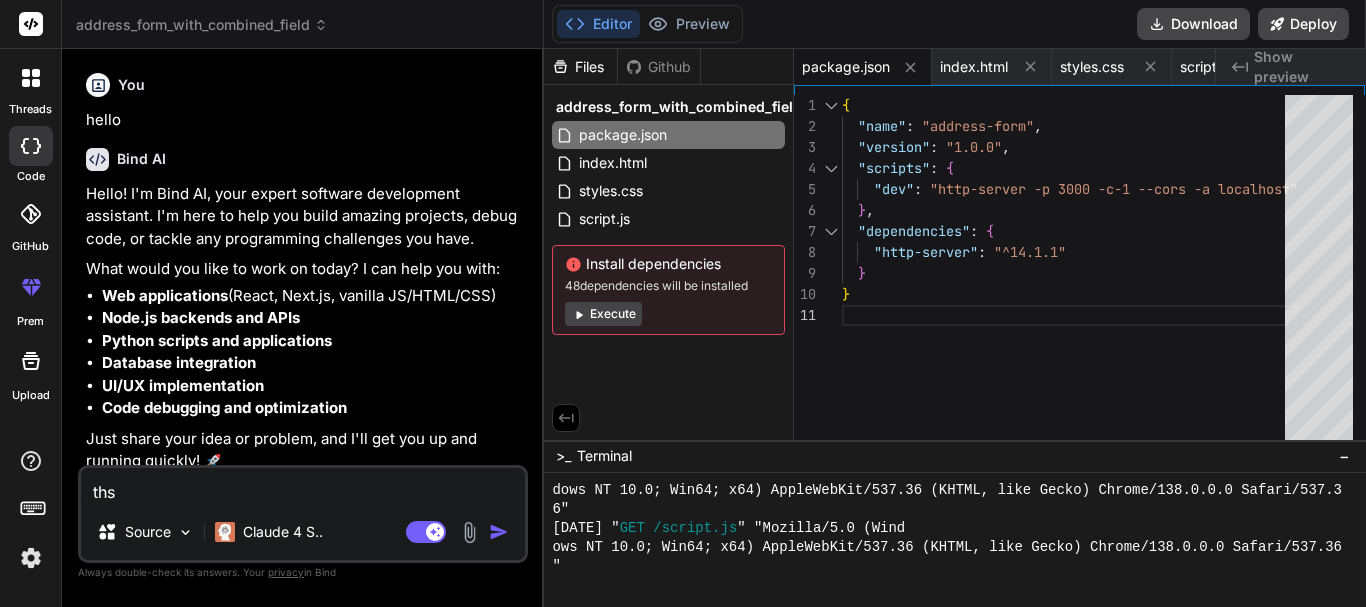 type on "th" 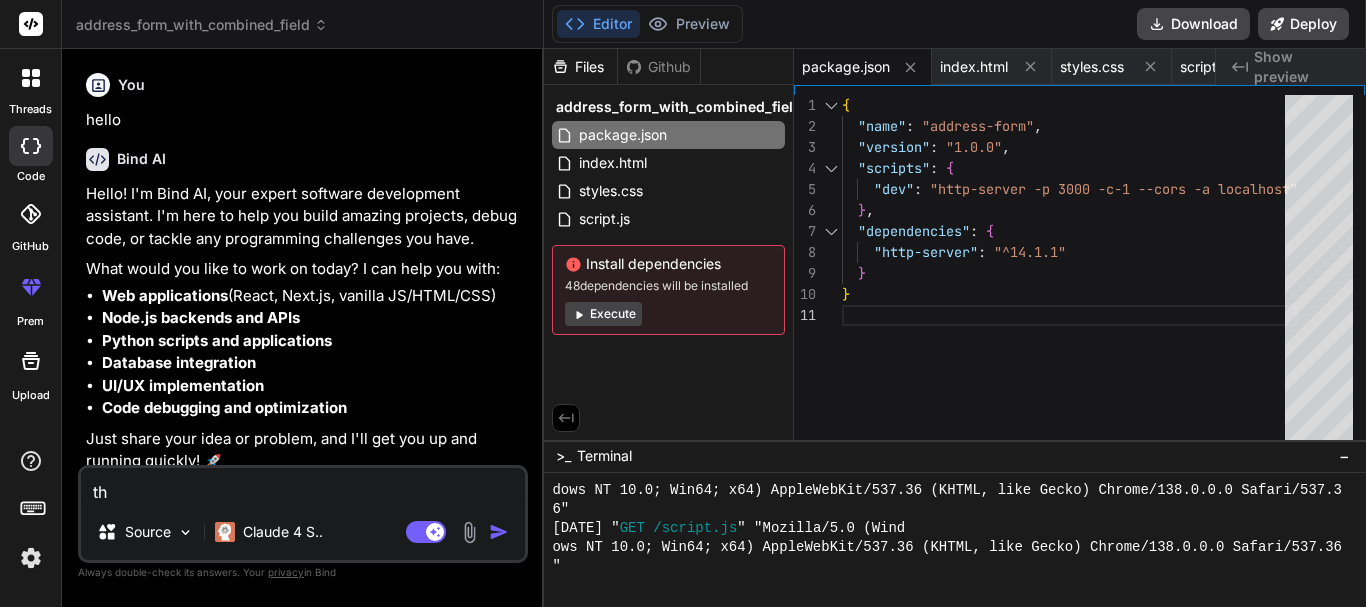 type on "ths" 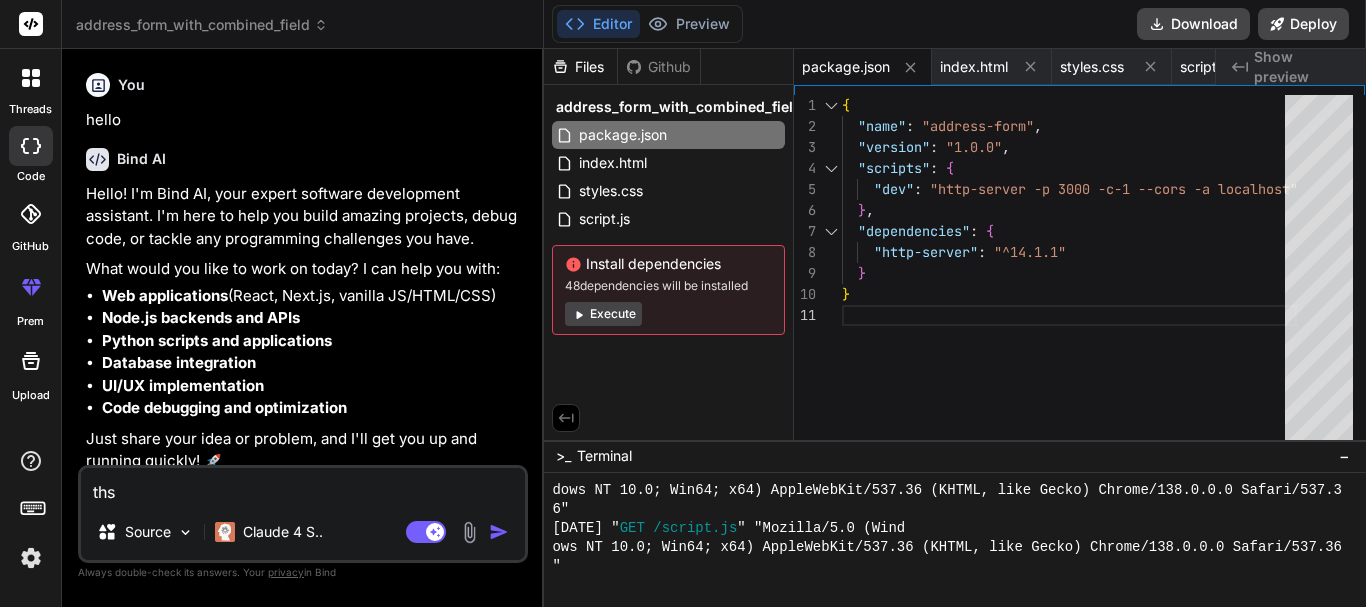 type on "ths" 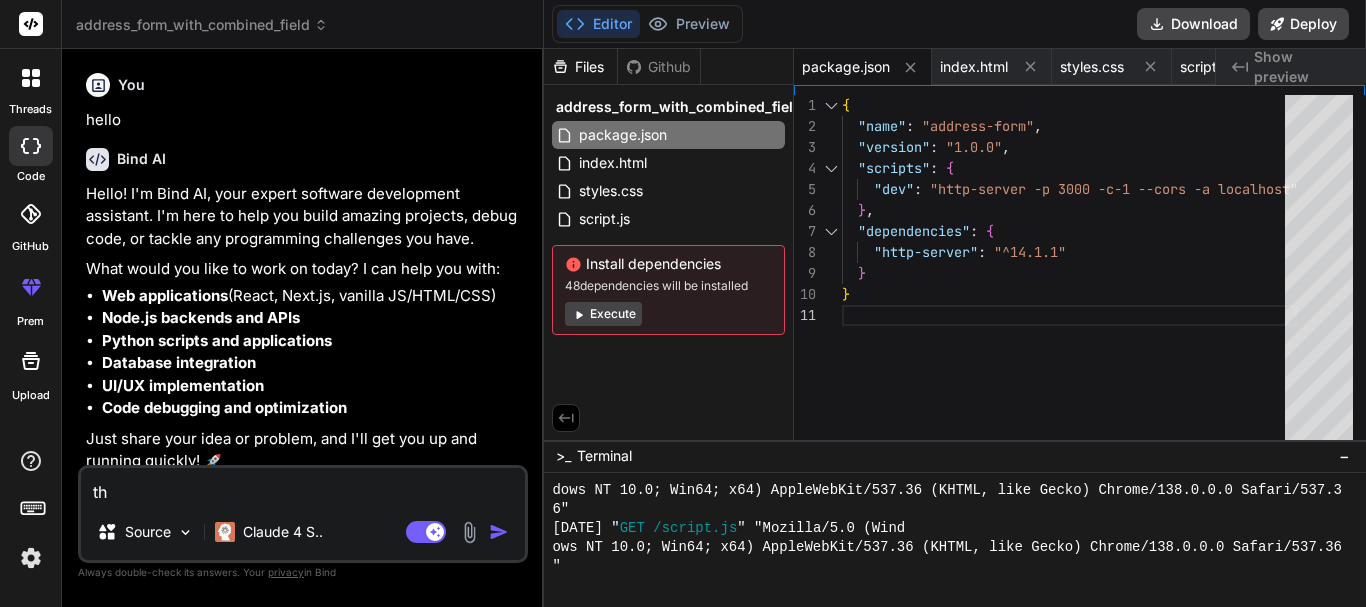 type on "thi" 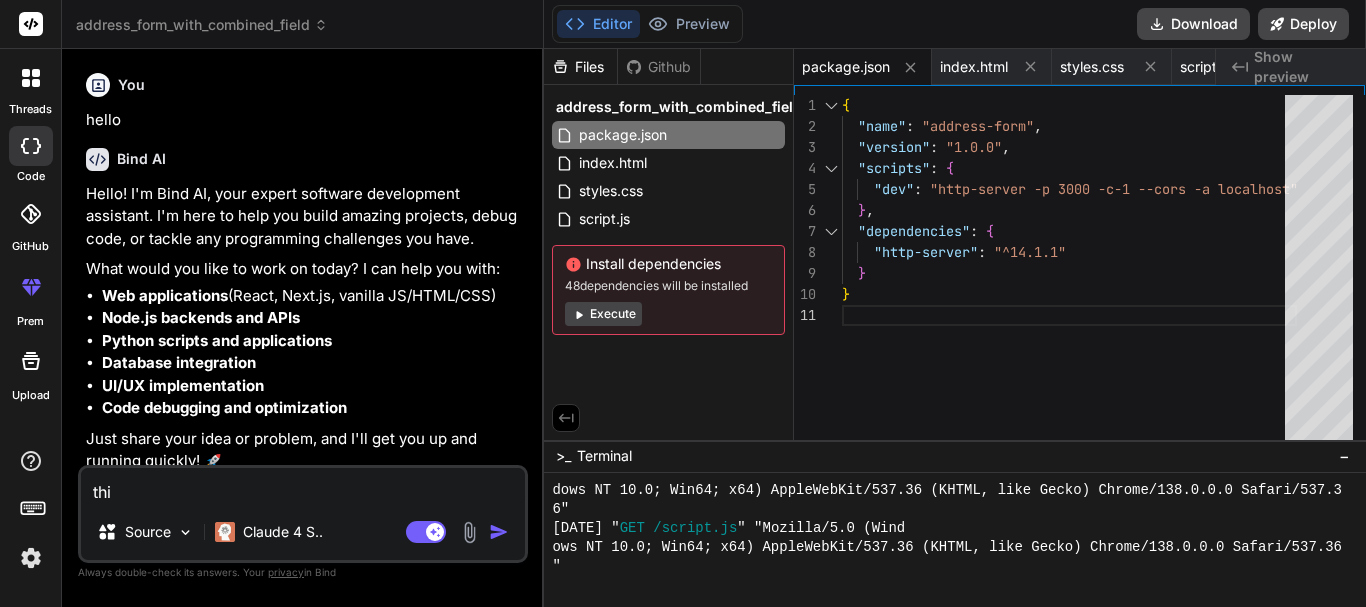 type on "x" 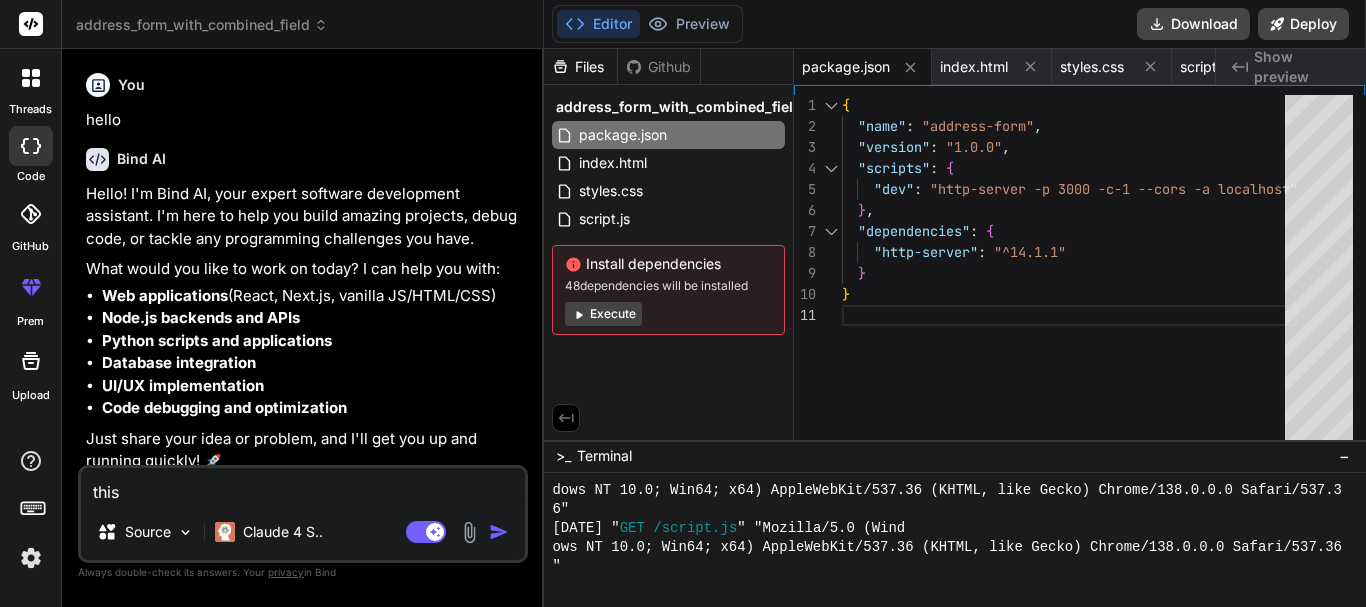 type on "this" 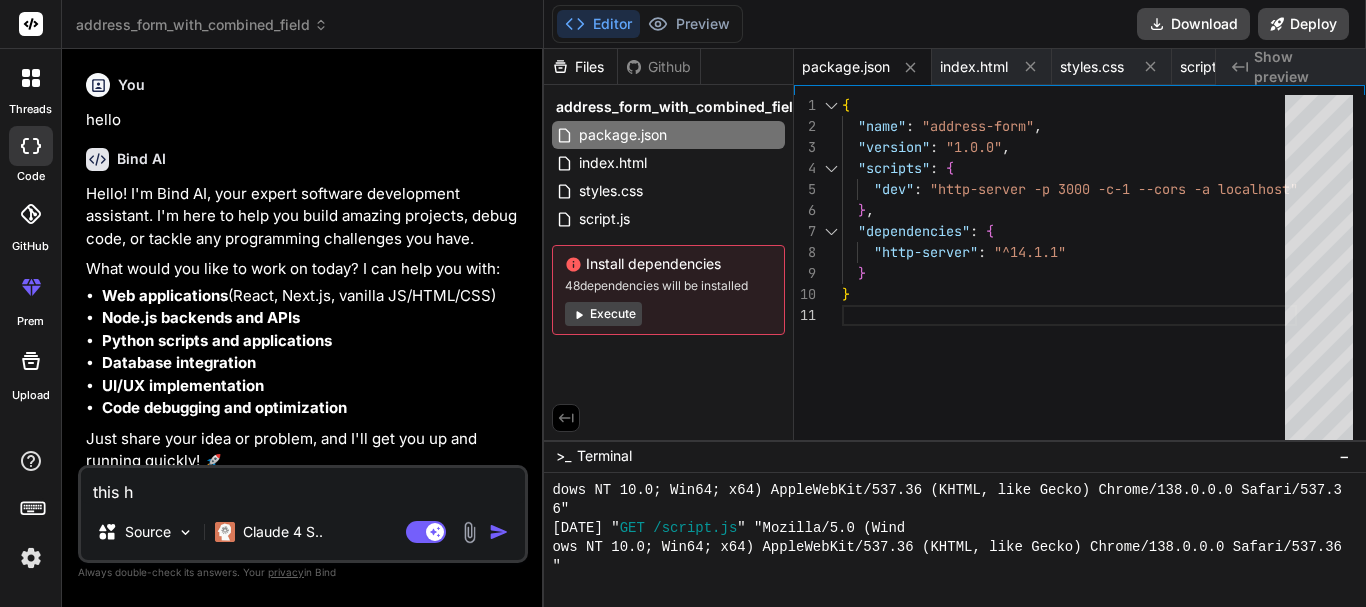 type on "this hi" 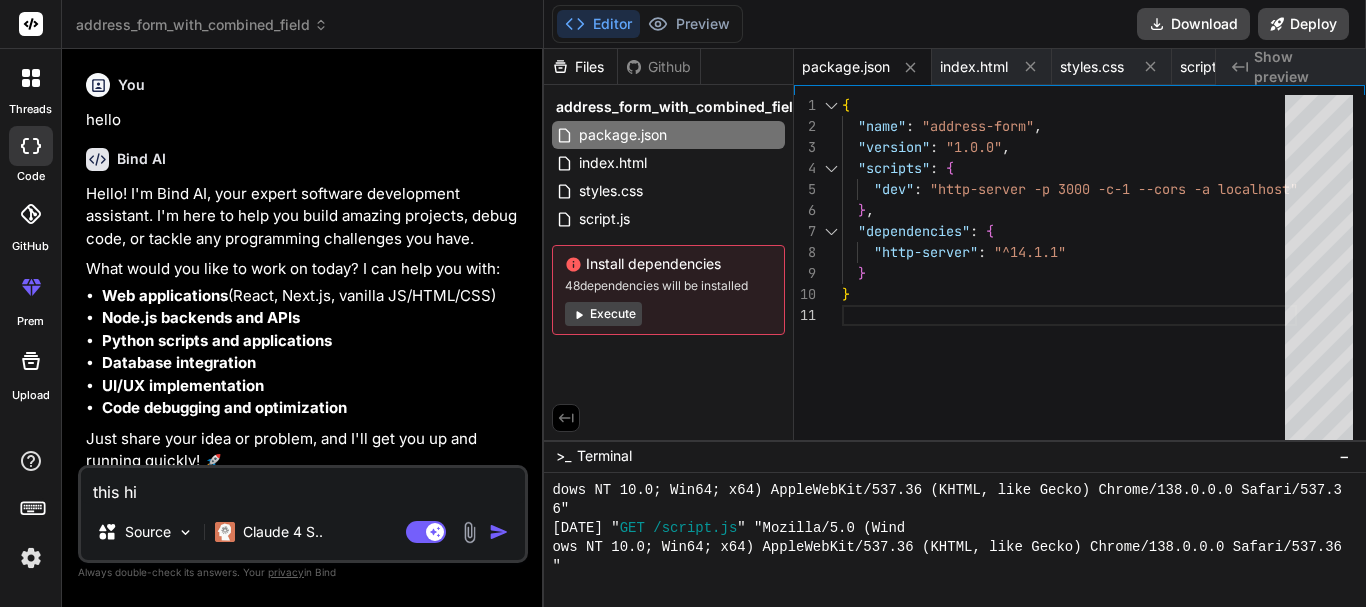 type on "this hid" 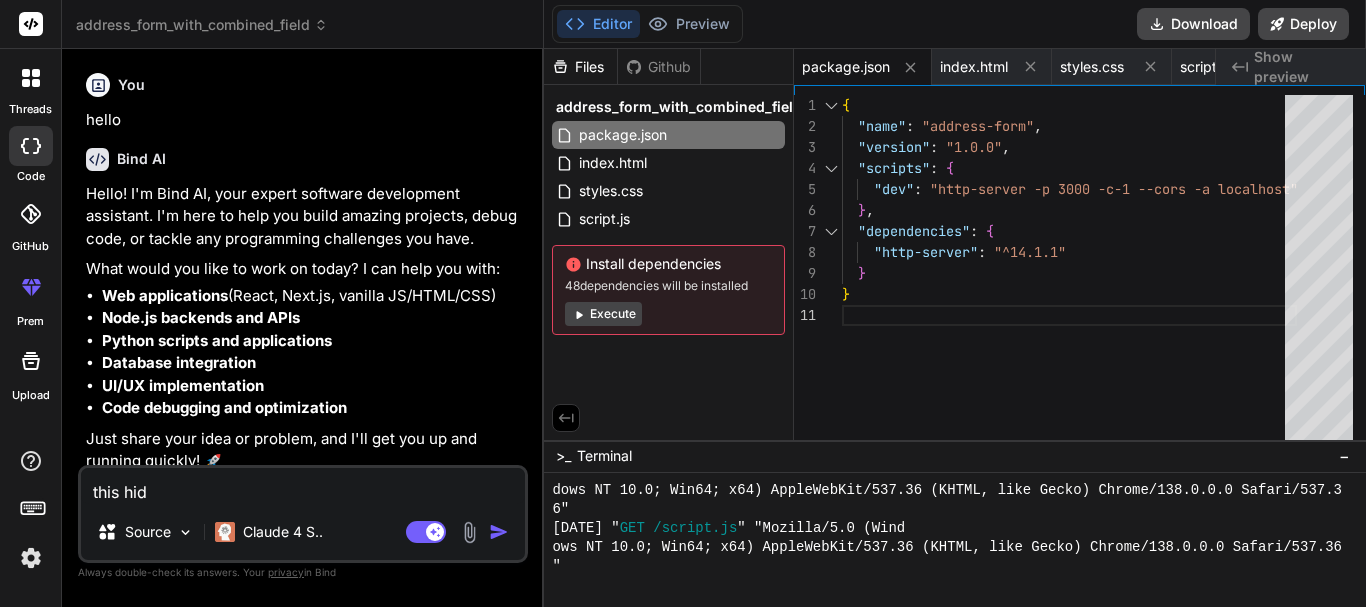 type on "this hidd" 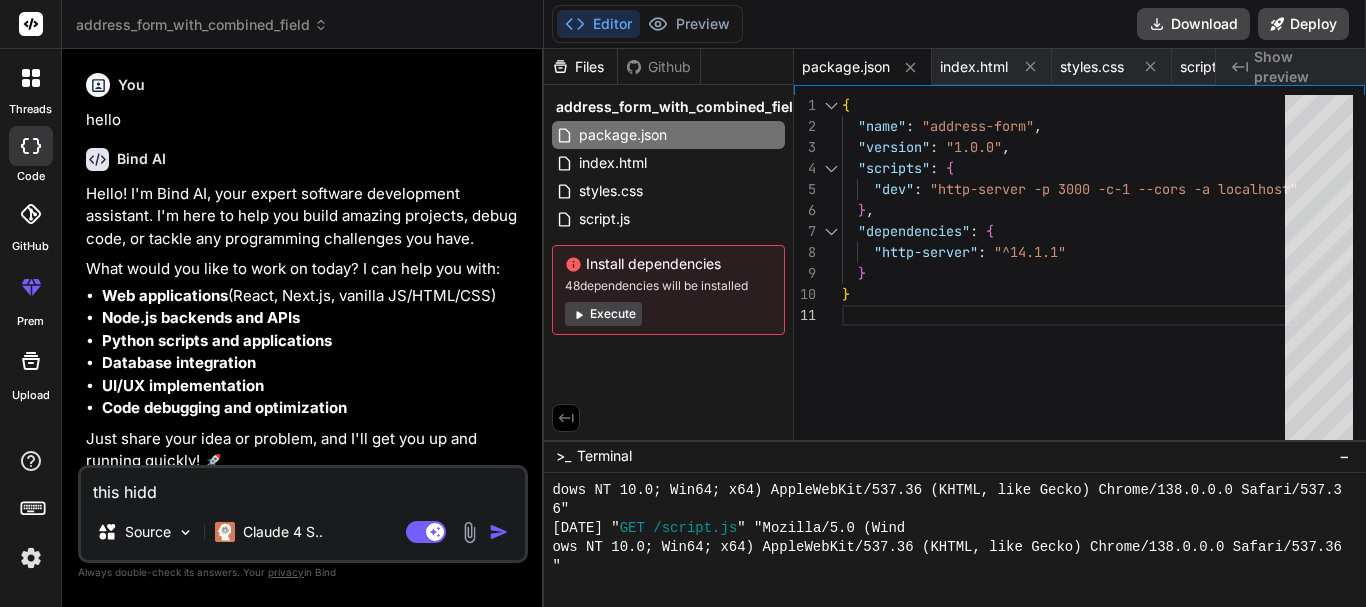 type on "this hidde" 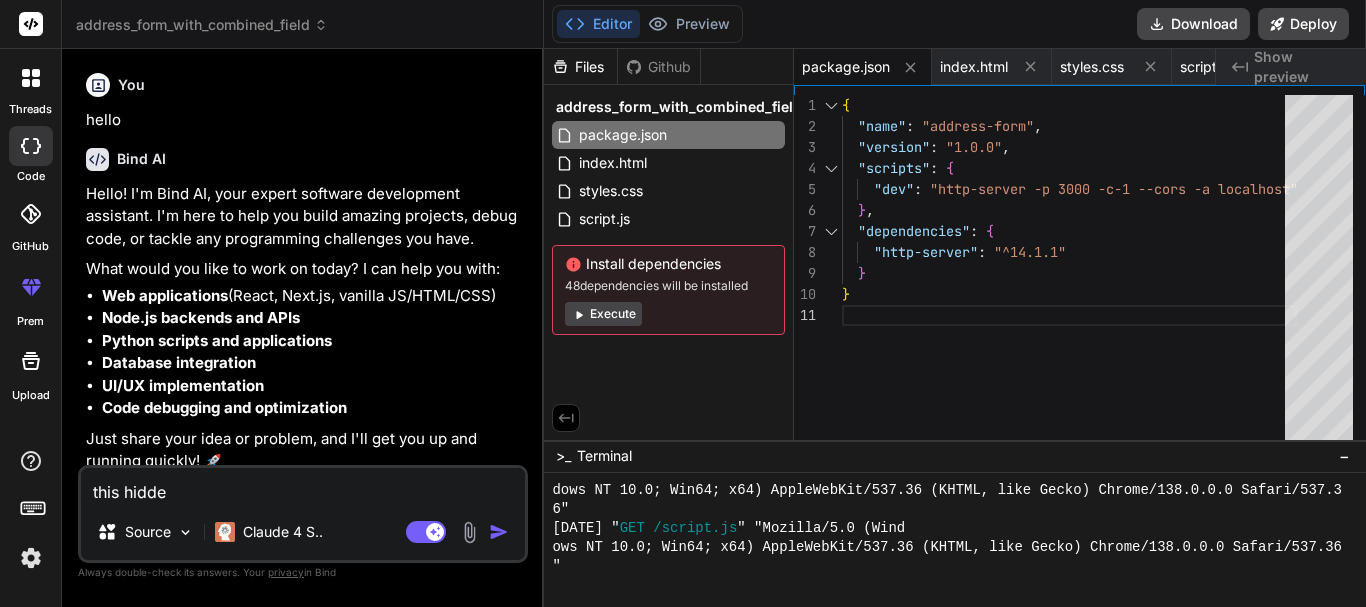 type on "this hidden" 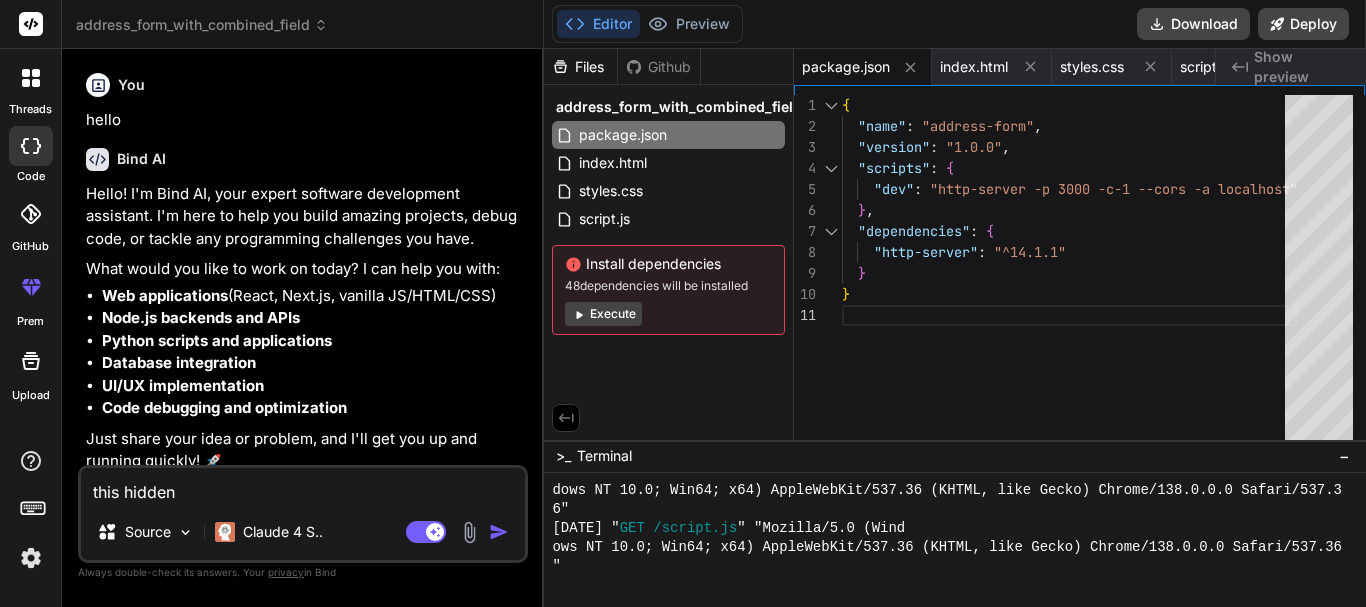 type on "this hidden" 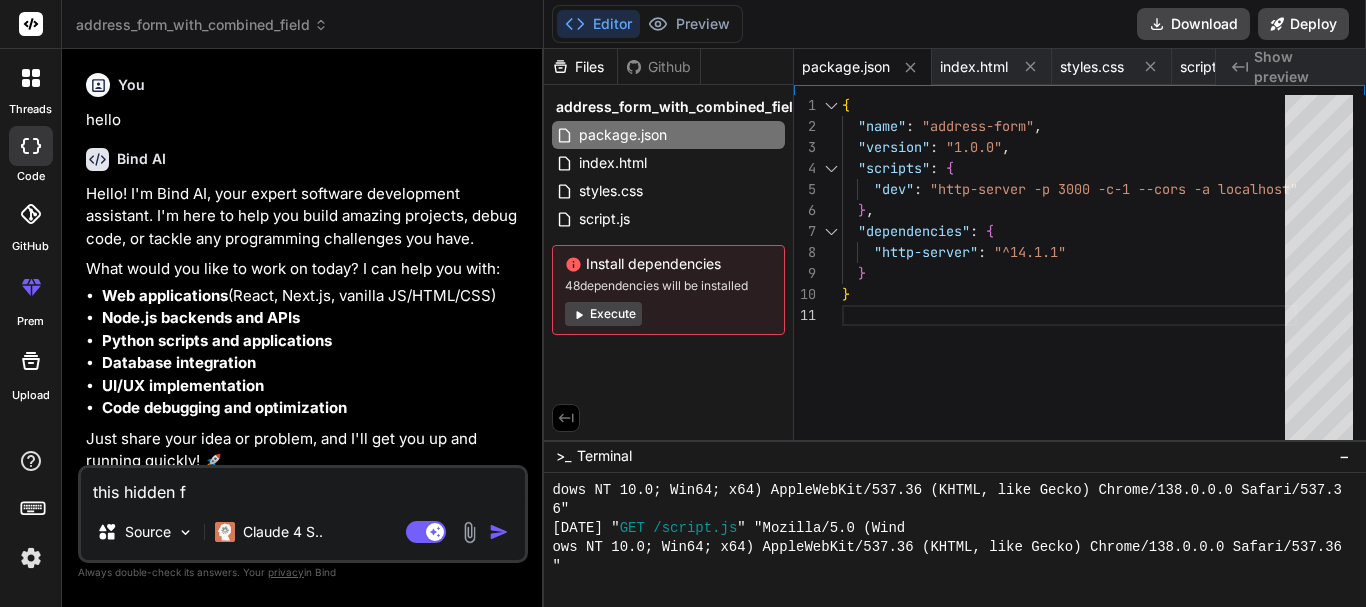 type on "this hidden fi" 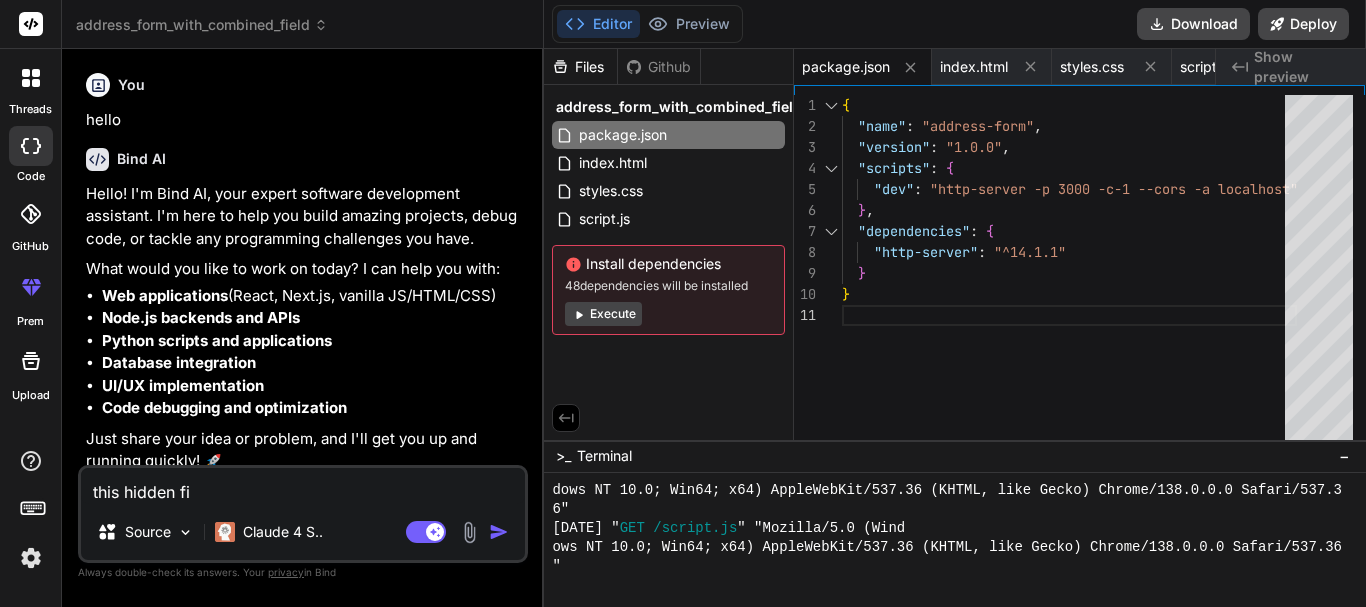 type on "x" 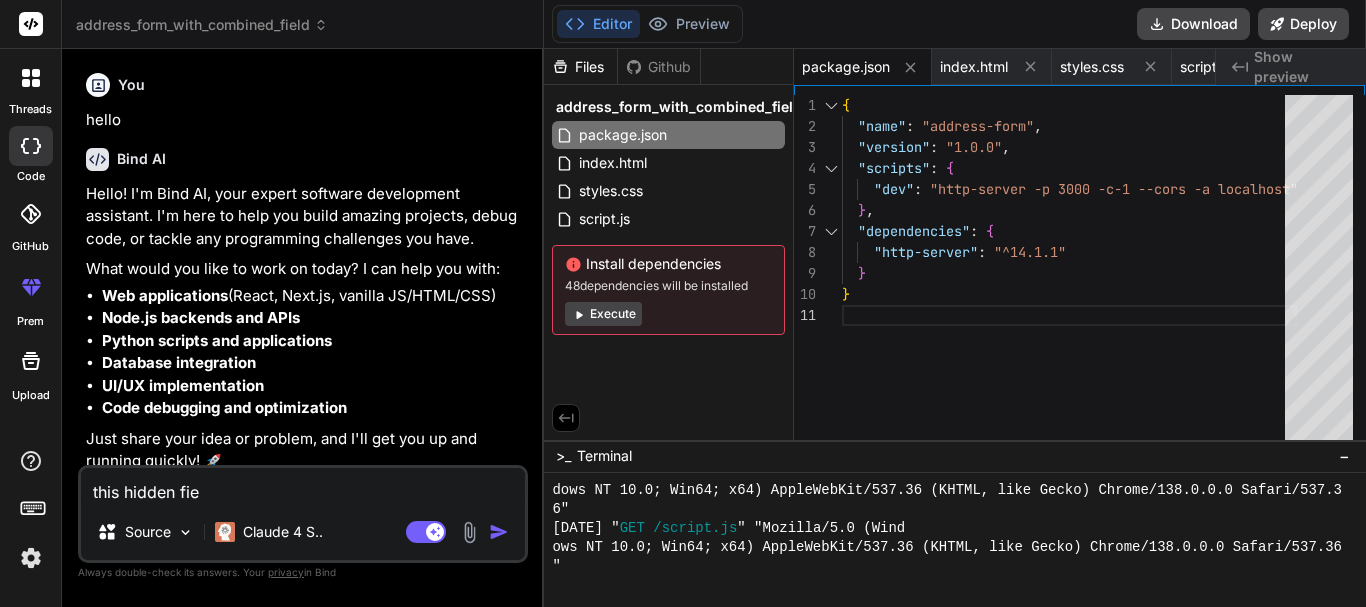 type on "this hidden fiel" 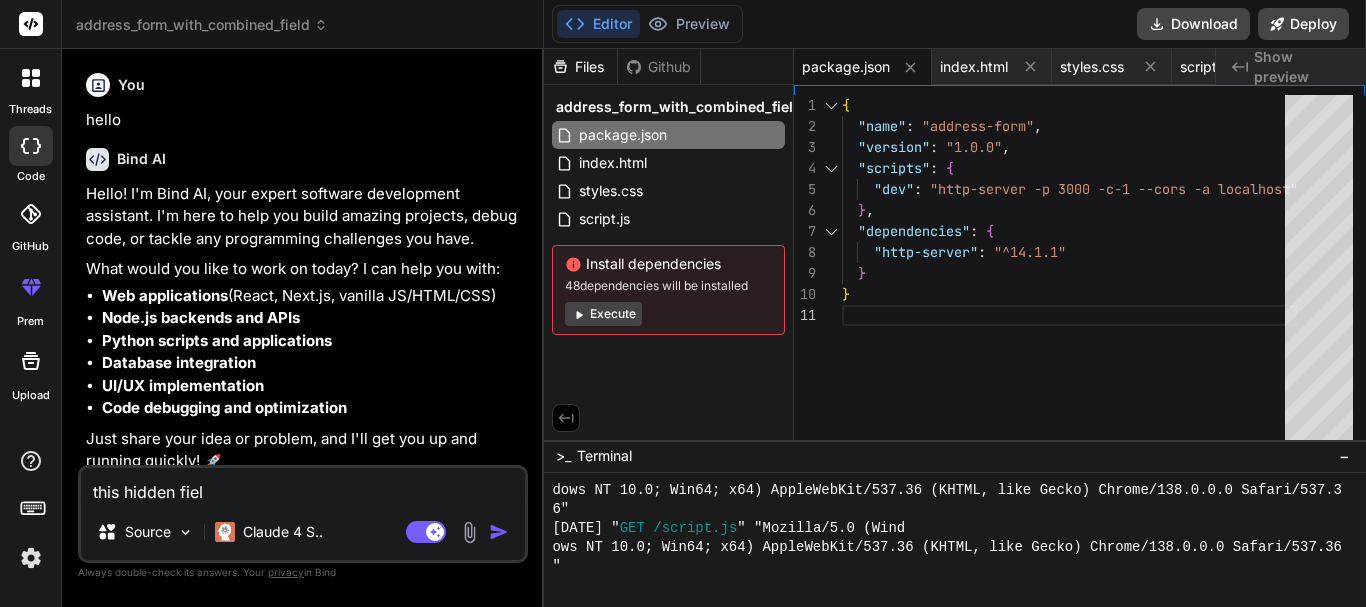 type on "this hidden field" 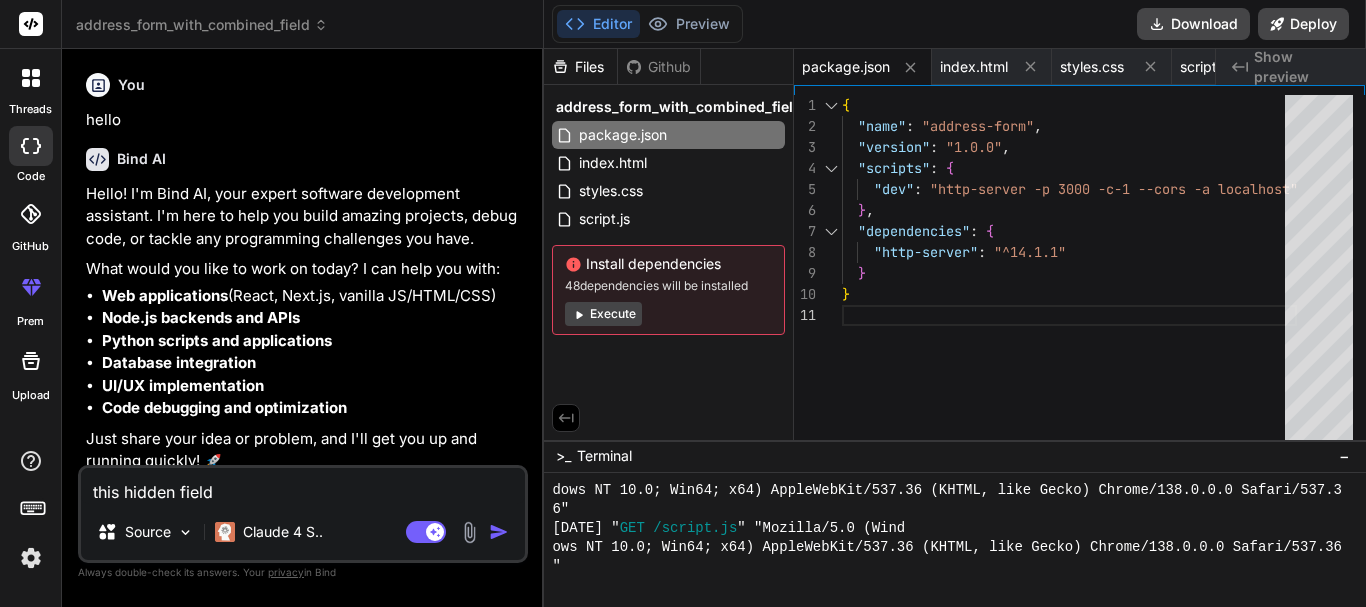type on "this hidden field" 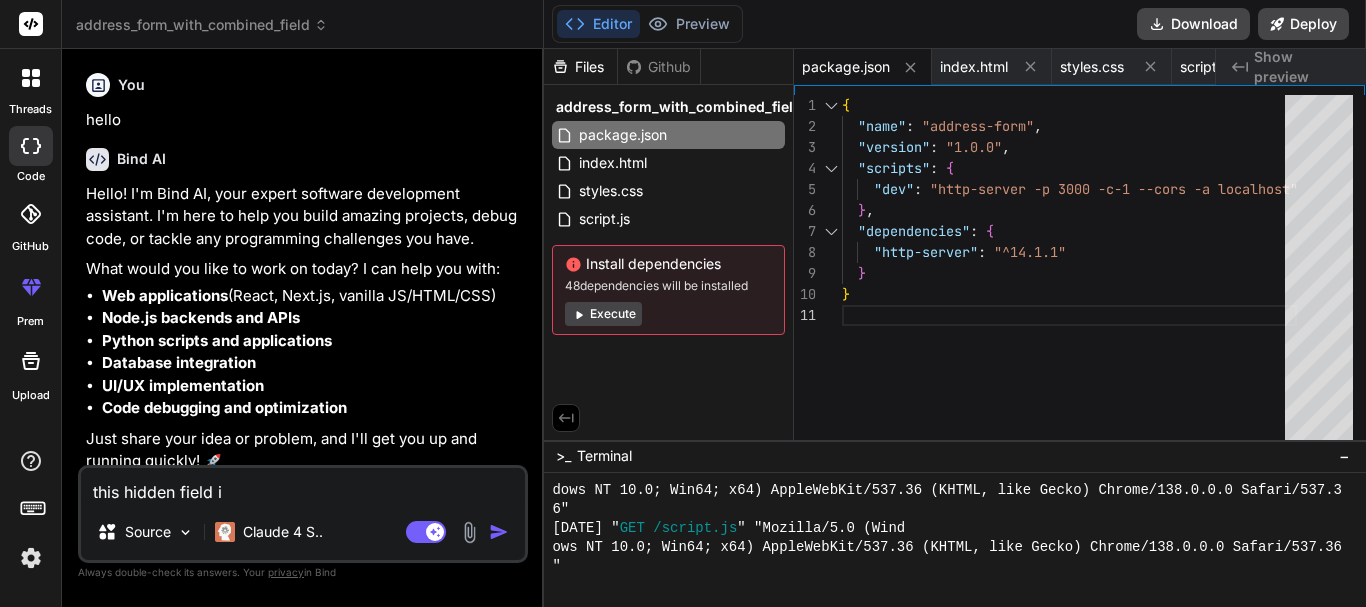 type on "this hidden field is" 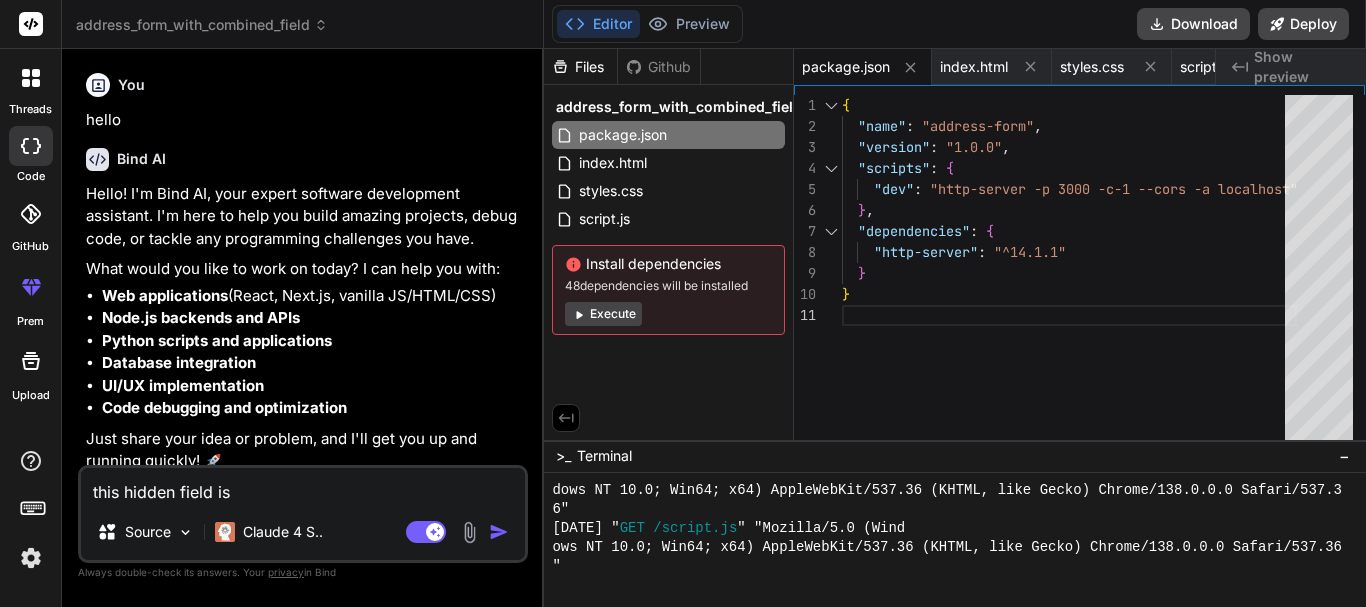 type on "this hidden field is" 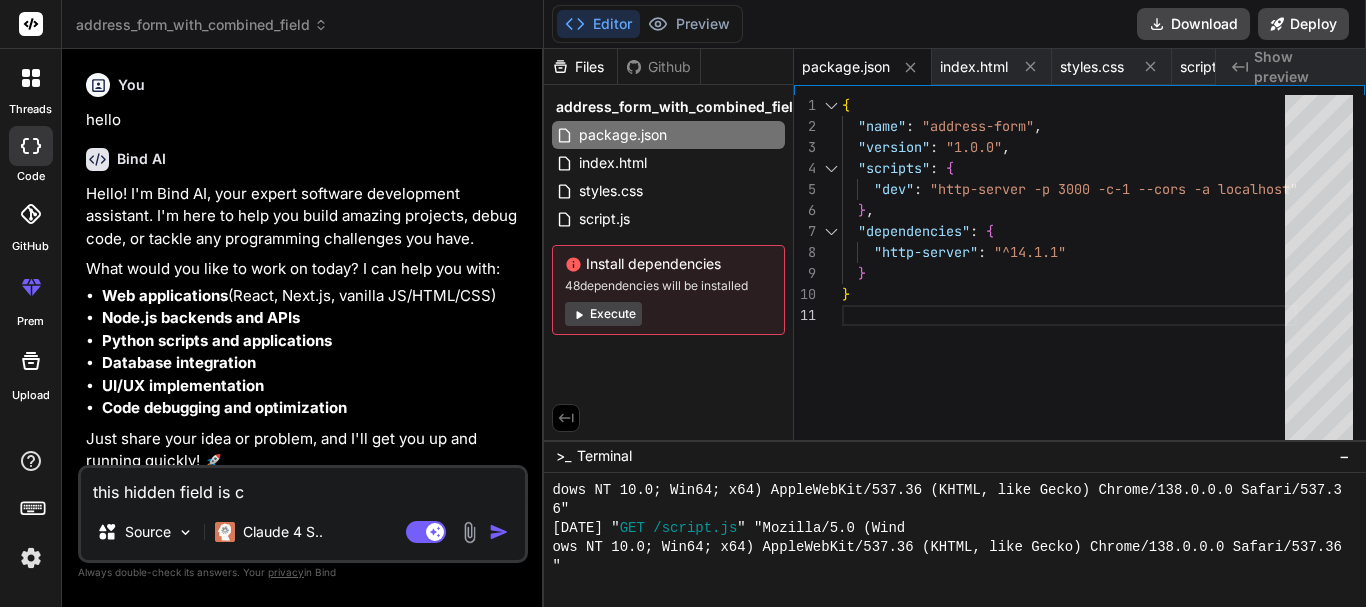 type on "x" 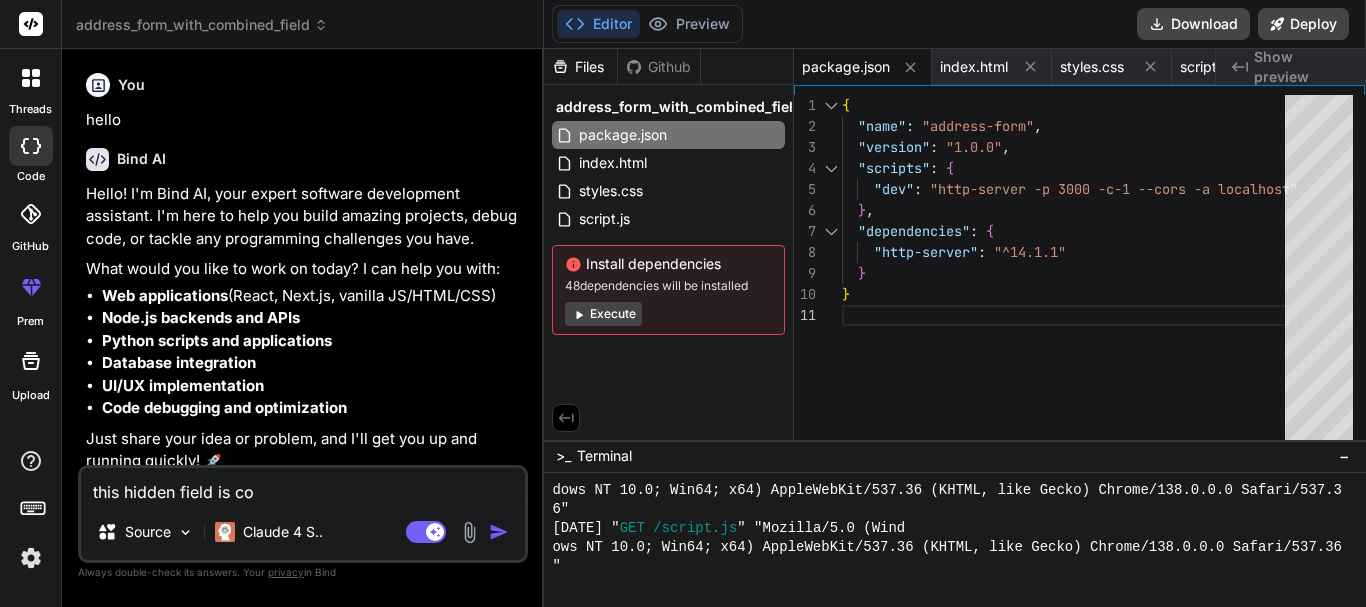 type on "this hidden field is c" 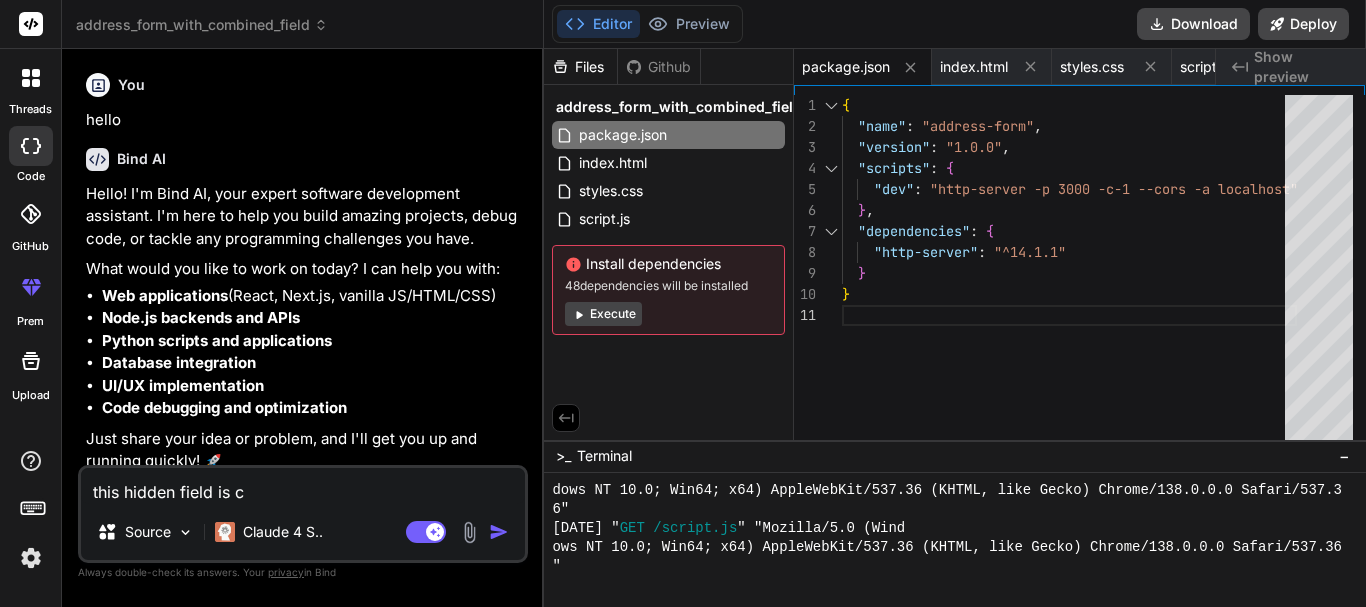 type on "this hidden field is" 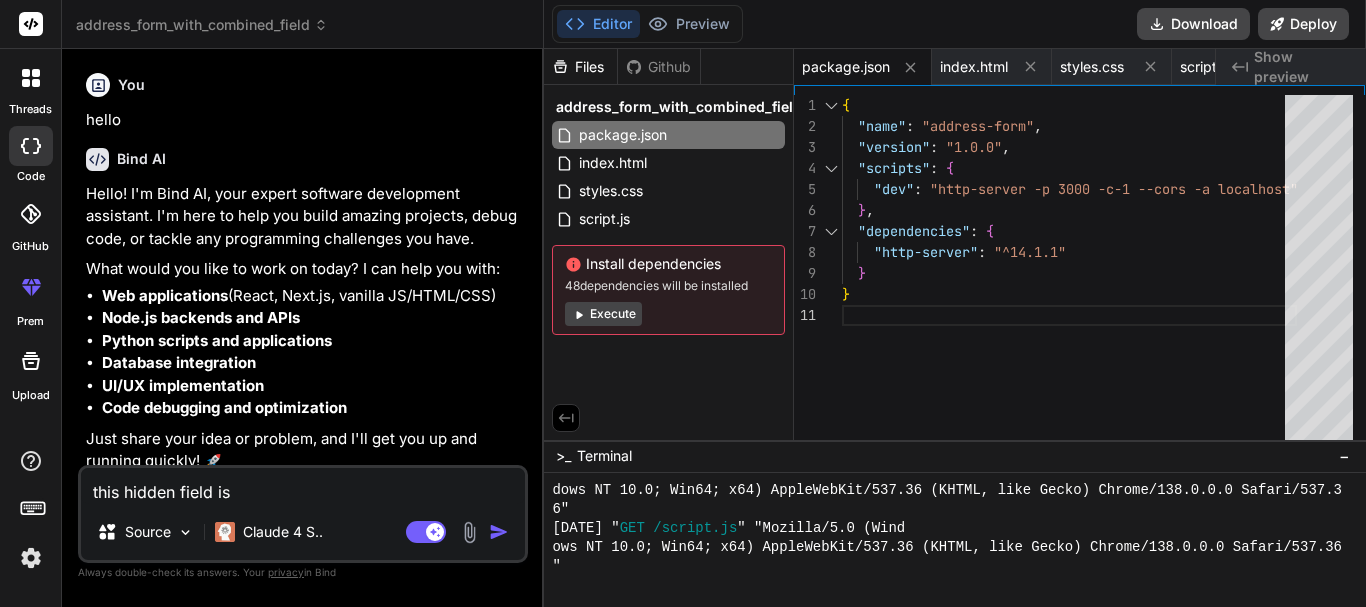 type on "this hidden field is w" 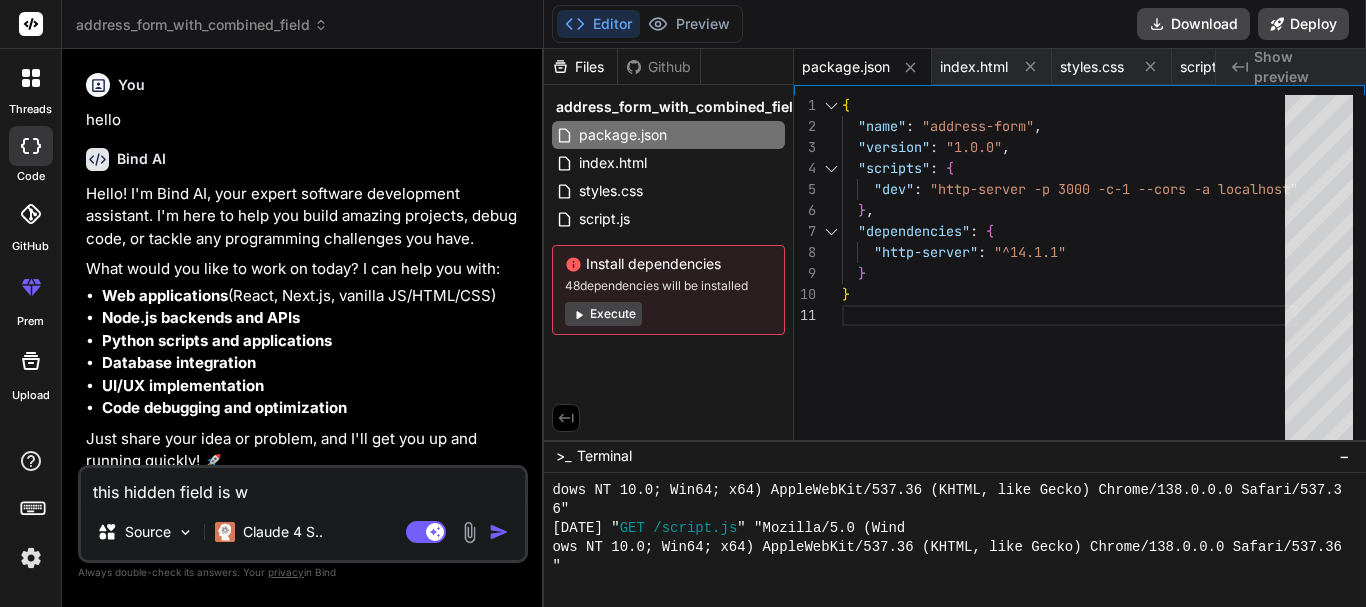 type on "x" 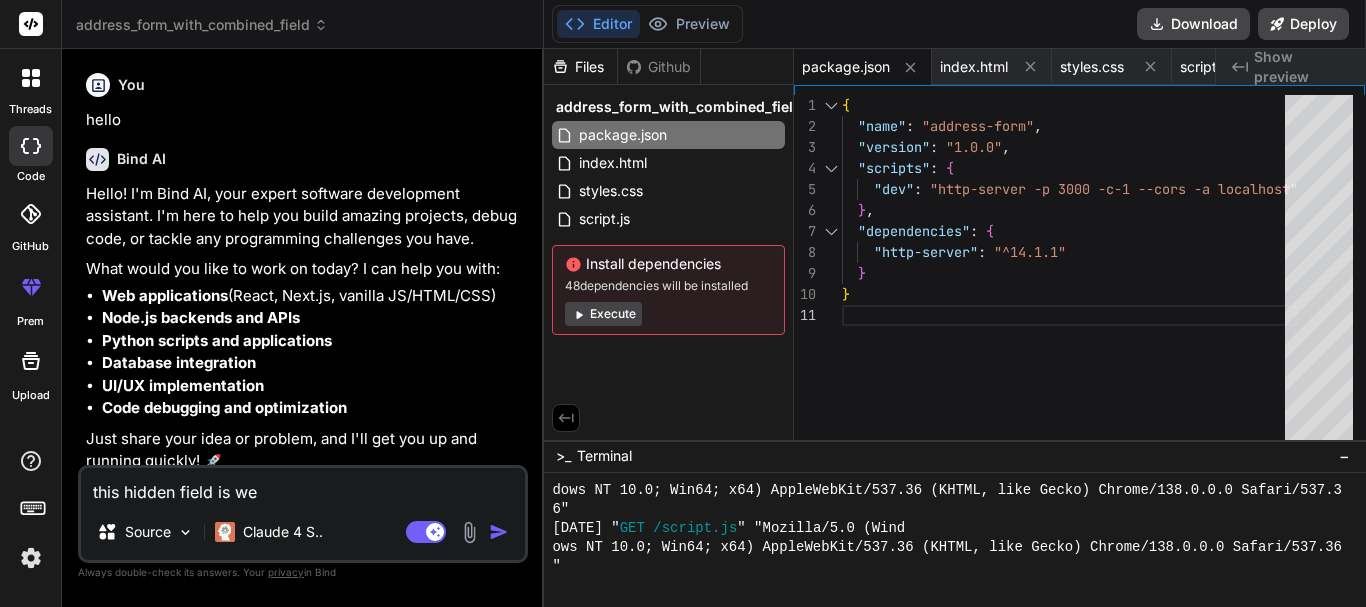 type on "this hidden field is web" 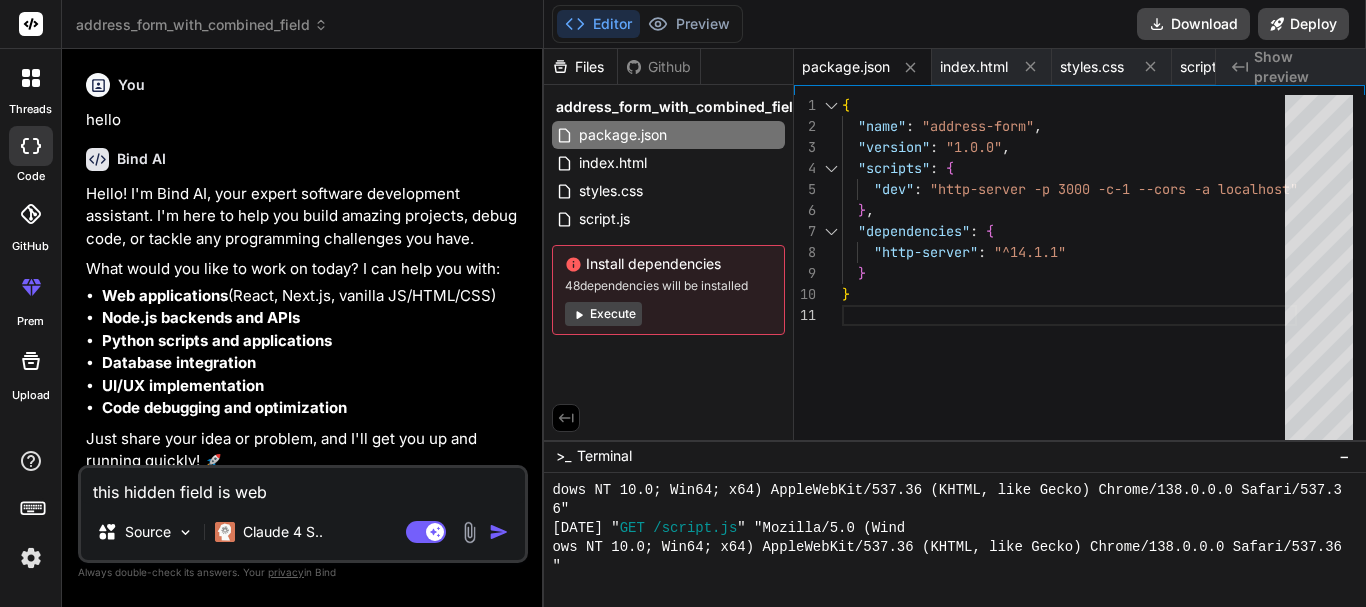 type on "this hidden field is web" 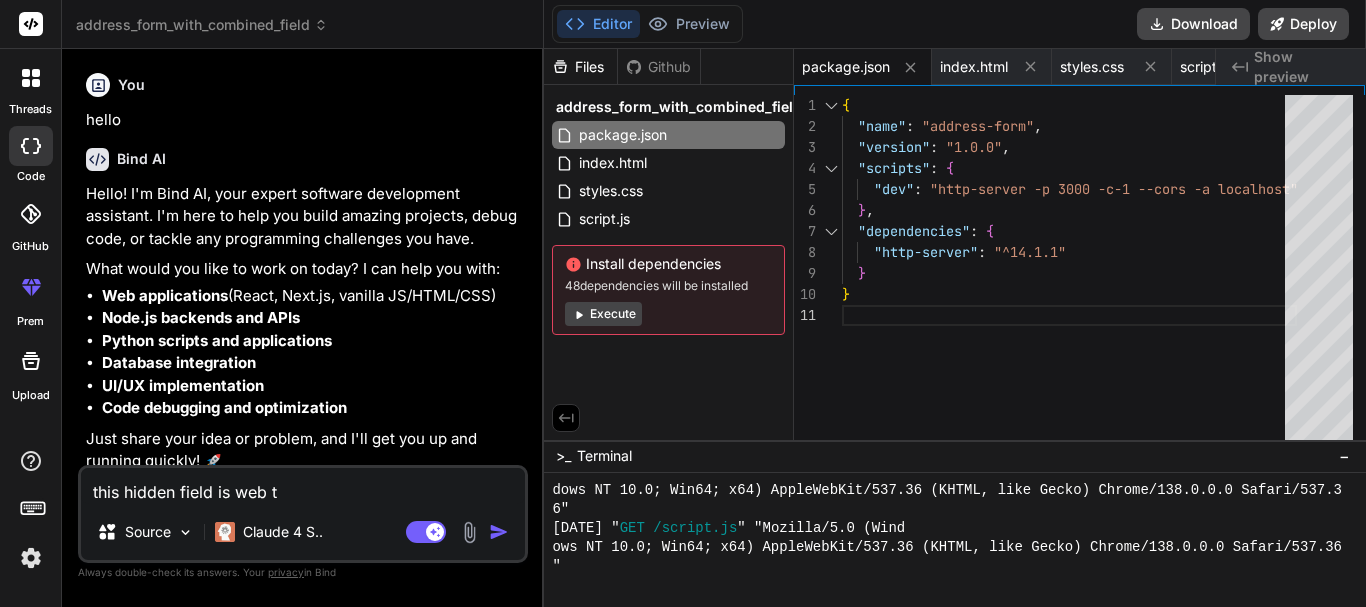 type on "this hidden field is web to" 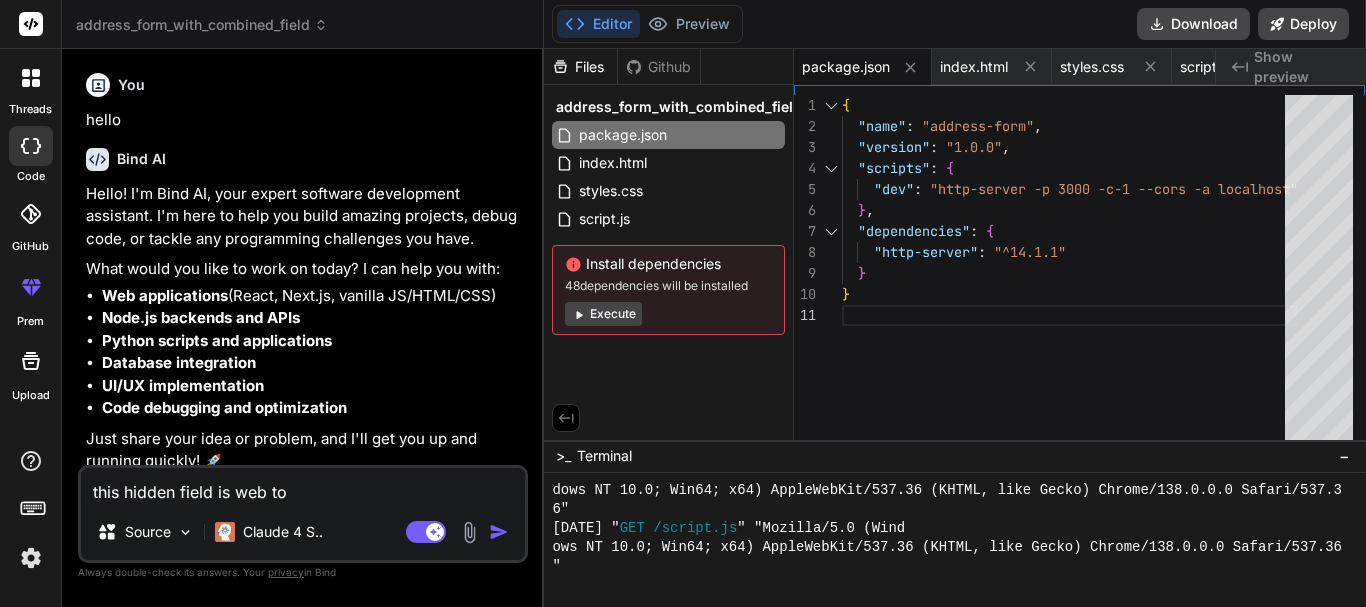 type on "this hidden field is web to" 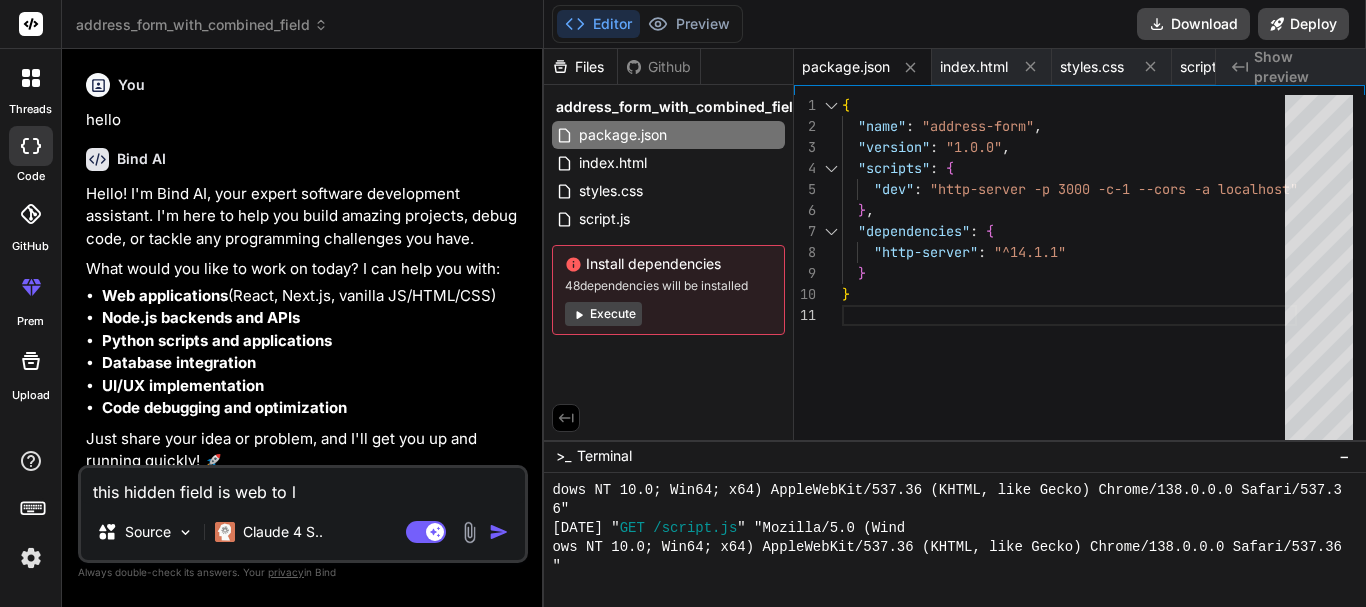 type on "this hidden field is web to le" 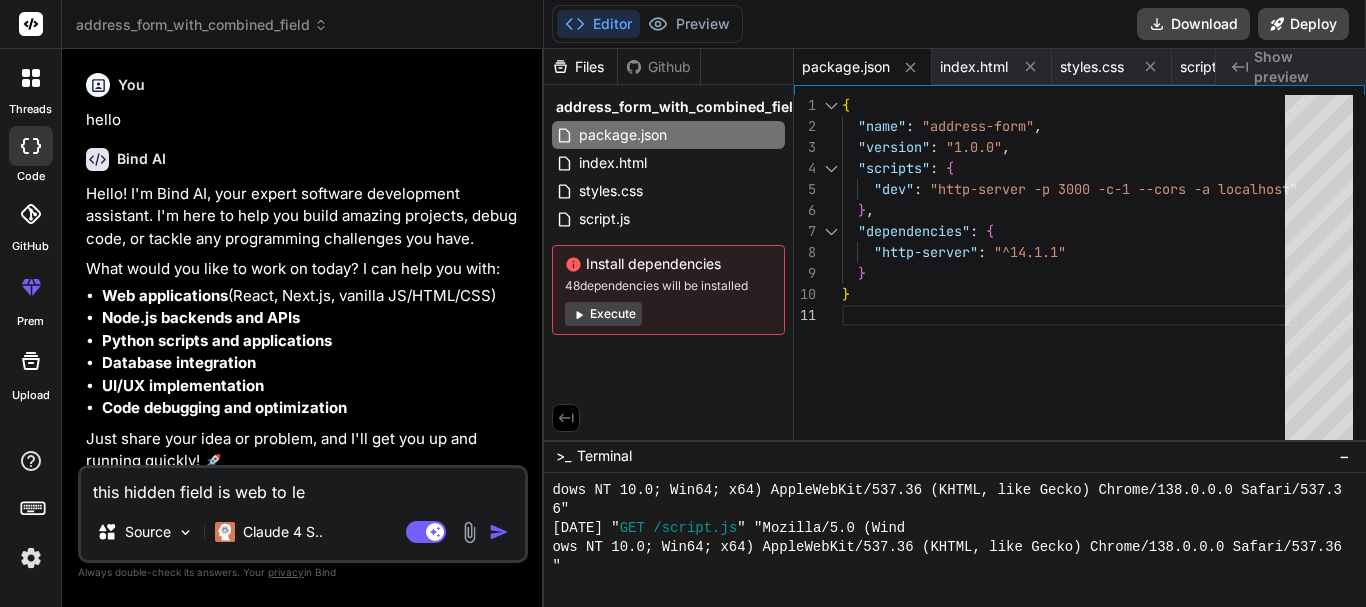 type on "this hidden field is web to lea" 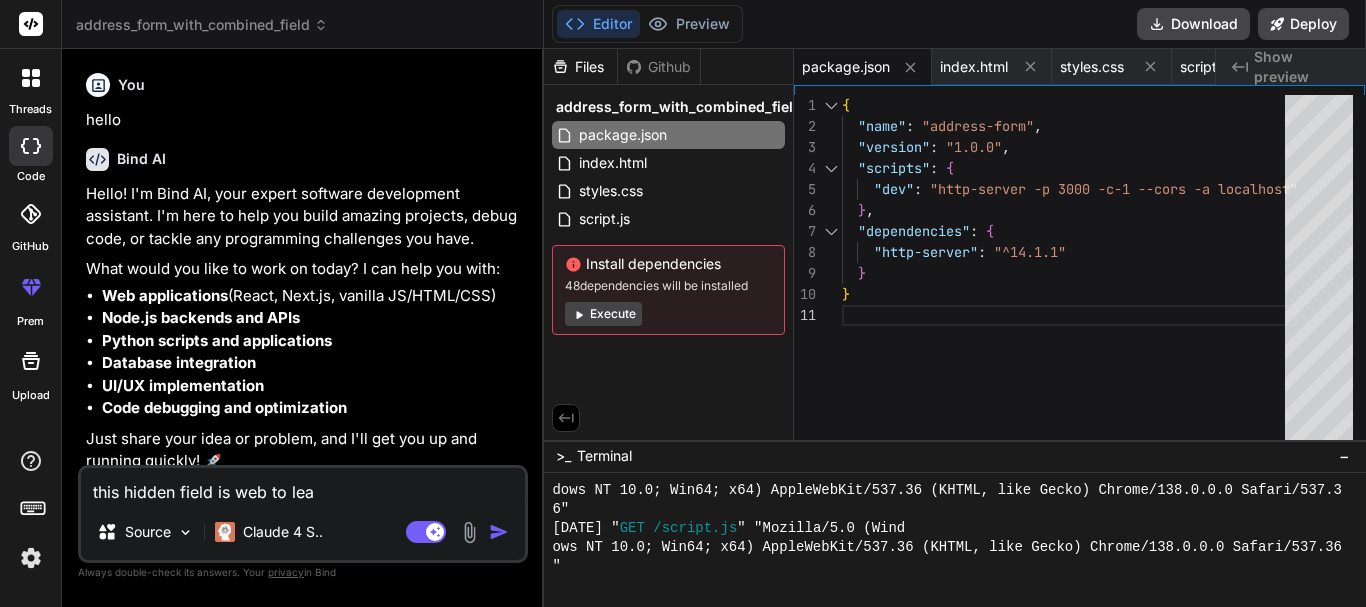 type on "x" 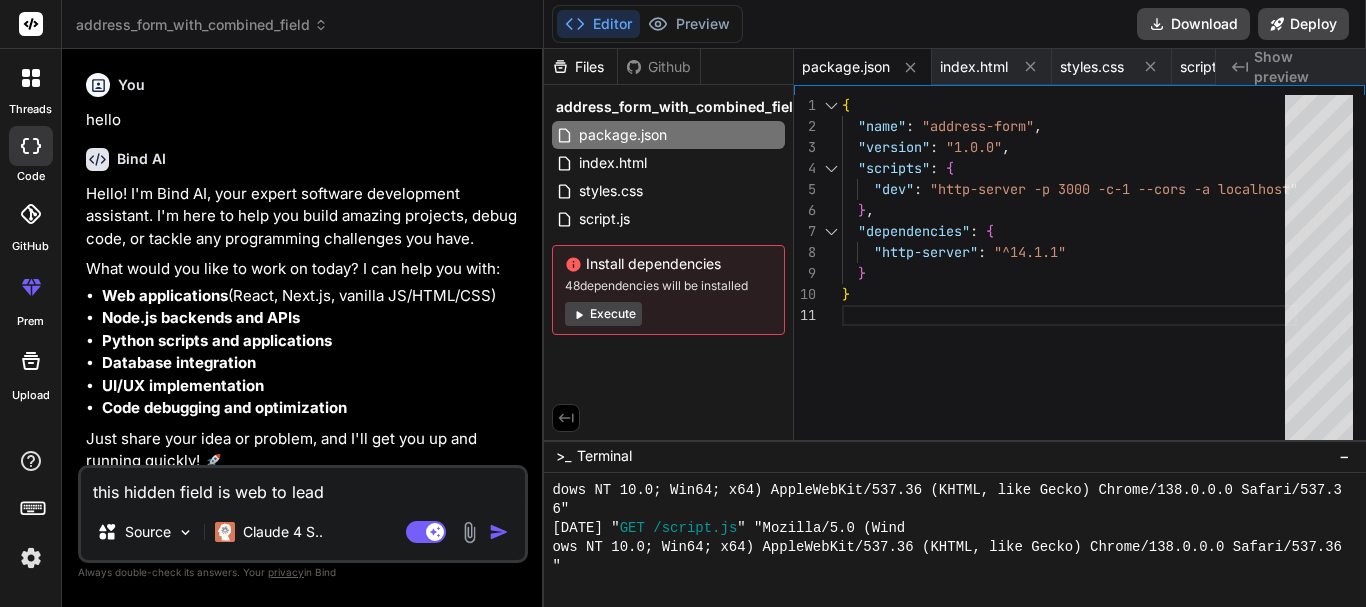 type on "this hidden field is web to lead" 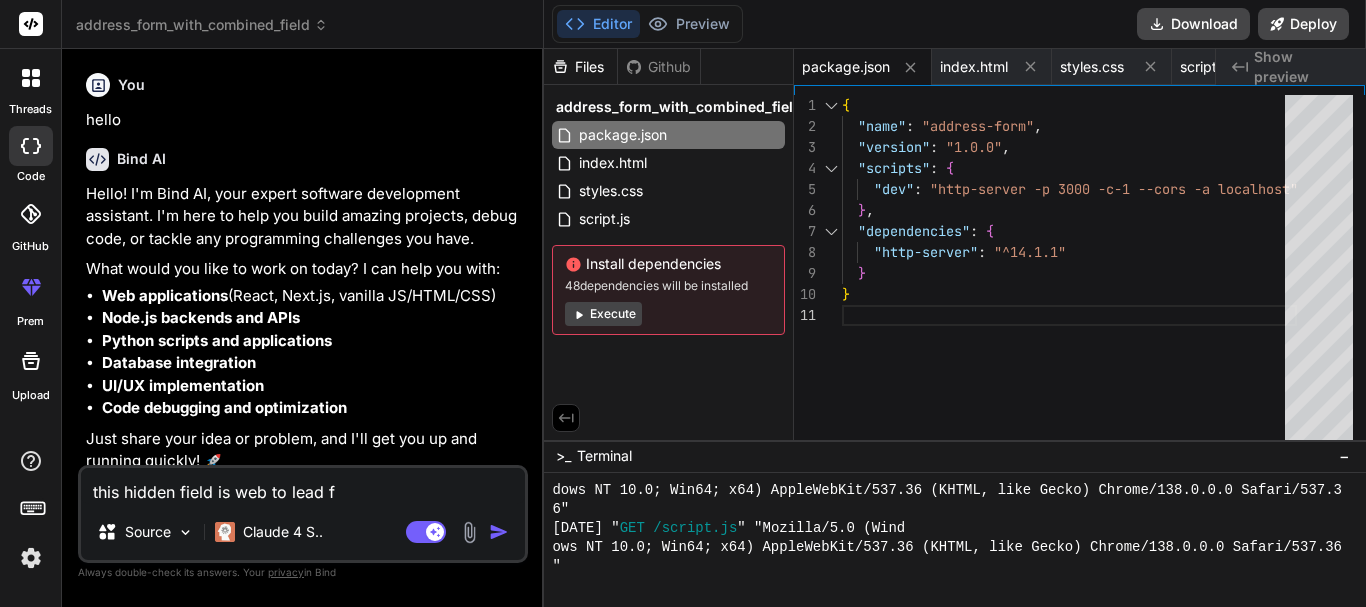 type on "this hidden field is web to lead fi" 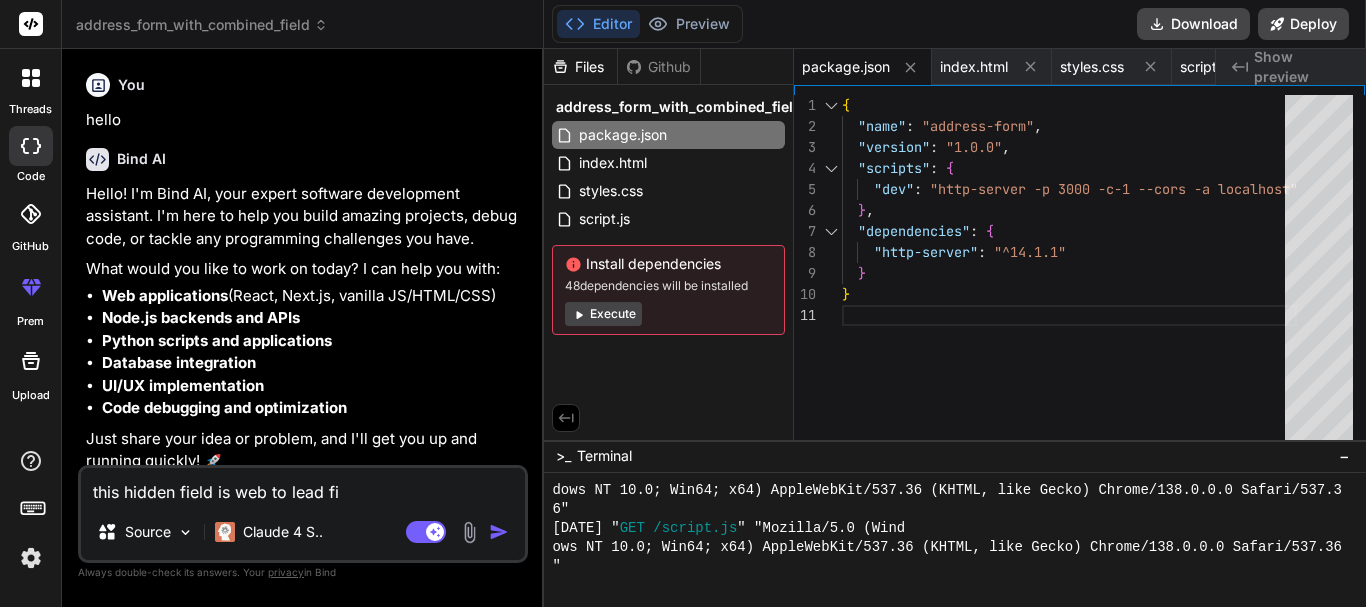 type on "this hidden field is web to lead fie" 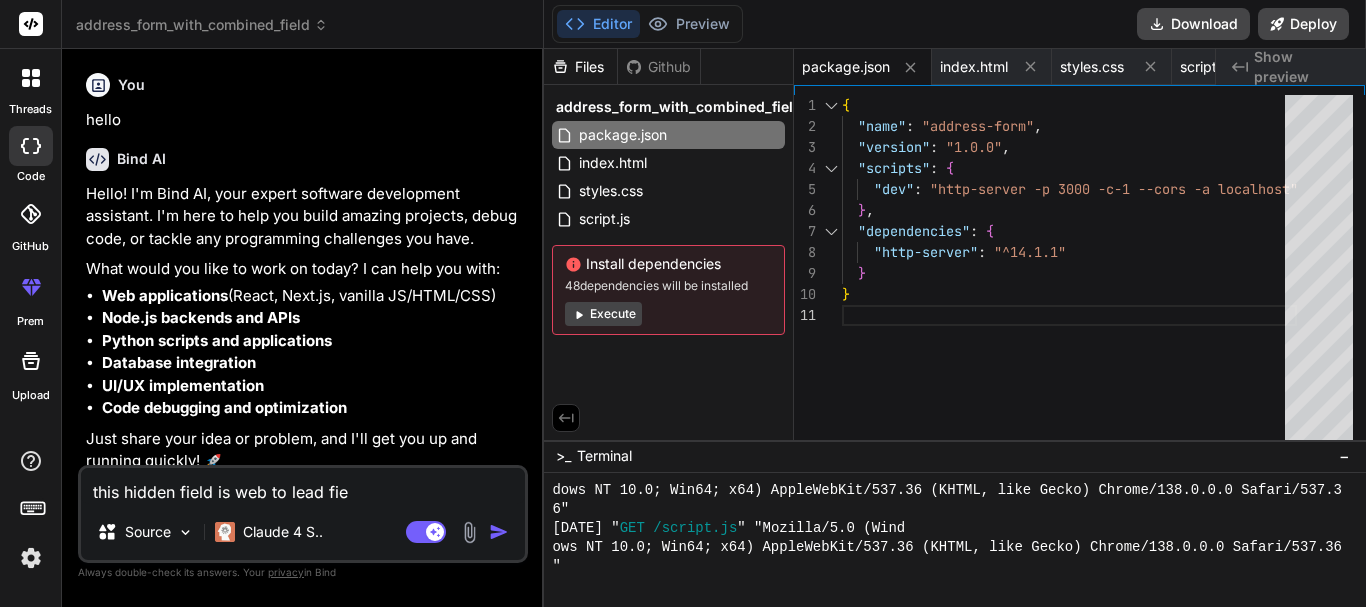 type on "x" 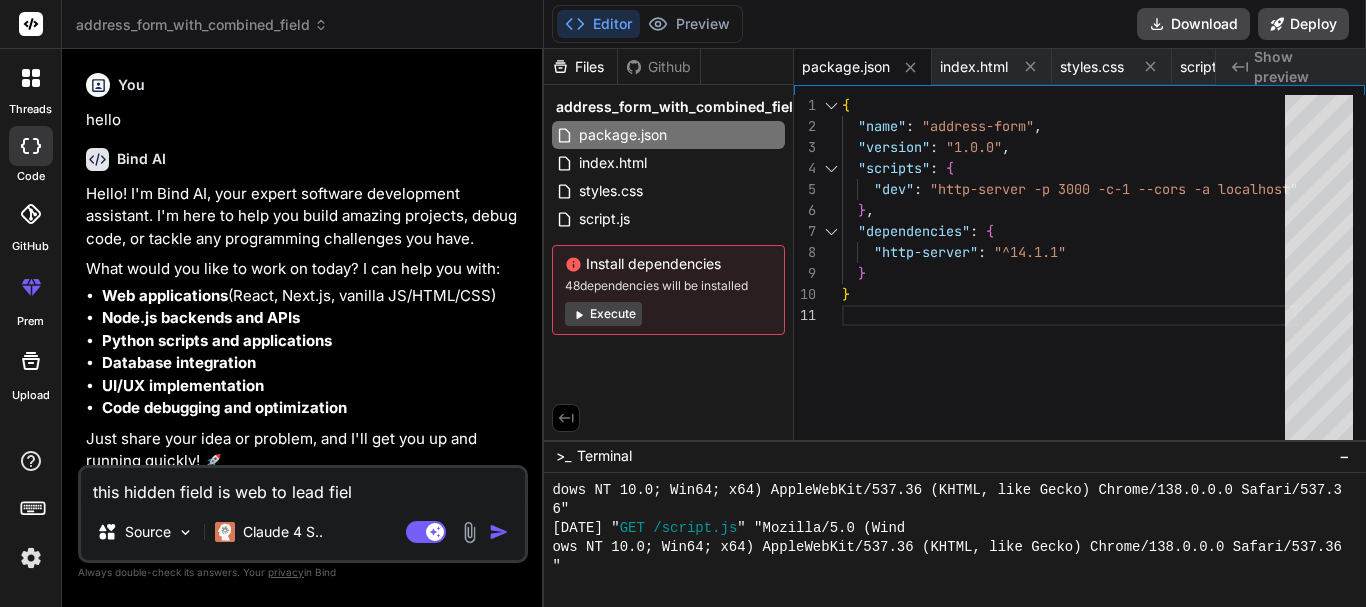 type on "this hidden field is web to lead field" 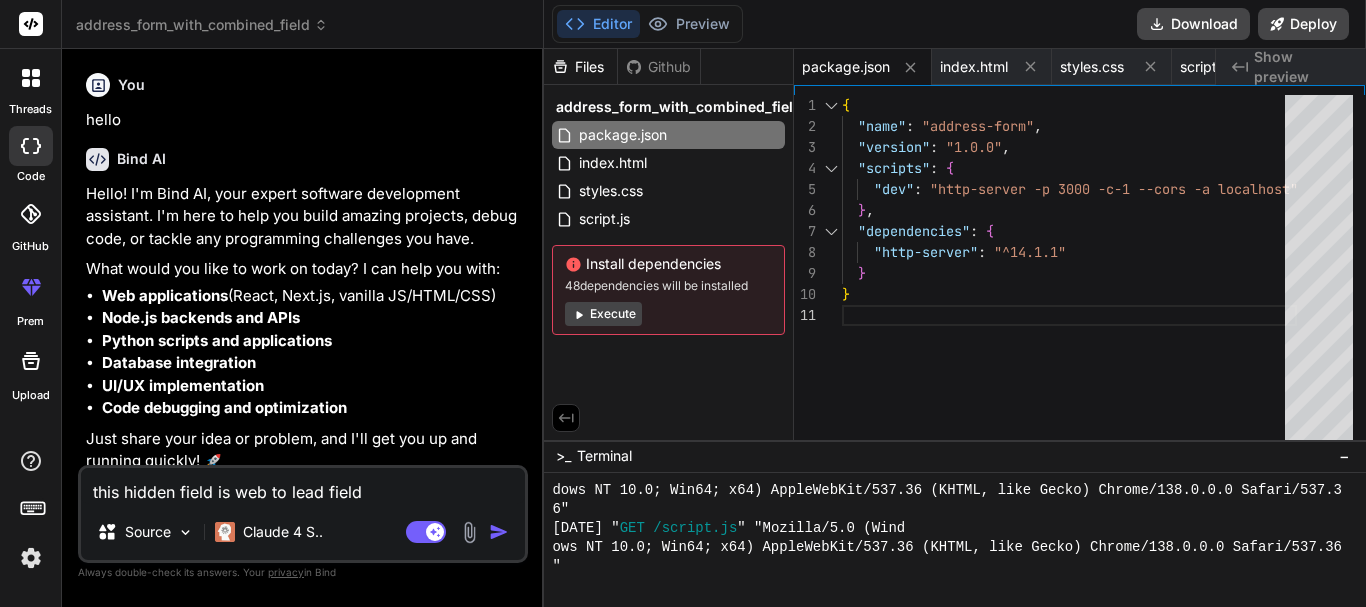 type on "this hidden field is web to lead fiel" 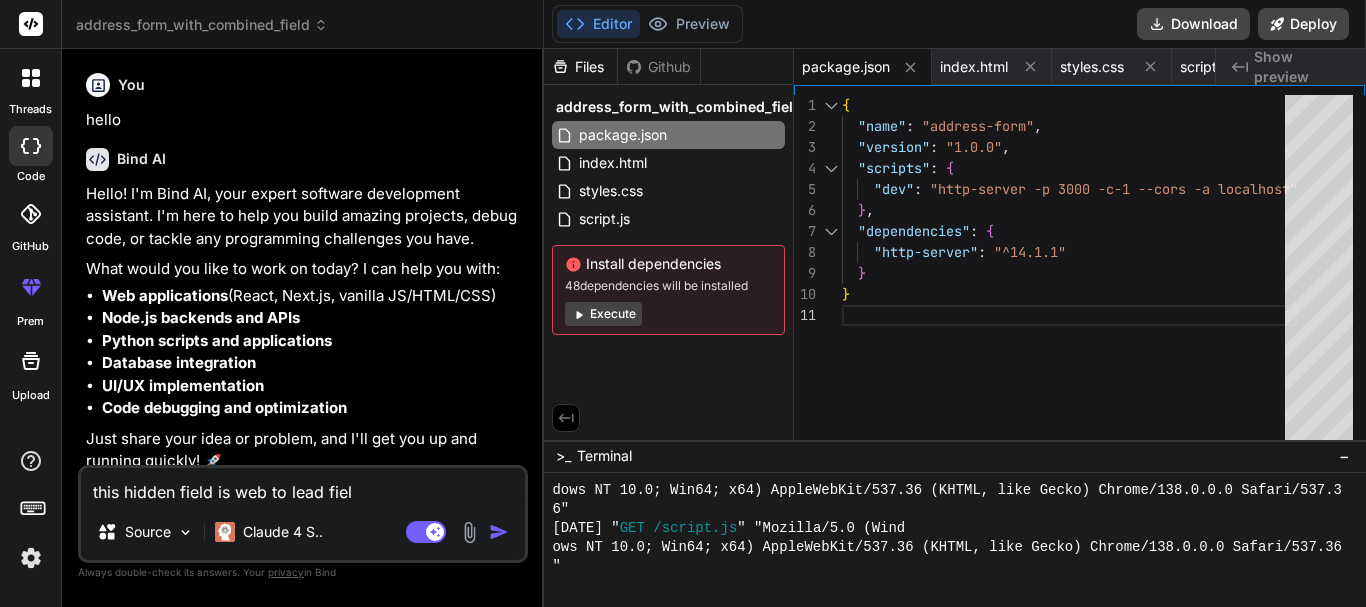 type on "this hidden field is web to lead fie" 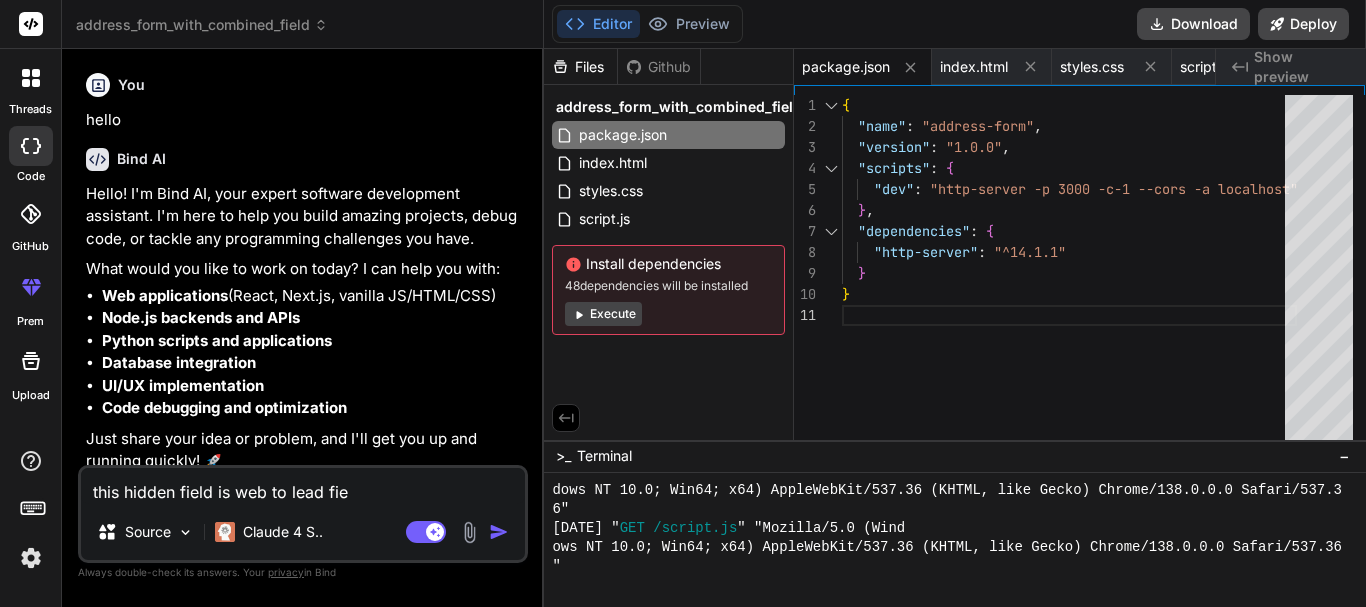type on "this hidden field is web to lead fi" 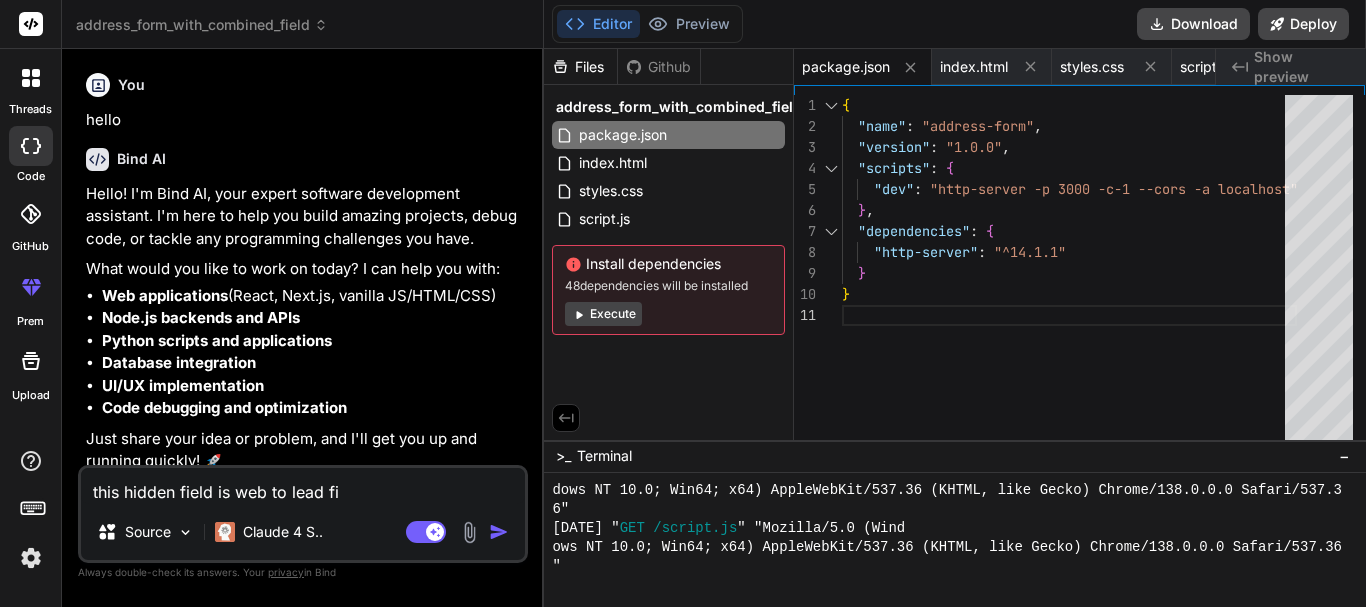 type on "this hidden field is web to lead f" 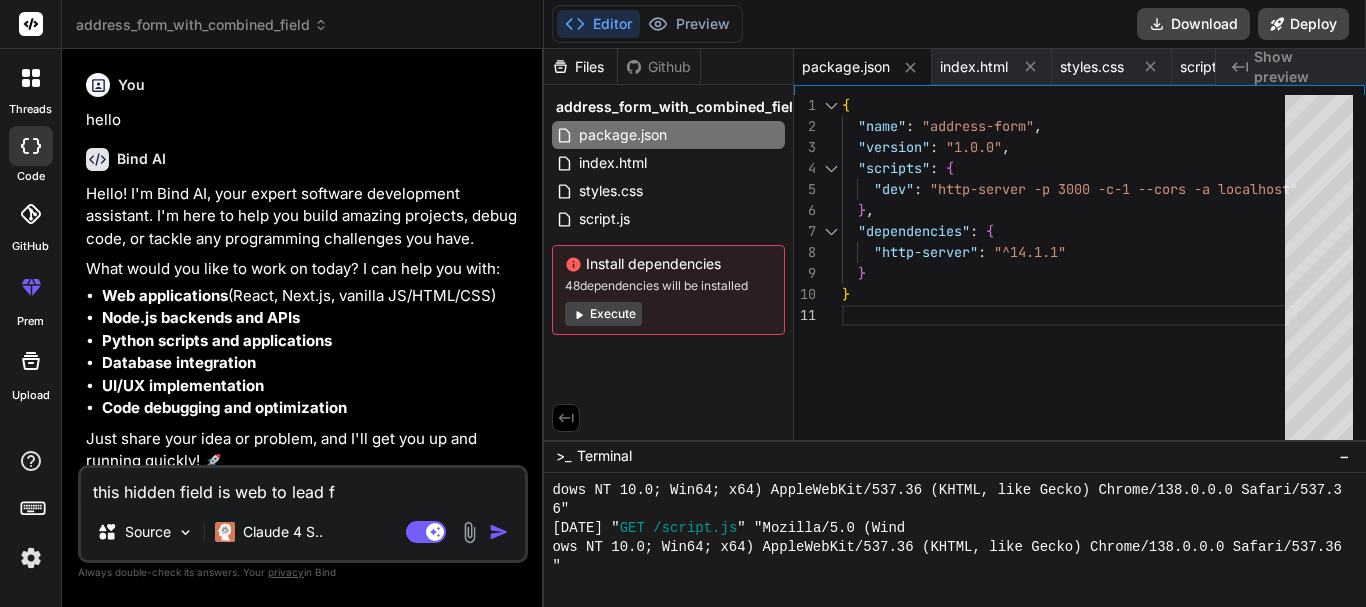 type on "this hidden field is web to lead" 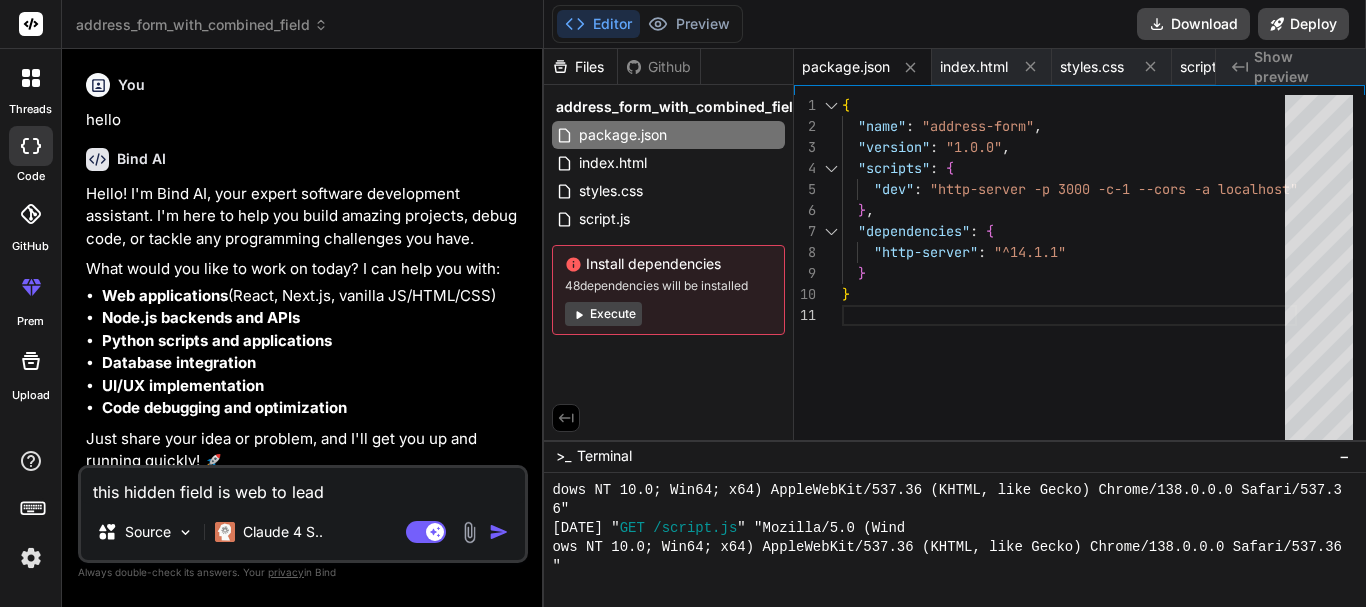 type on "this hidden field is web to lead t" 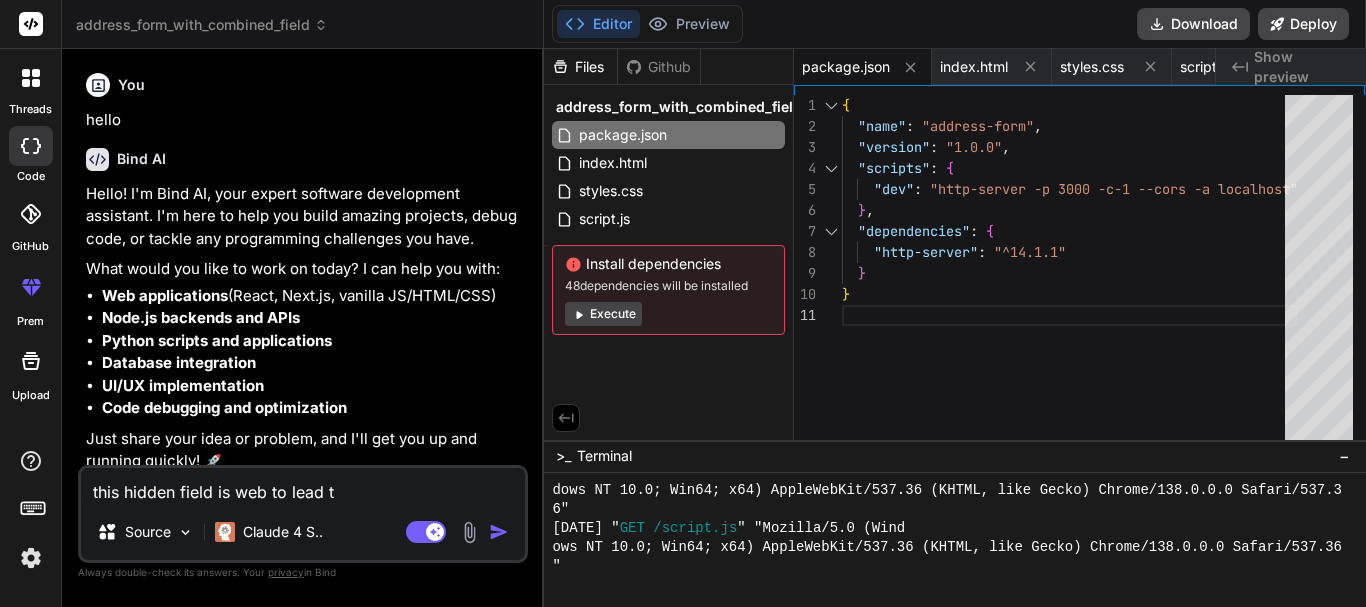 type on "this hidden field is web to lead te" 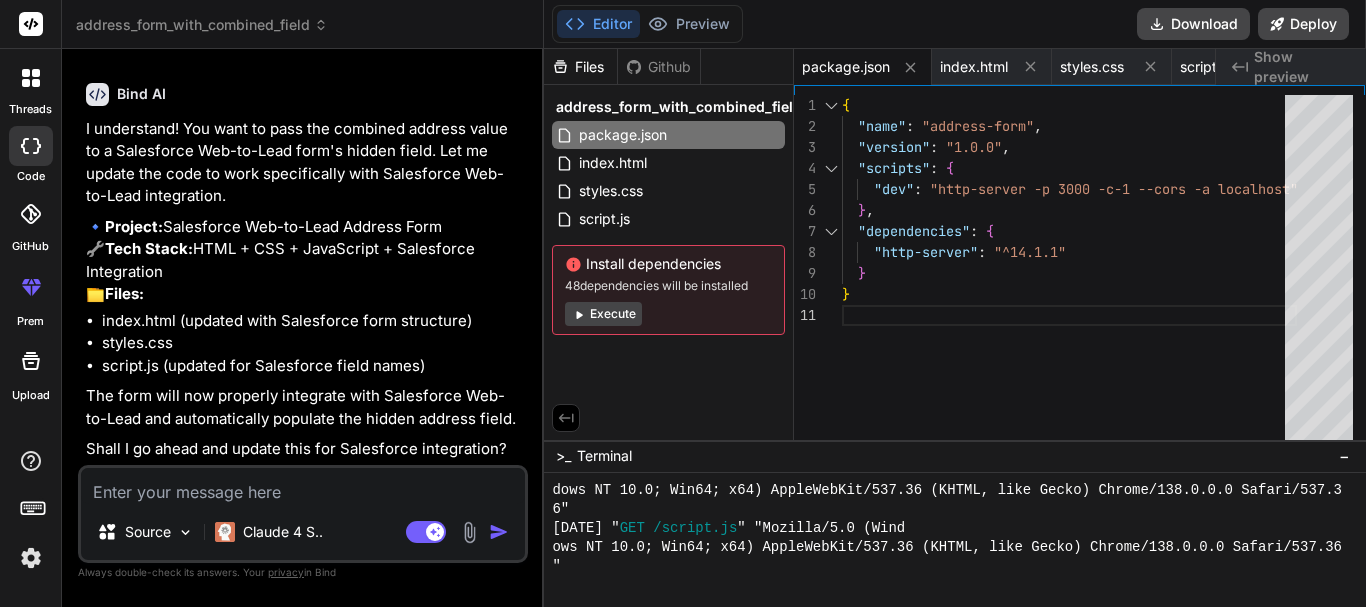 scroll, scrollTop: 2077, scrollLeft: 0, axis: vertical 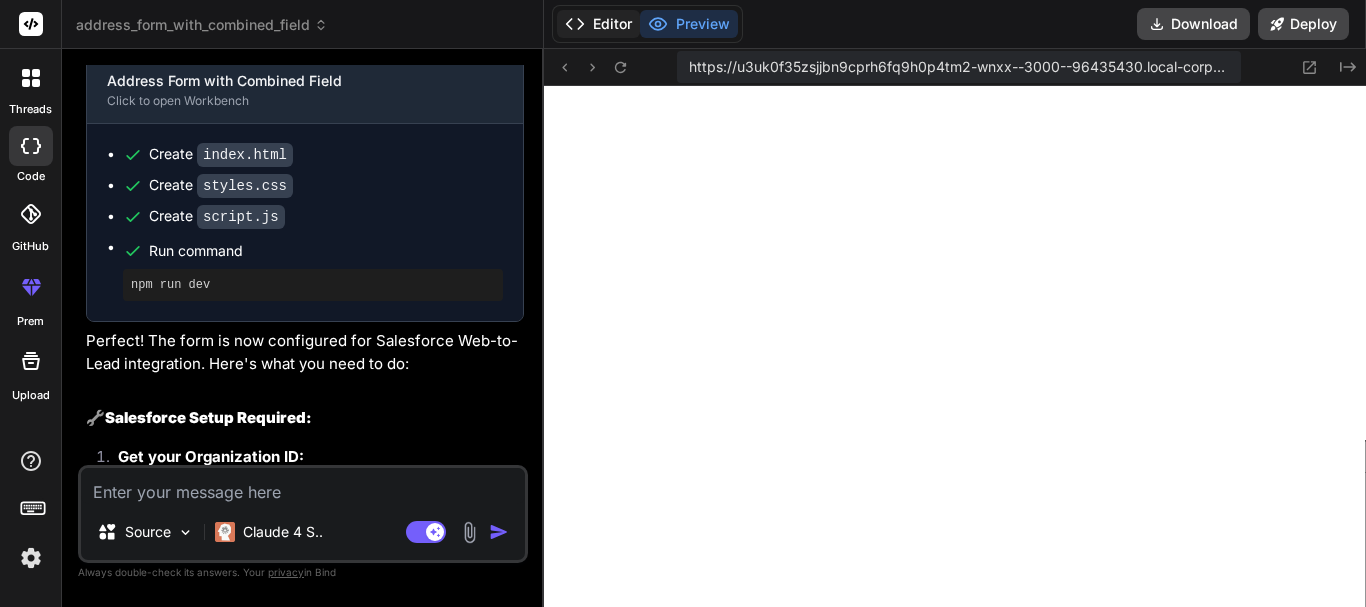 click on "Editor" at bounding box center [598, 24] 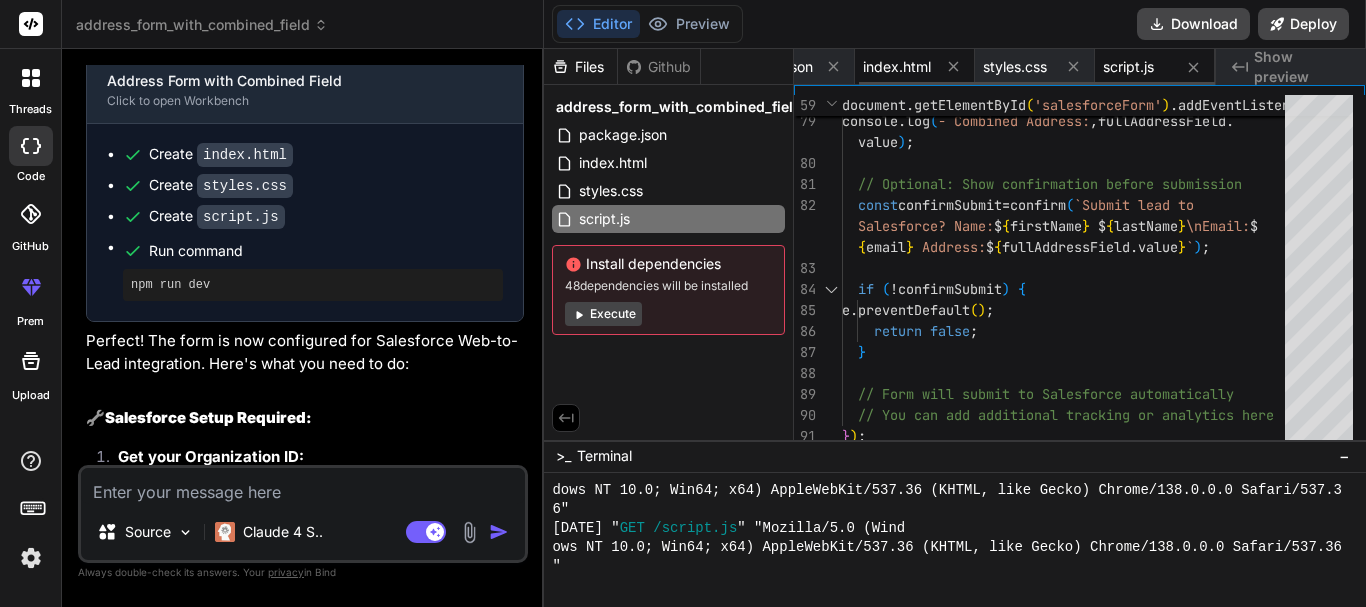 click on "index.html" at bounding box center [897, 67] 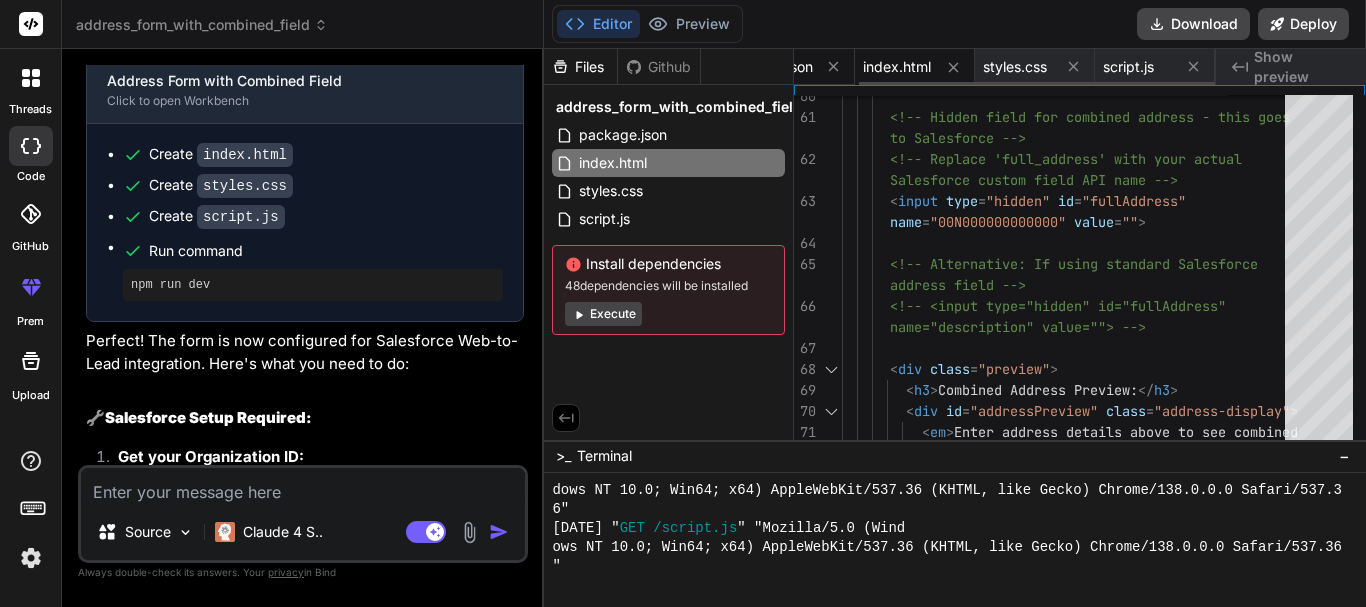 click on "package.json" at bounding box center [769, 67] 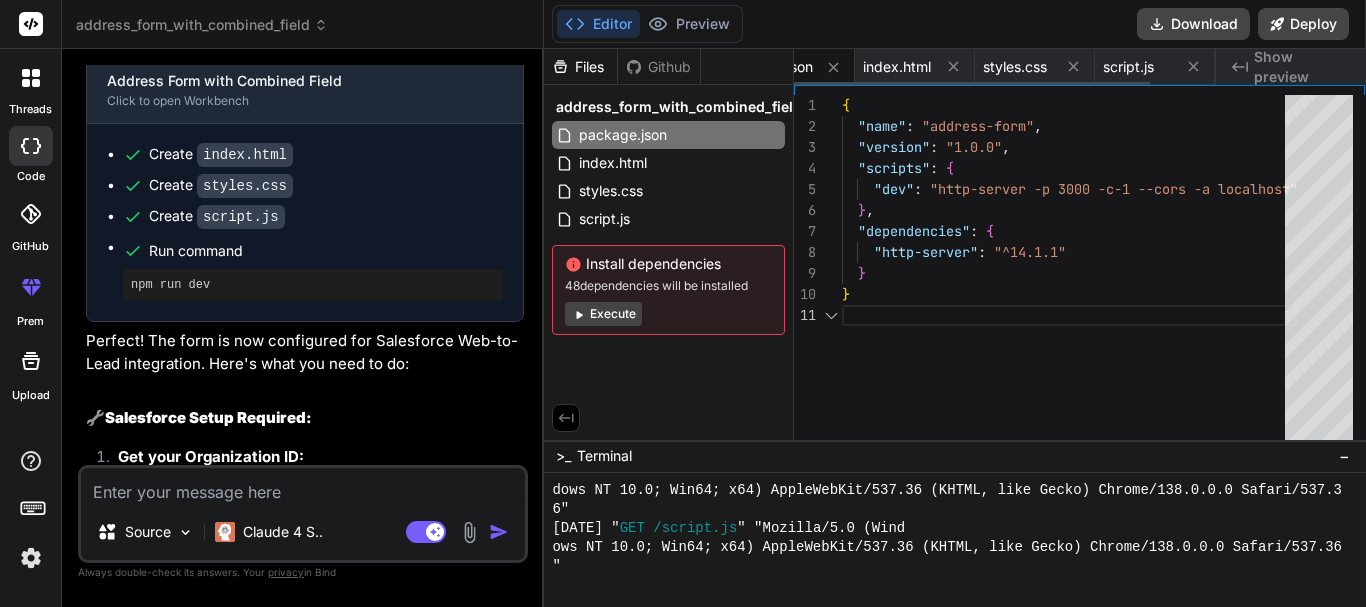 scroll, scrollTop: 0, scrollLeft: 0, axis: both 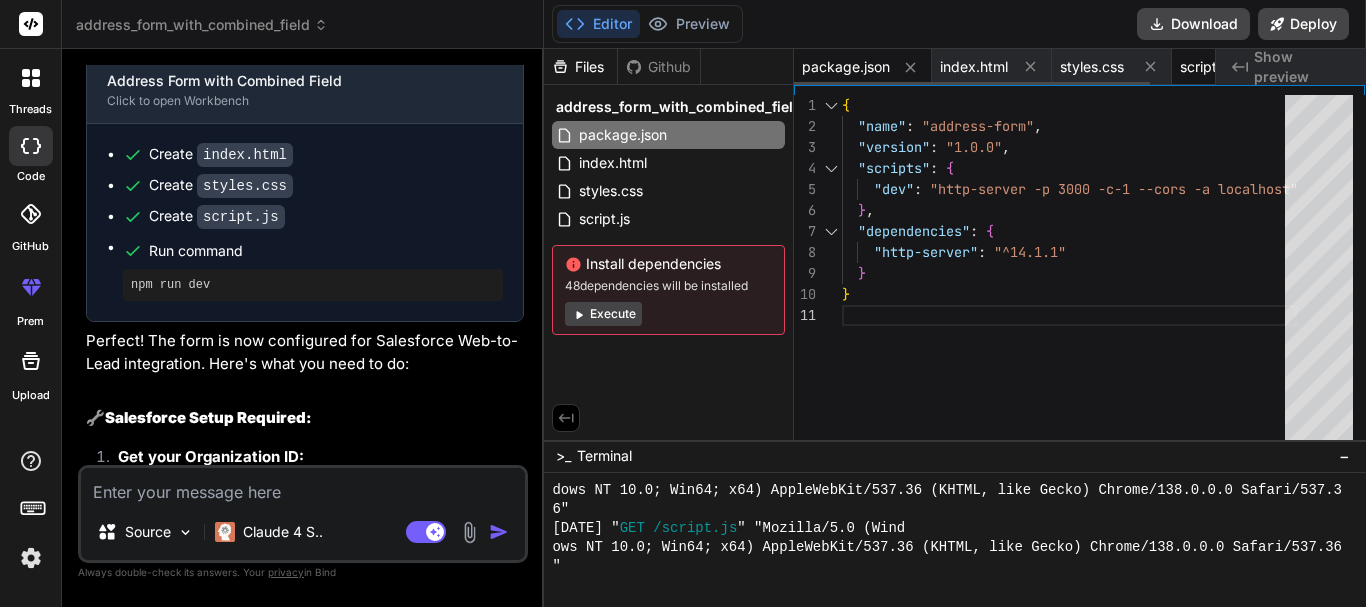 click on "script.js" at bounding box center [1205, 67] 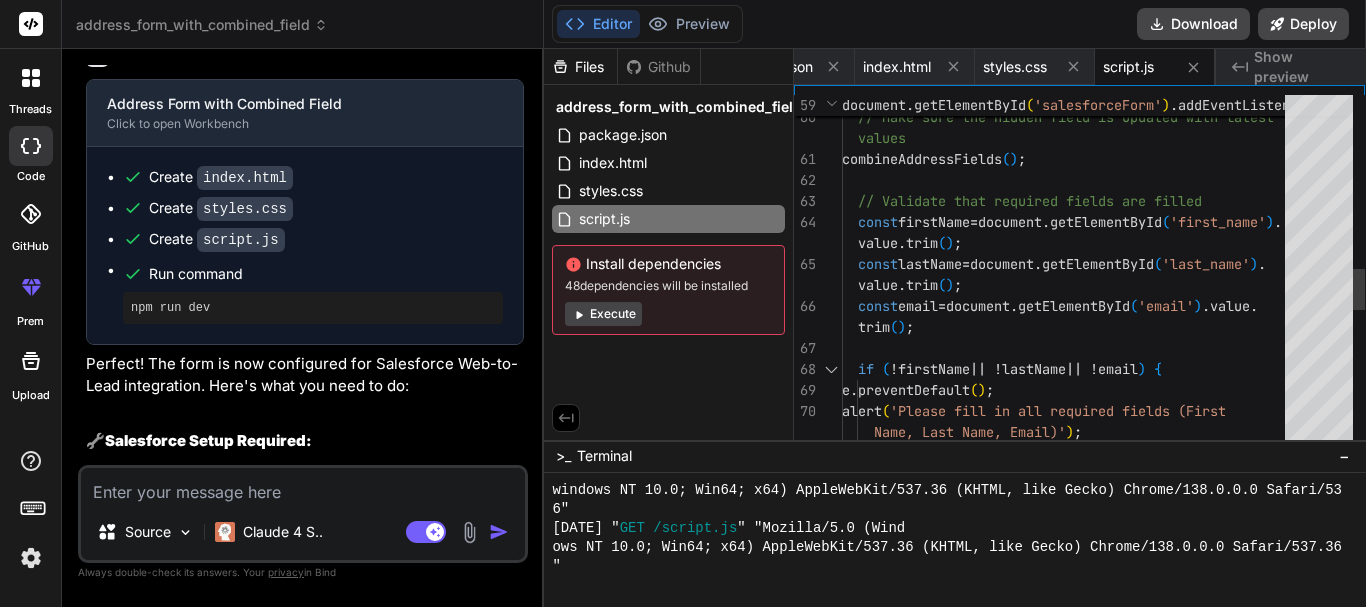 click on "( 'submit' , function ( e ) { // Make sure the hidden field is updated with latest values combineAddressFields ( ) ; // Validate that required fields are filled const firstName = document.getElementById('first_name').value.trim(); const lastName = document.getElementById('last_name').value.trim(); const email = document.getElementById('email').value.trim(); if ( ! firstName || ! lastName || ! email ) { e.preventDefault(); alert('Please fill in all required fields (First Name, Last Name, Email)'); return false;" at bounding box center [1069, 117] 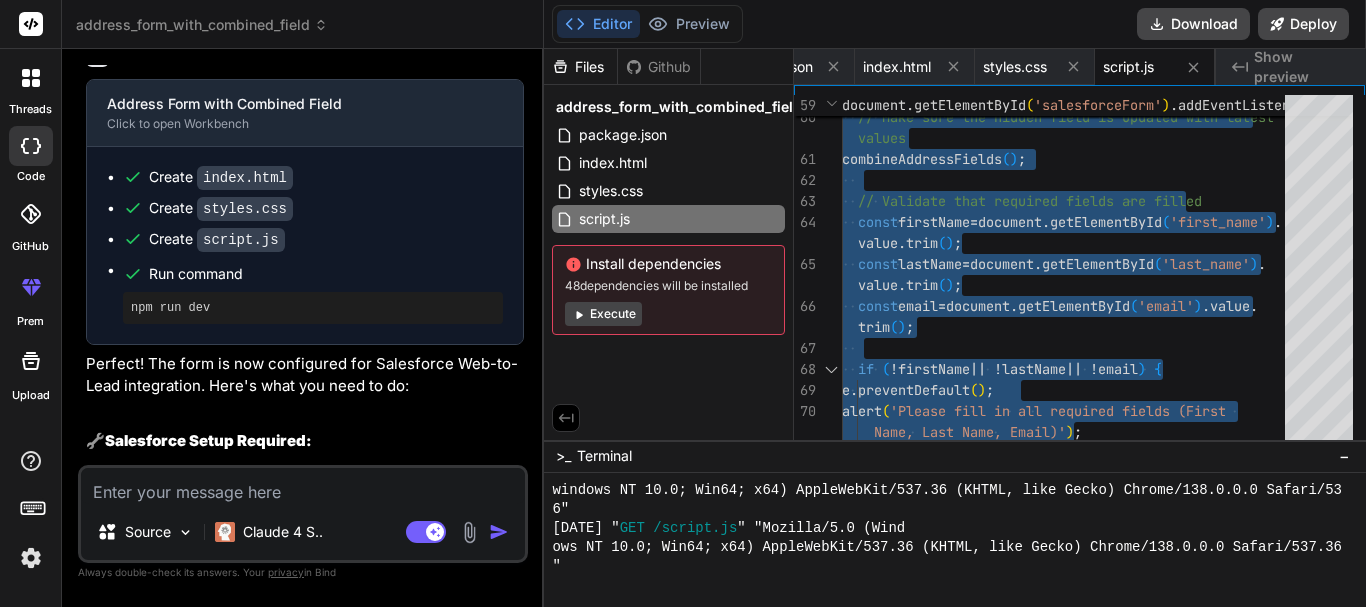 click at bounding box center [303, 486] 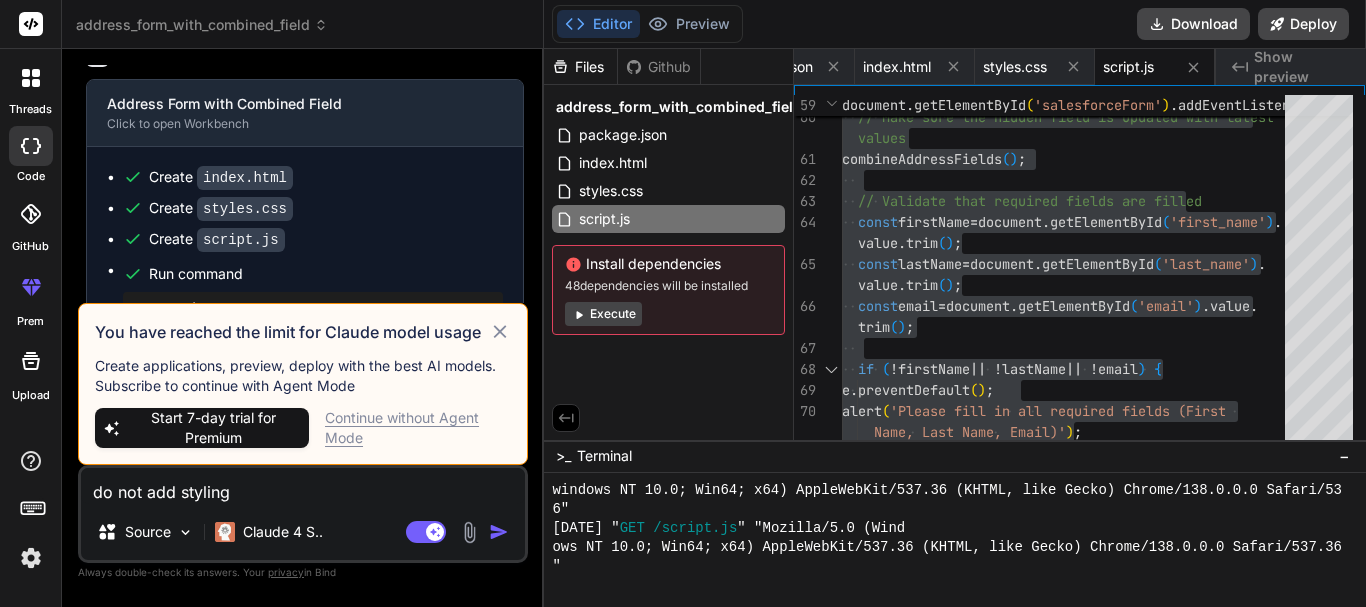 click 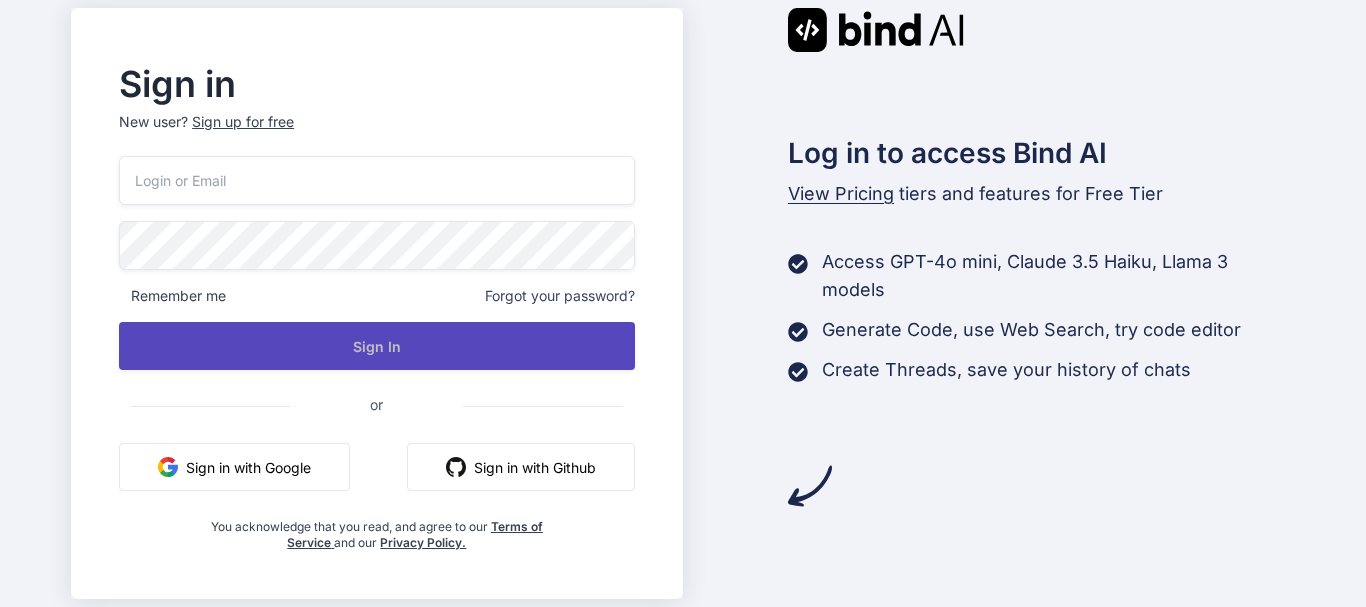 scroll, scrollTop: 0, scrollLeft: 0, axis: both 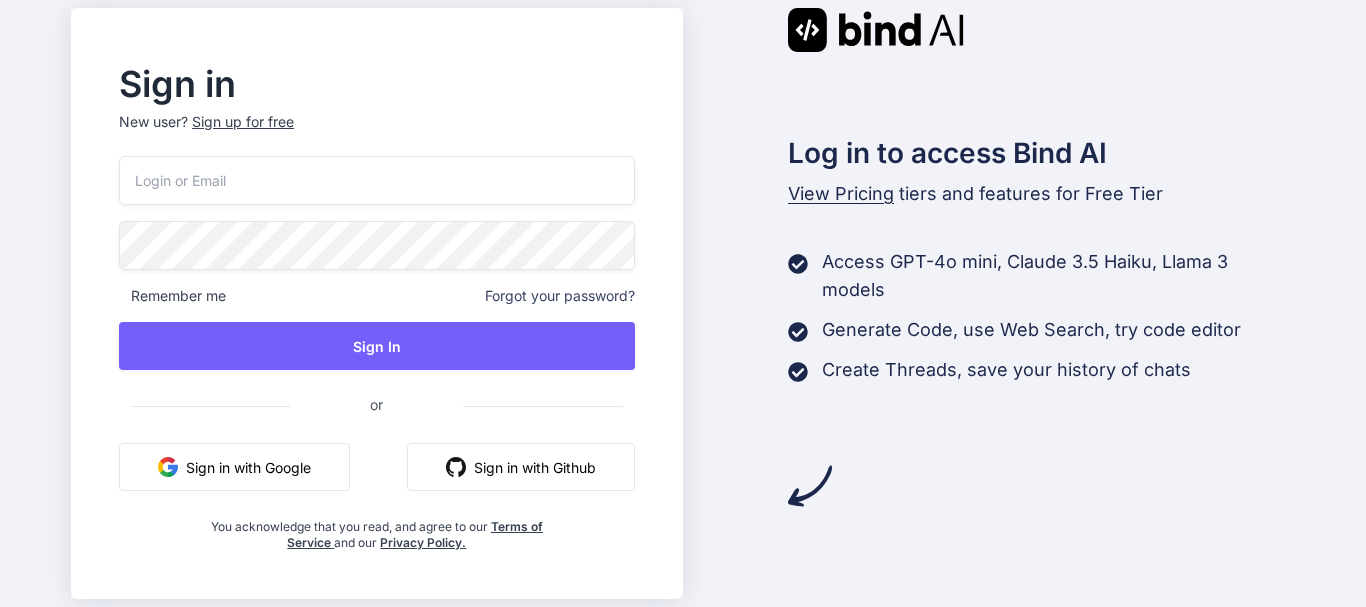 click on "Sign in with Google" at bounding box center [234, 467] 